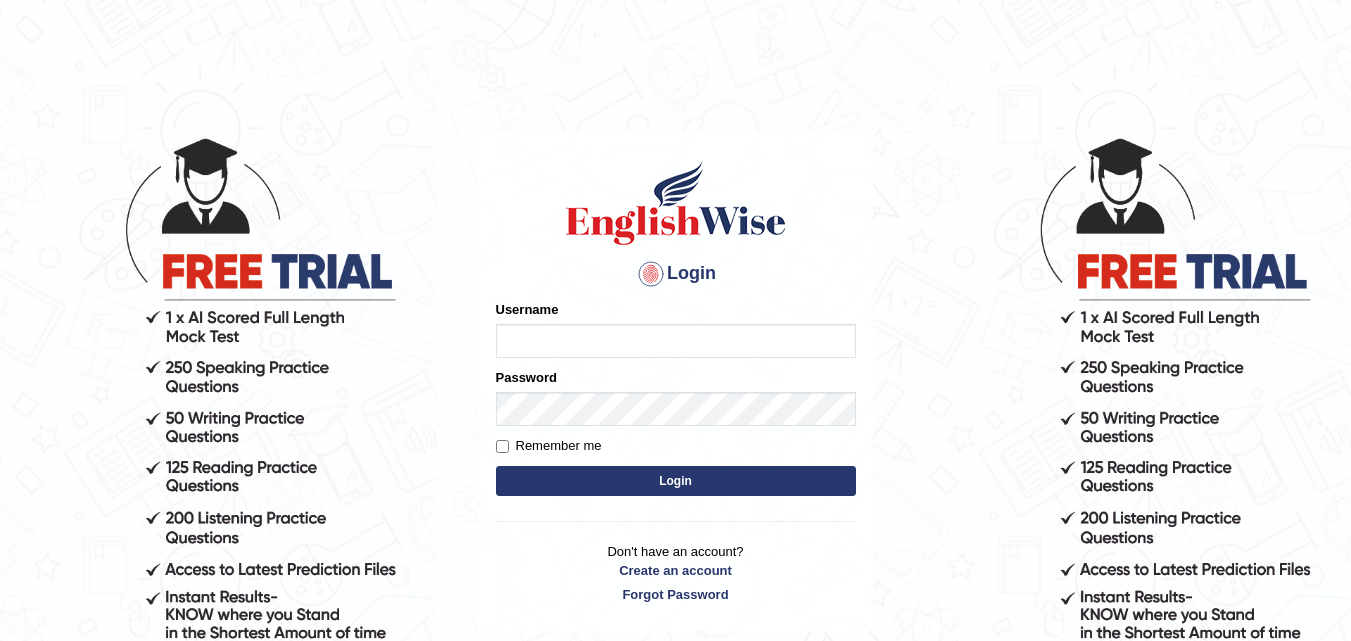 scroll, scrollTop: 0, scrollLeft: 0, axis: both 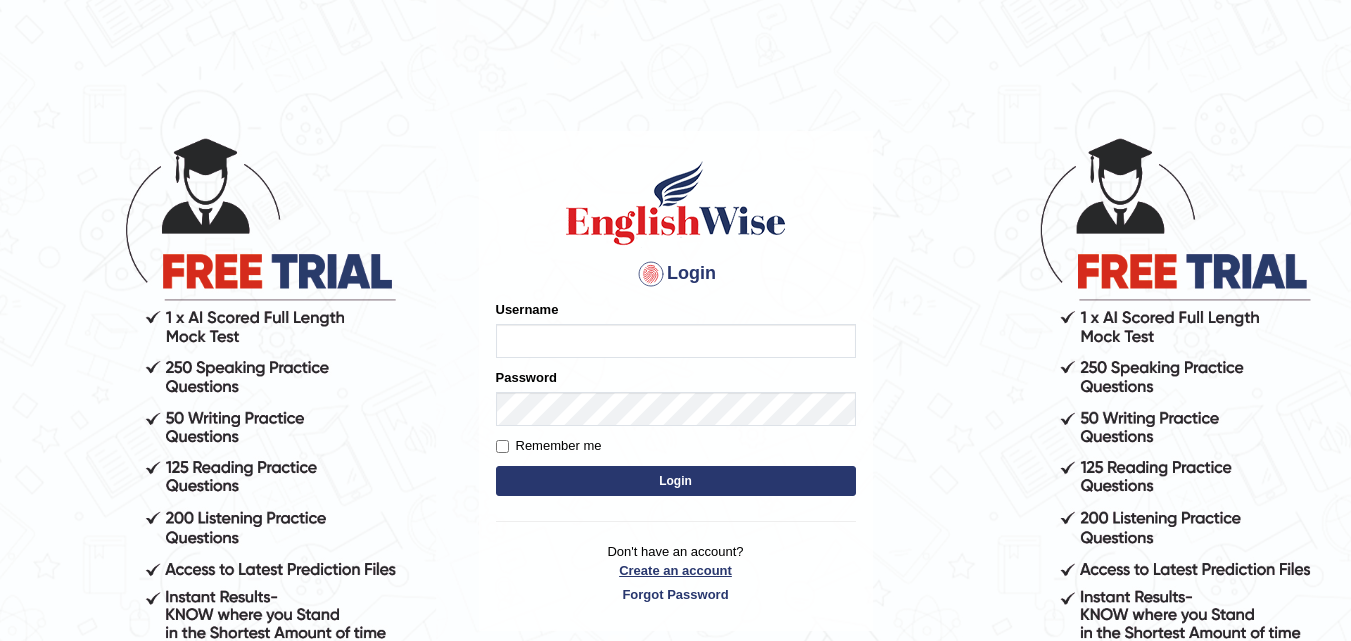 click on "Don't have an account?
Create an account
Forgot Password" at bounding box center (676, 573) 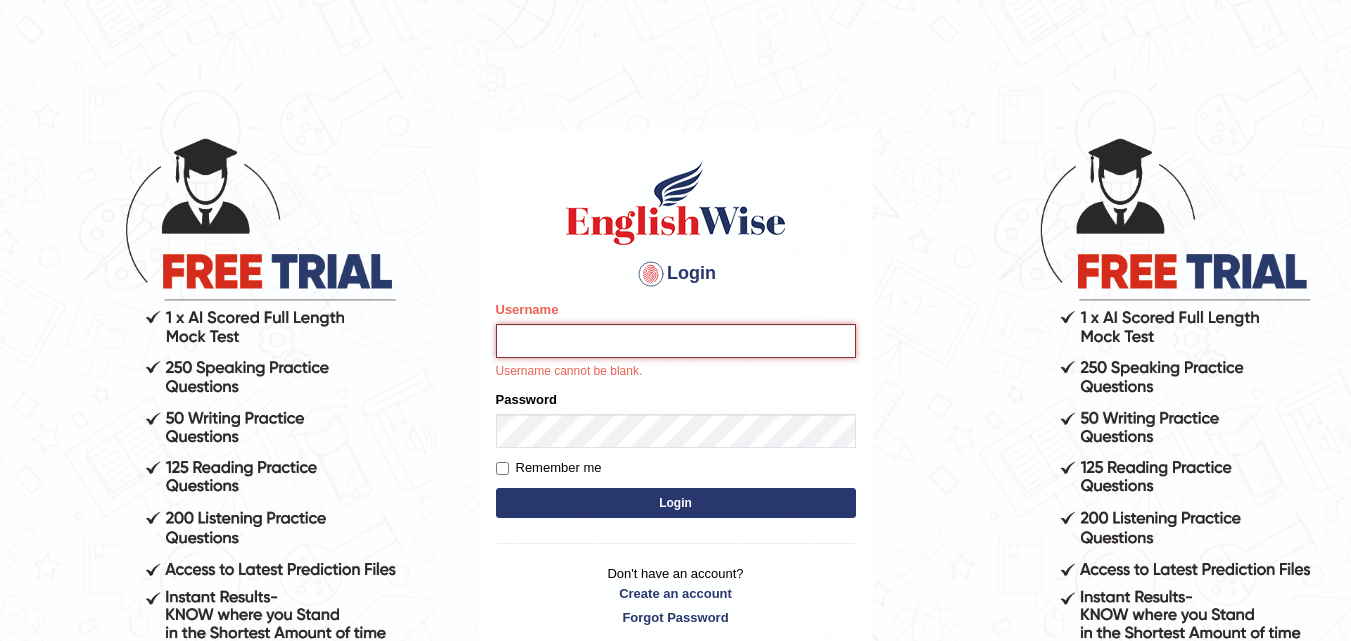 click on "Username" at bounding box center [676, 341] 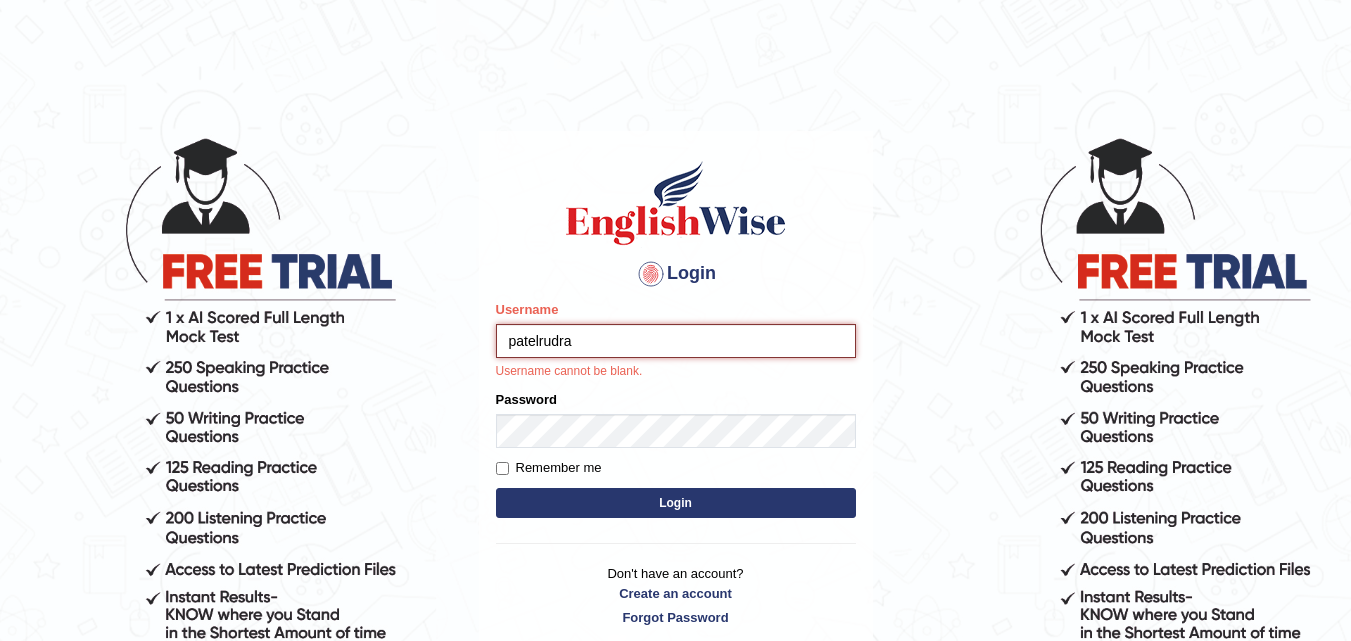 type on "patelrudra" 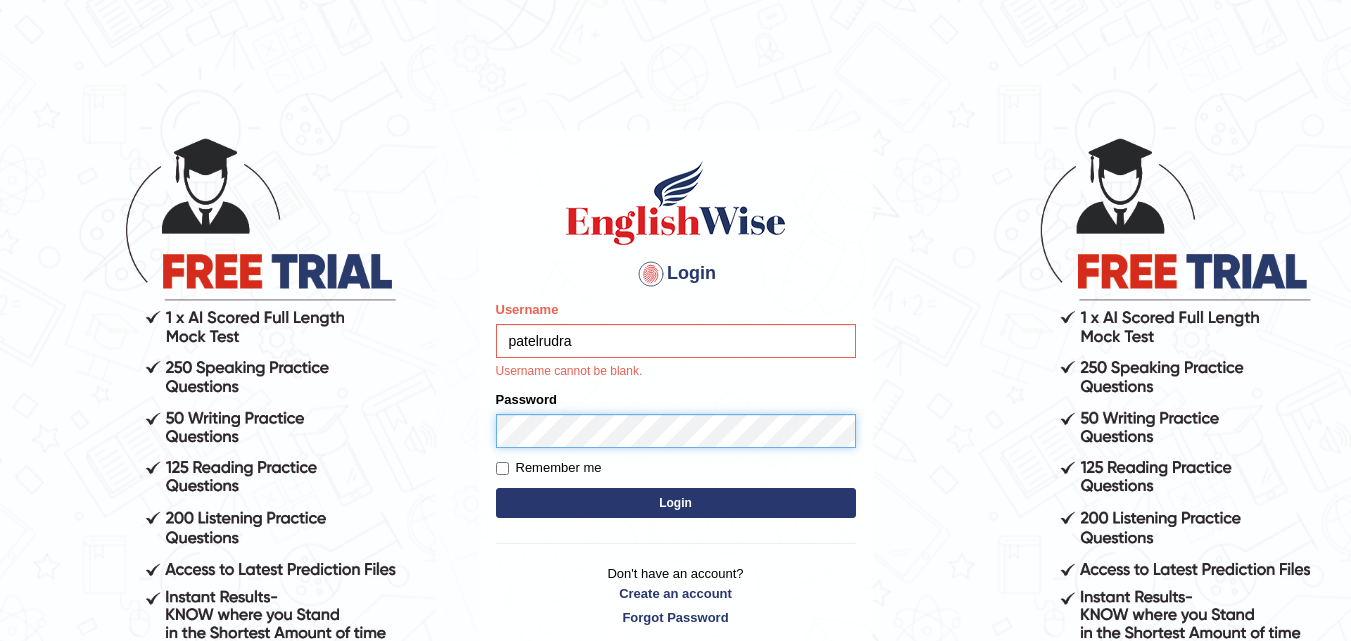 click on "Please fix the following errors:
Username
patelrudra
Username cannot be blank.
Password
Remember me
Login" at bounding box center [676, 412] 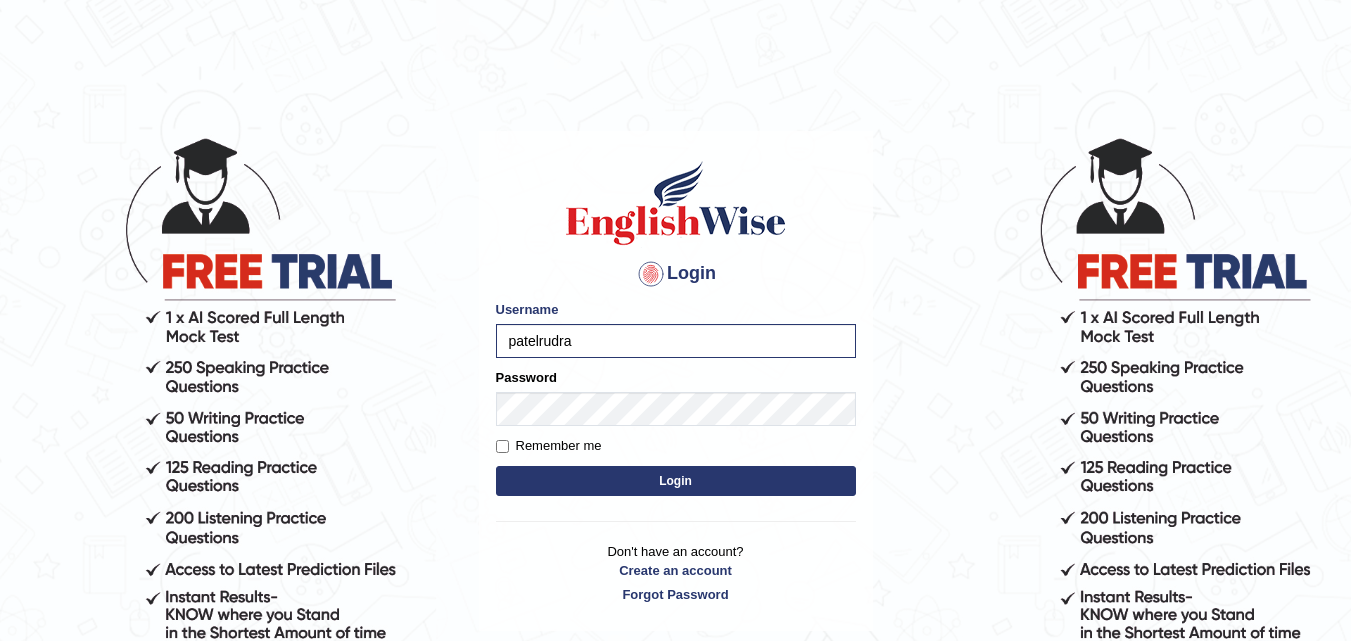 click on "Login" at bounding box center (676, 481) 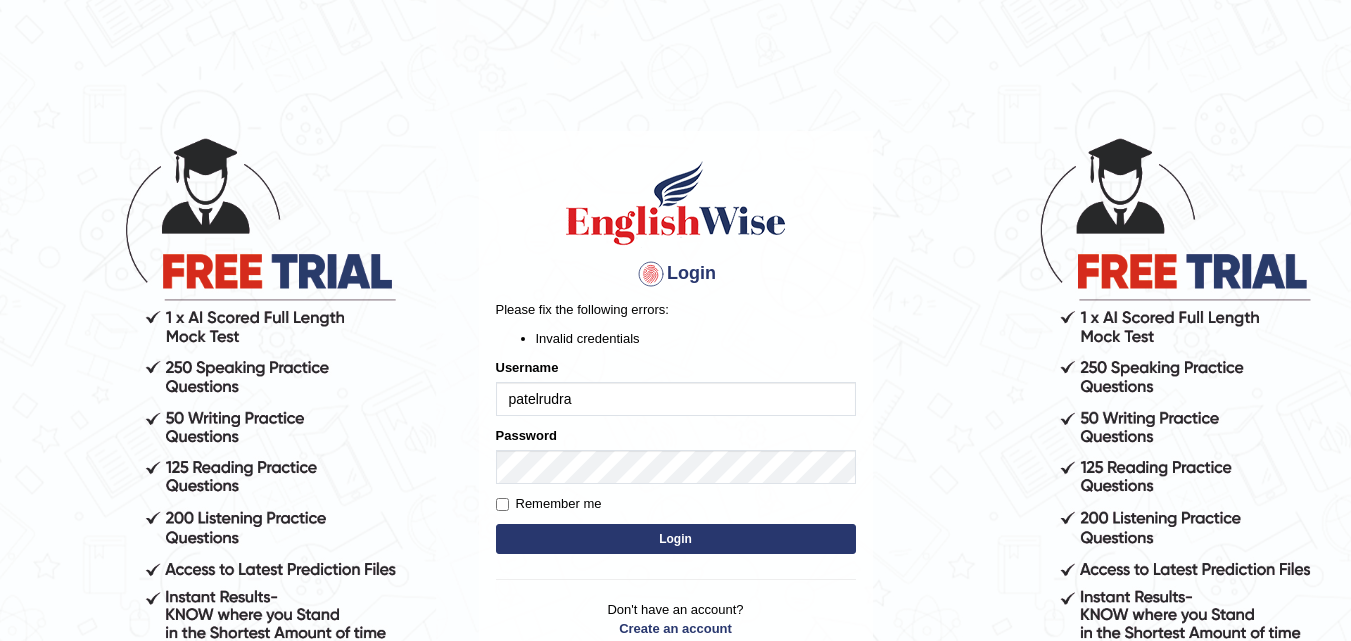 scroll, scrollTop: 0, scrollLeft: 0, axis: both 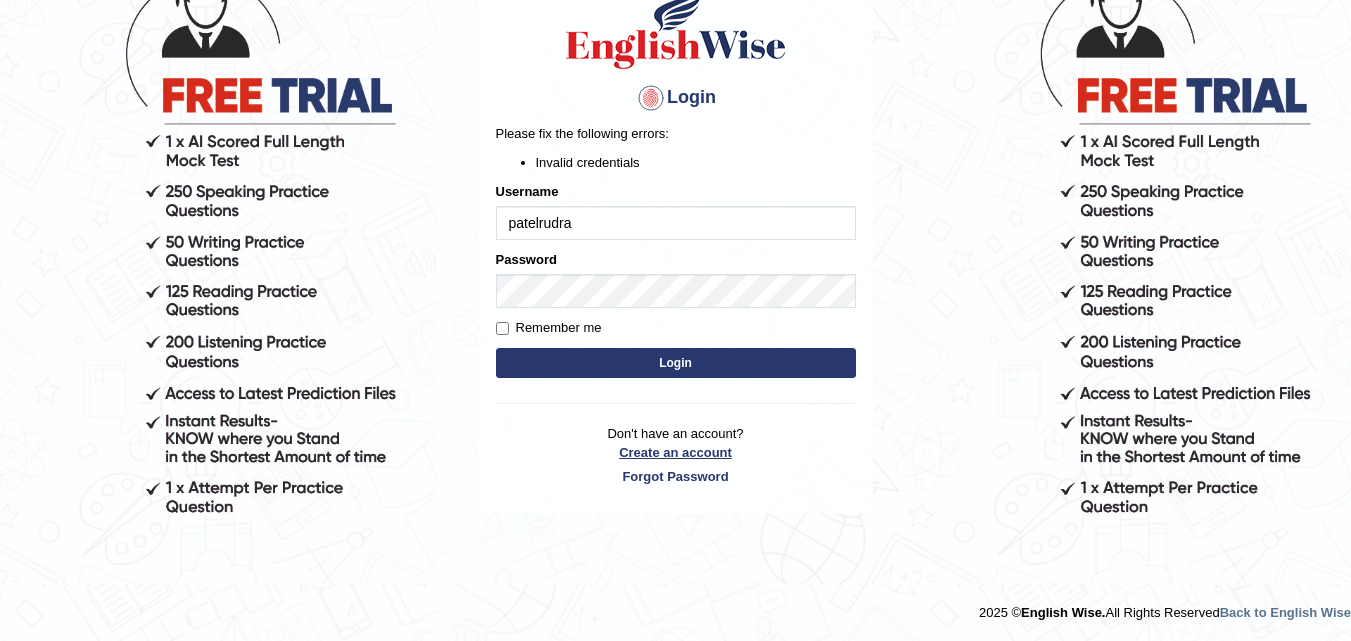 click on "Create an account" at bounding box center (676, 452) 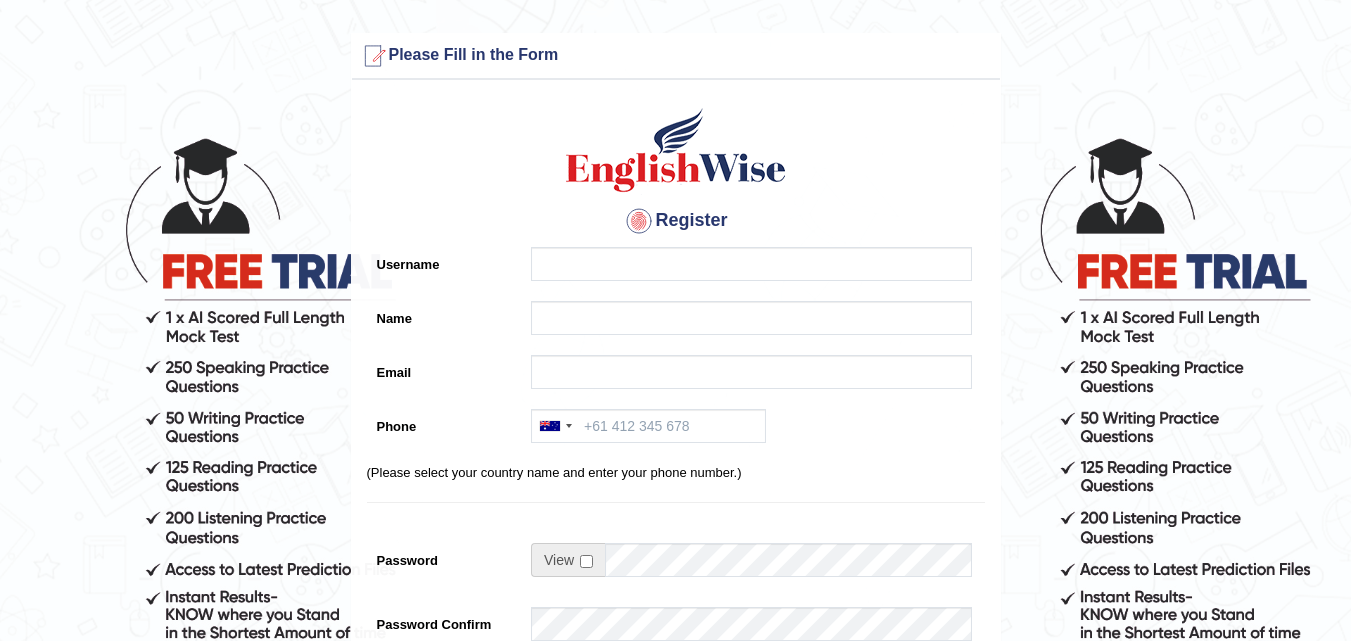 scroll, scrollTop: 0, scrollLeft: 0, axis: both 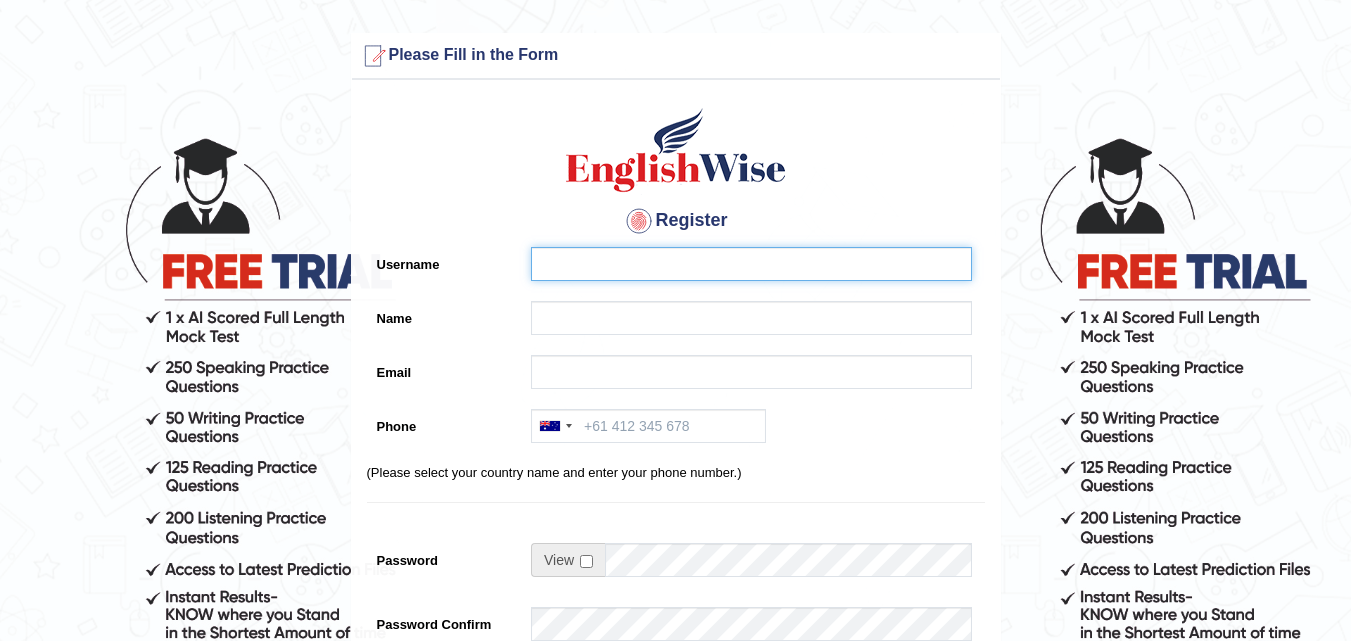 click on "Username" at bounding box center (751, 264) 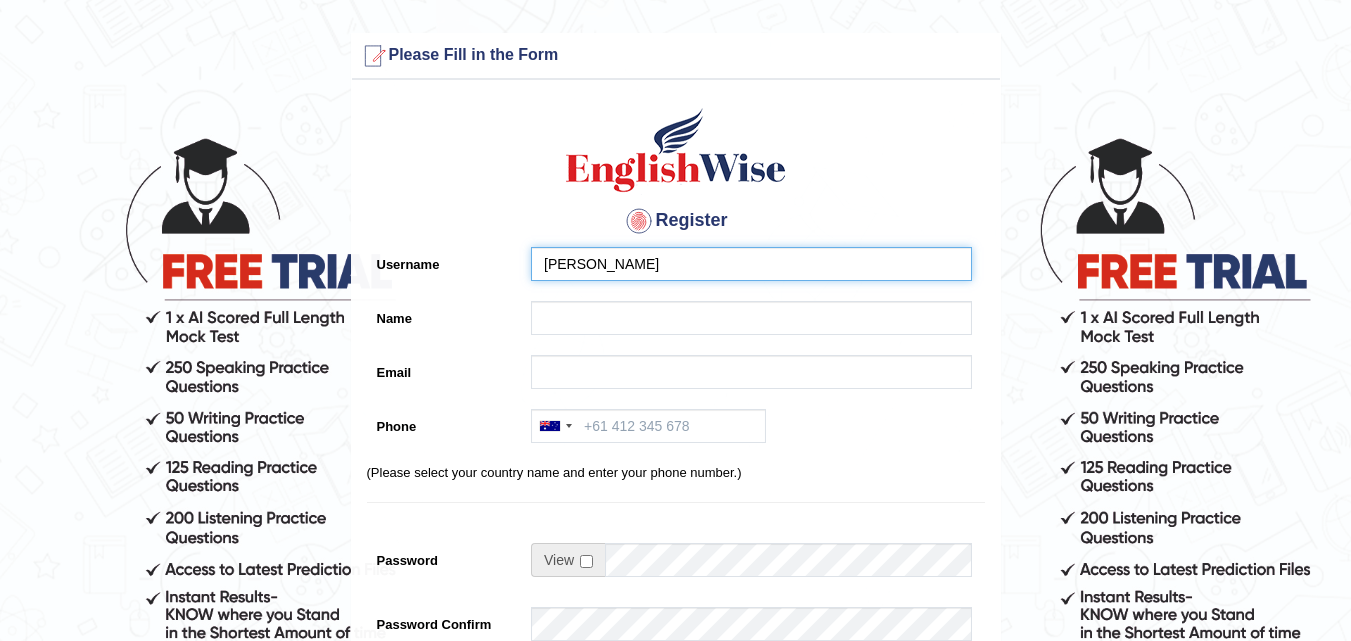 type on "patel rudra" 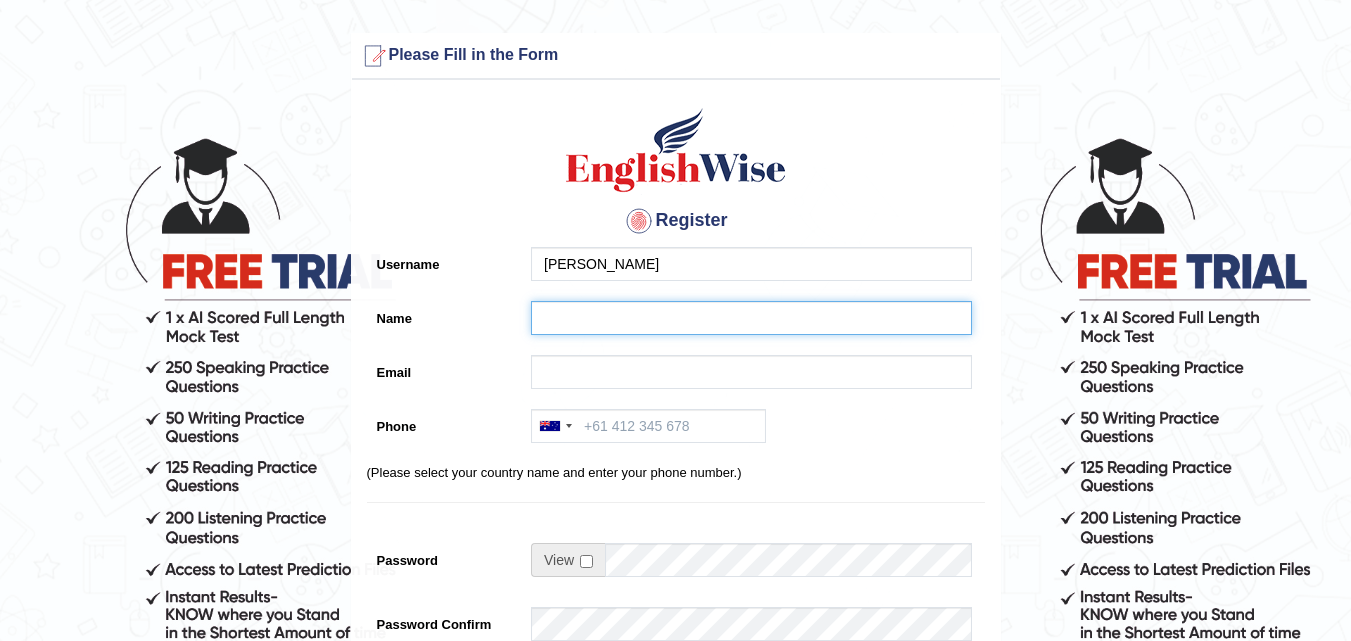 click on "Name" at bounding box center (751, 318) 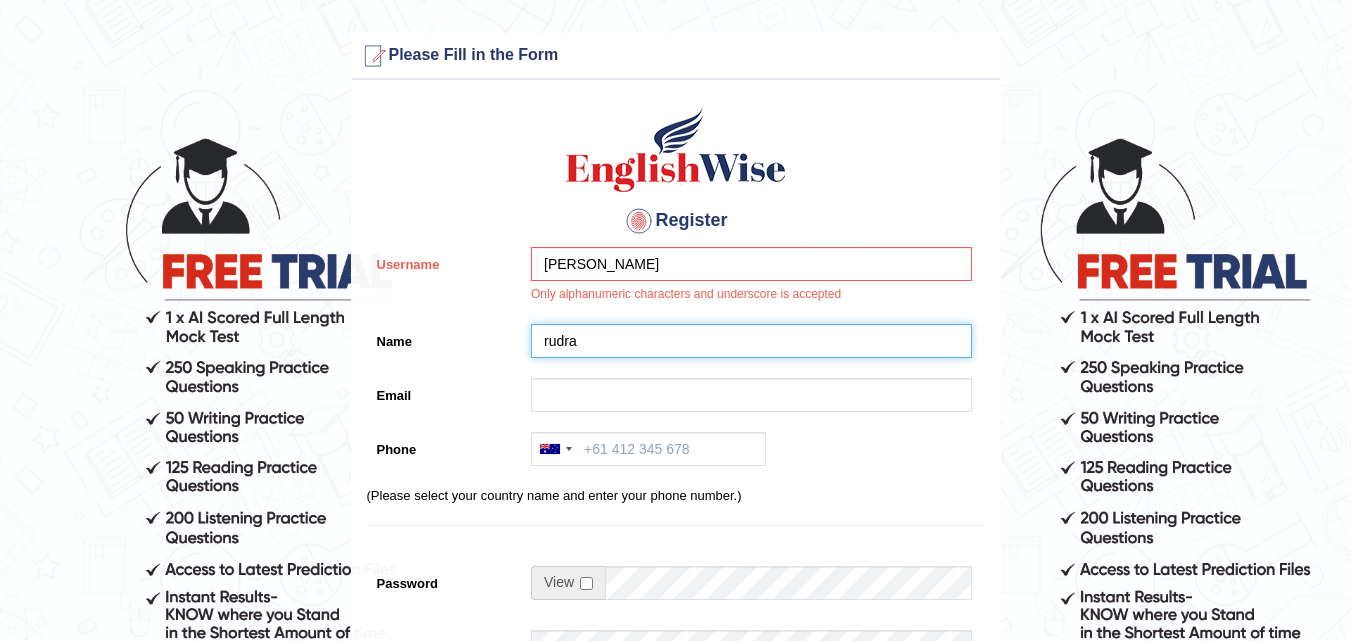 type on "rudra" 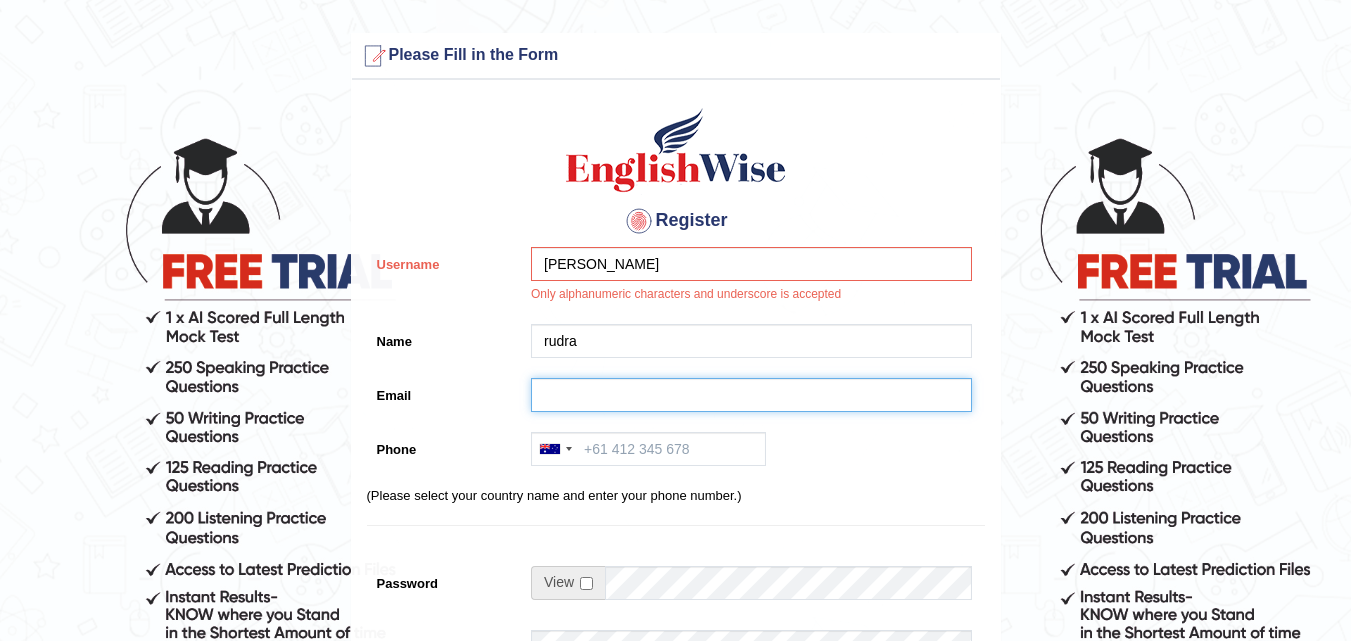 click on "Email" at bounding box center [751, 395] 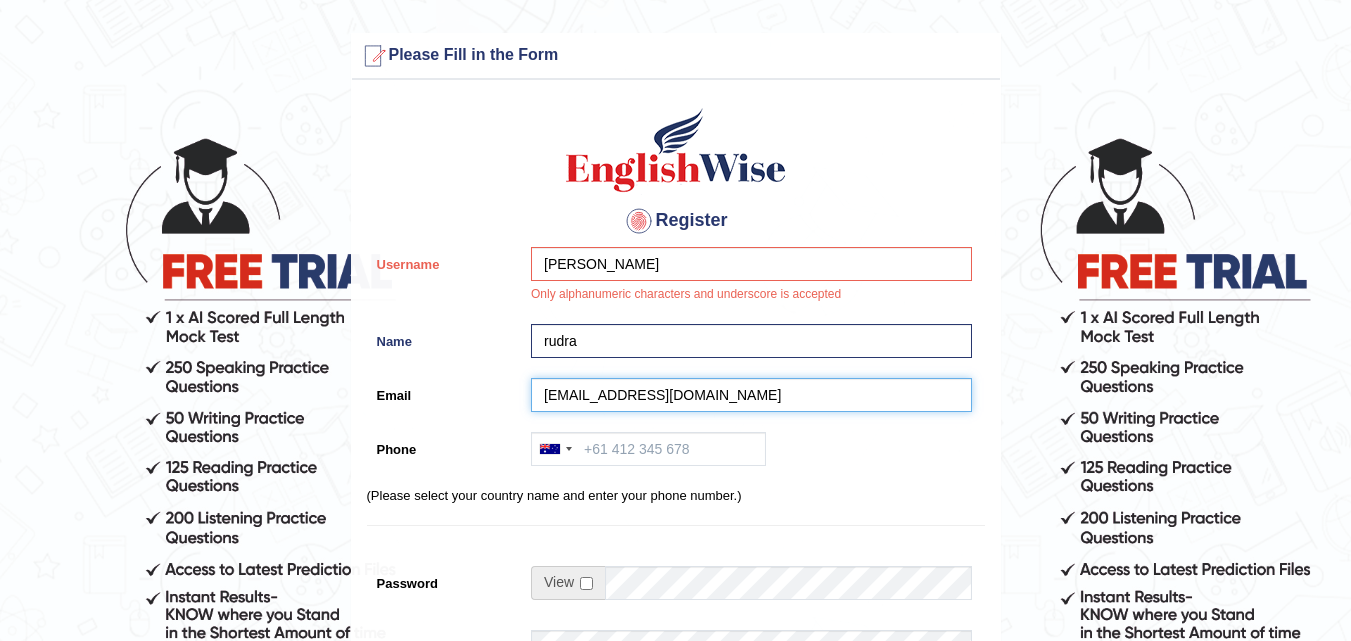 type on "pterudra123@gmail.com" 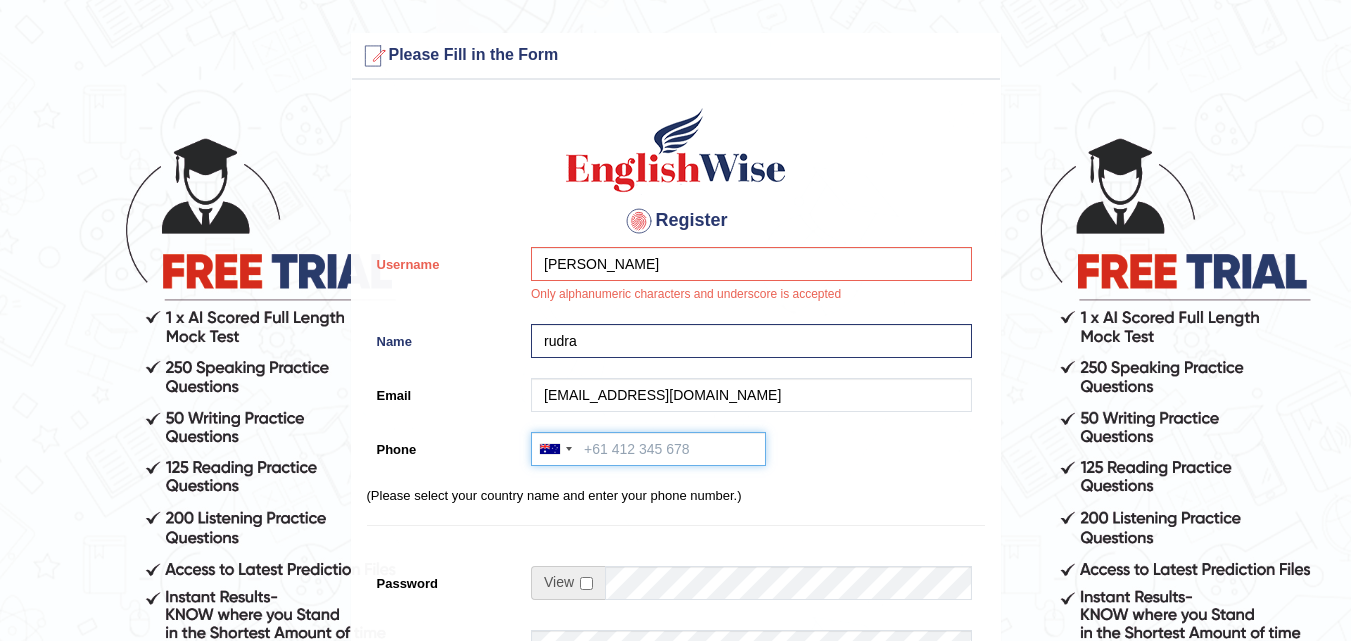 click on "Phone" at bounding box center (648, 449) 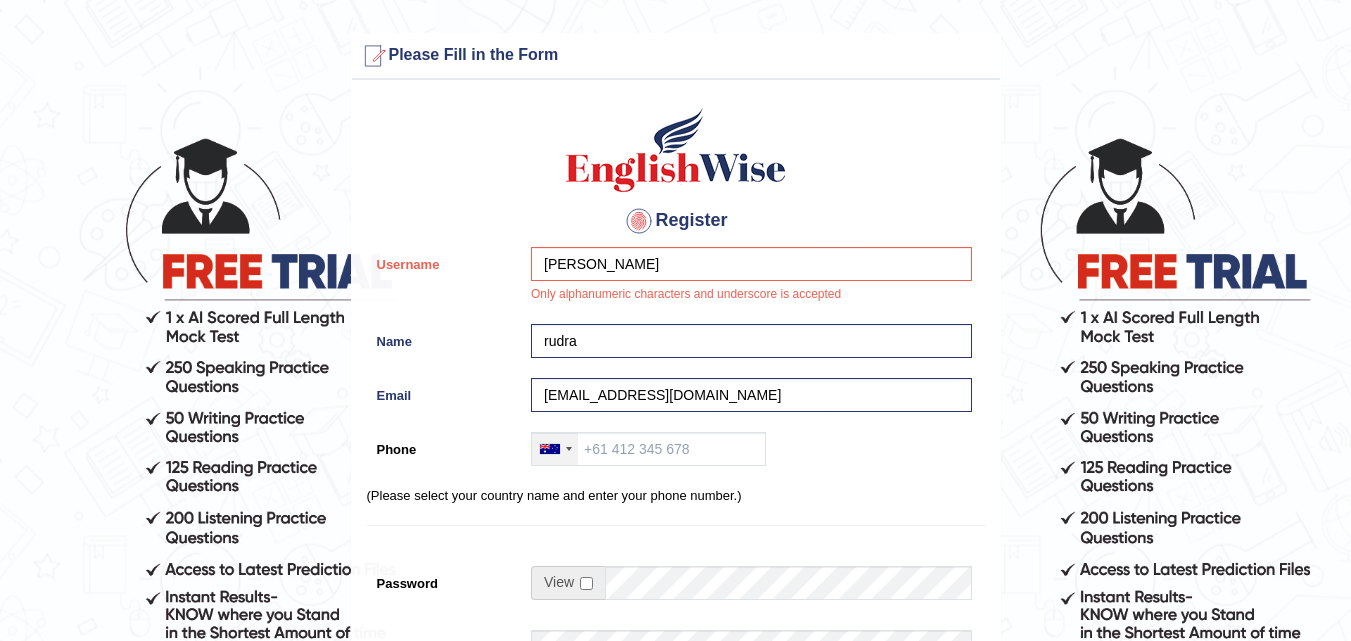 click at bounding box center (550, 449) 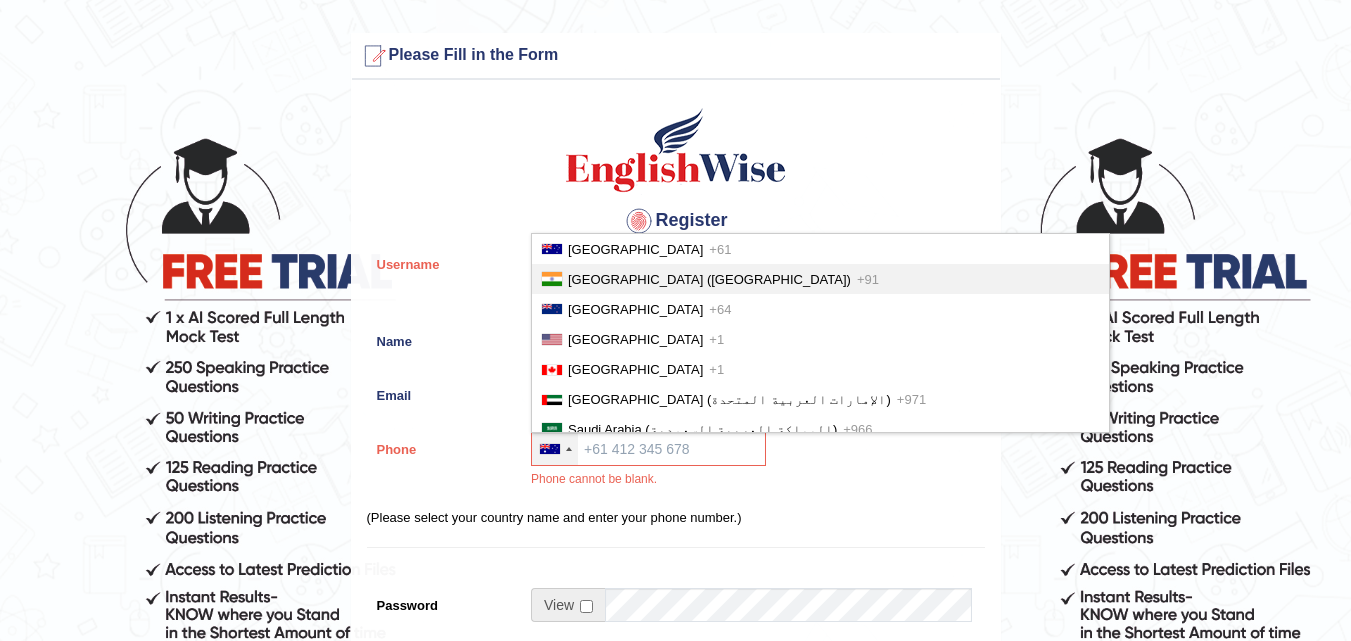 click on "India (भारत)" at bounding box center (709, 279) 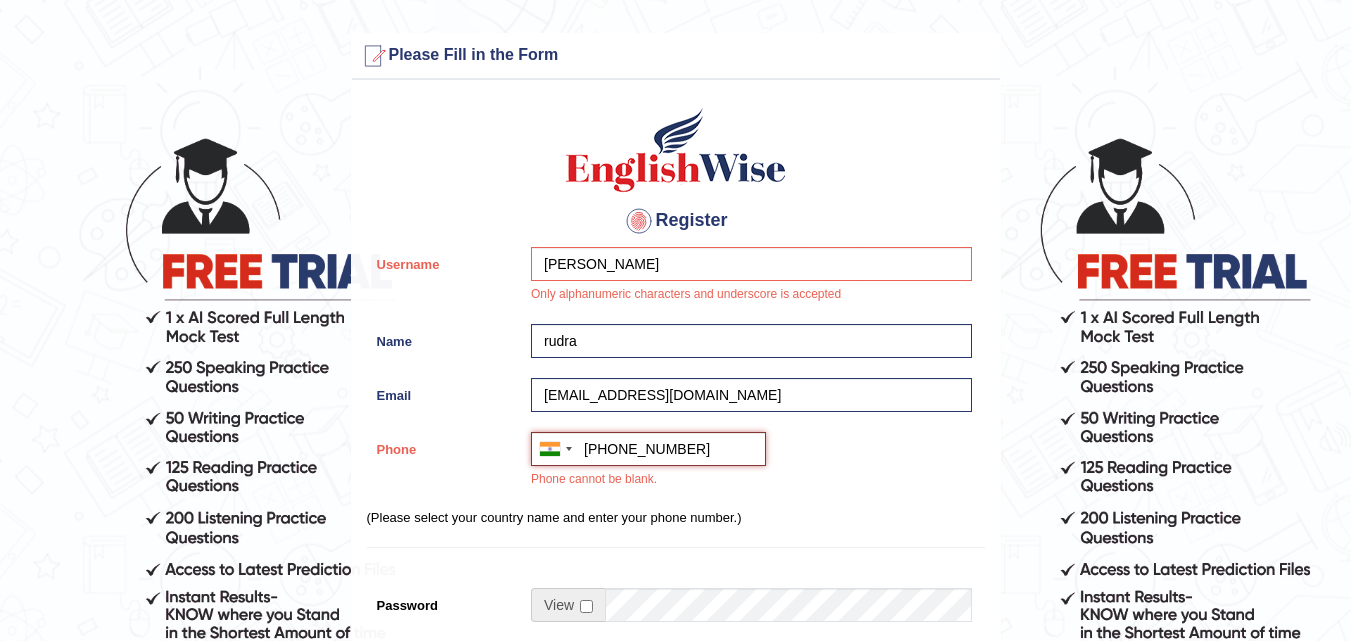 type on "+919909894236" 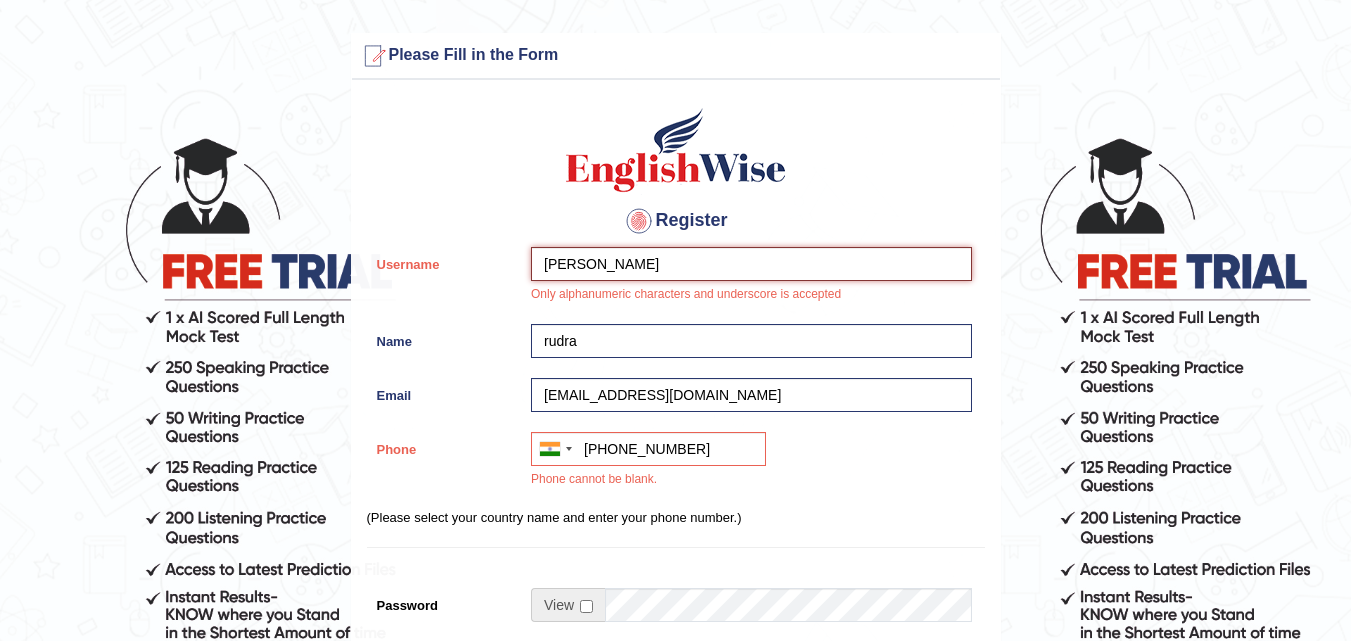 click on "patel rudra" at bounding box center [751, 264] 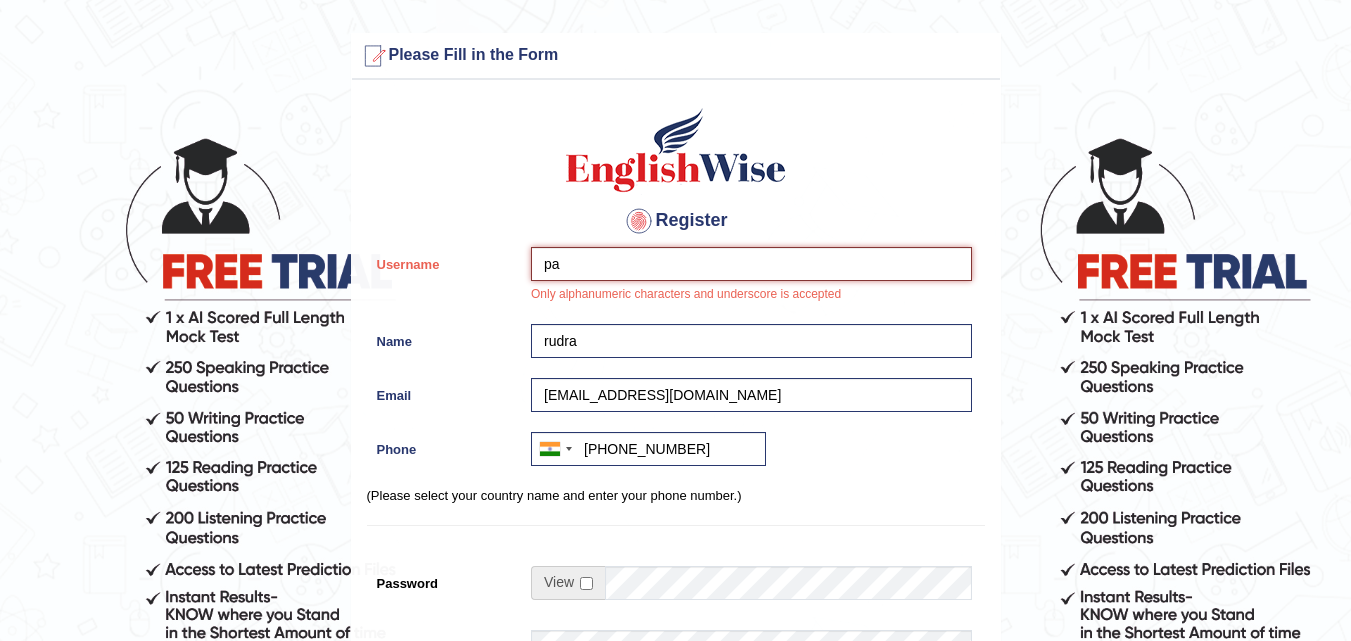 type on "p" 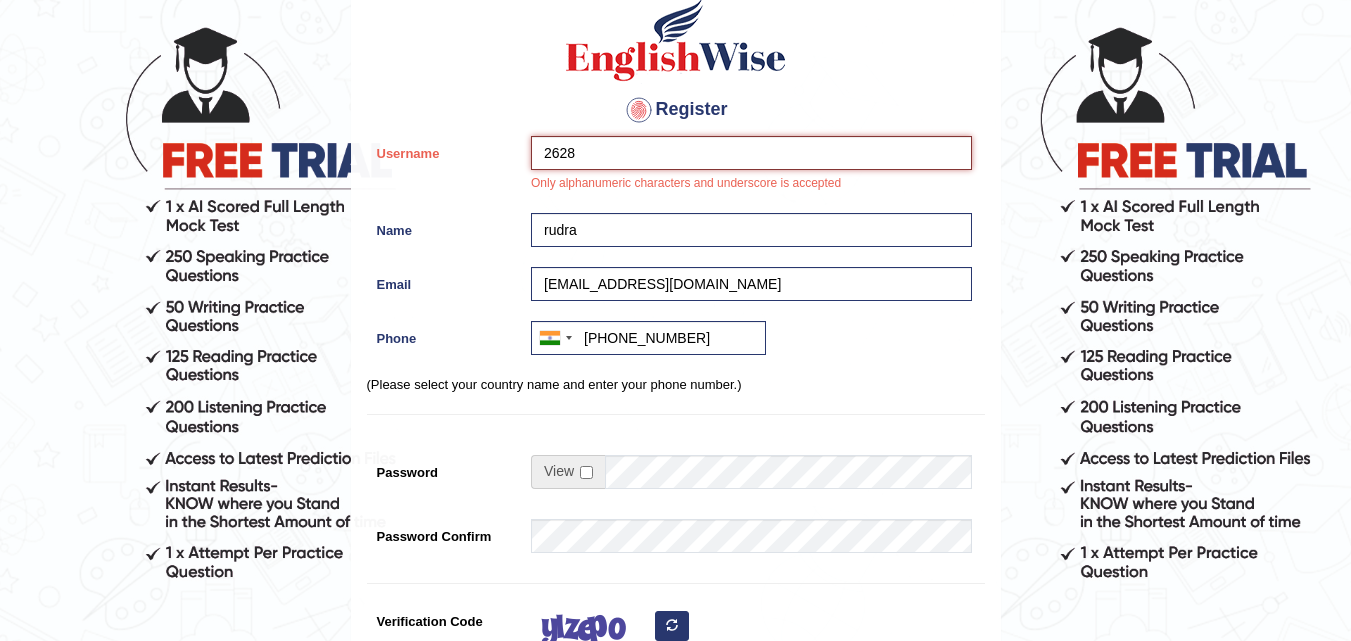 scroll, scrollTop: 250, scrollLeft: 0, axis: vertical 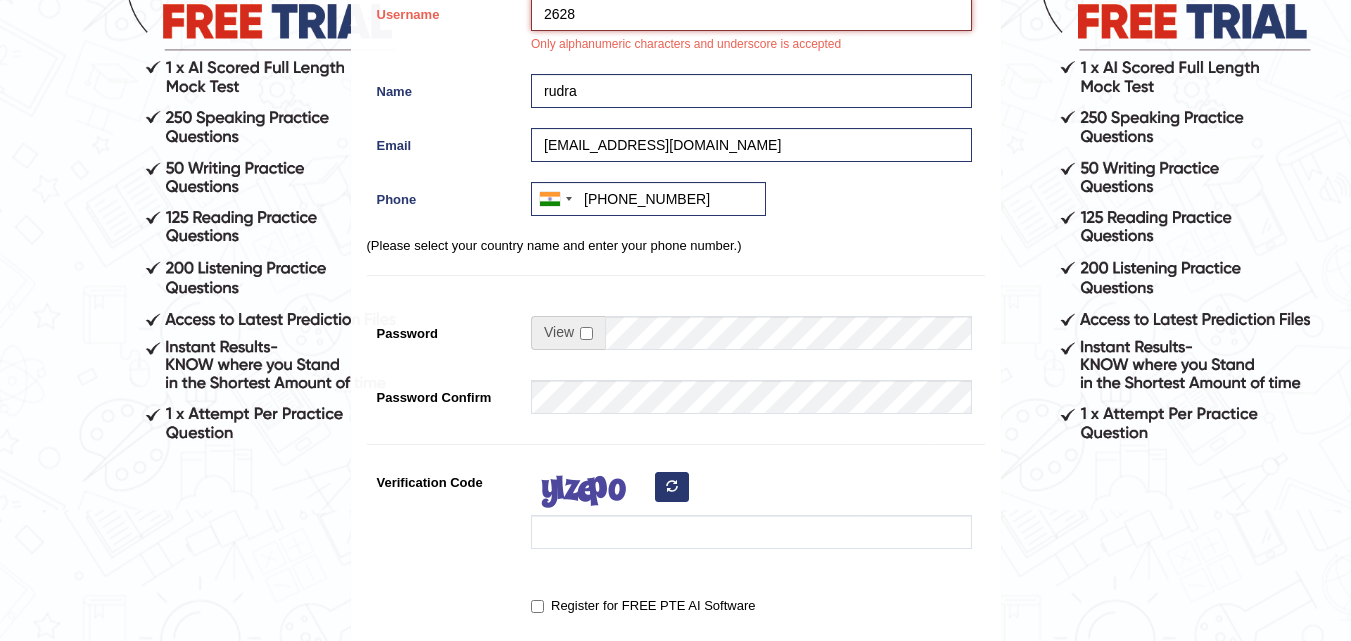 type on "2628" 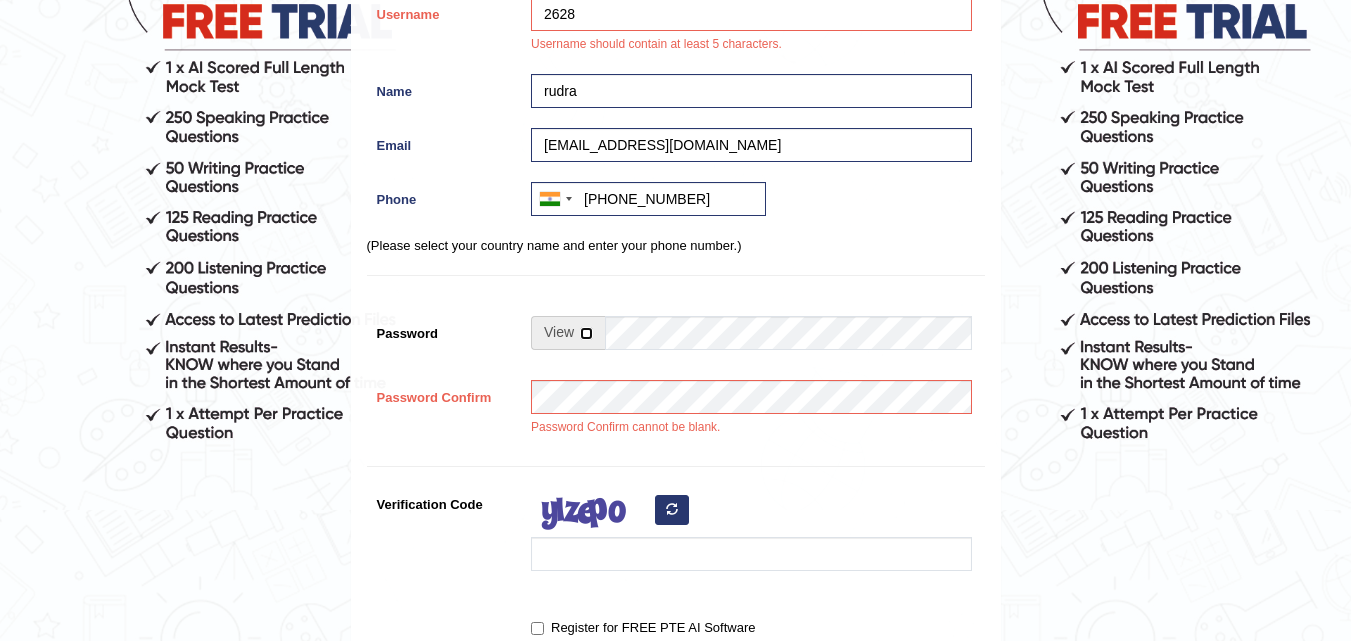 click at bounding box center [586, 333] 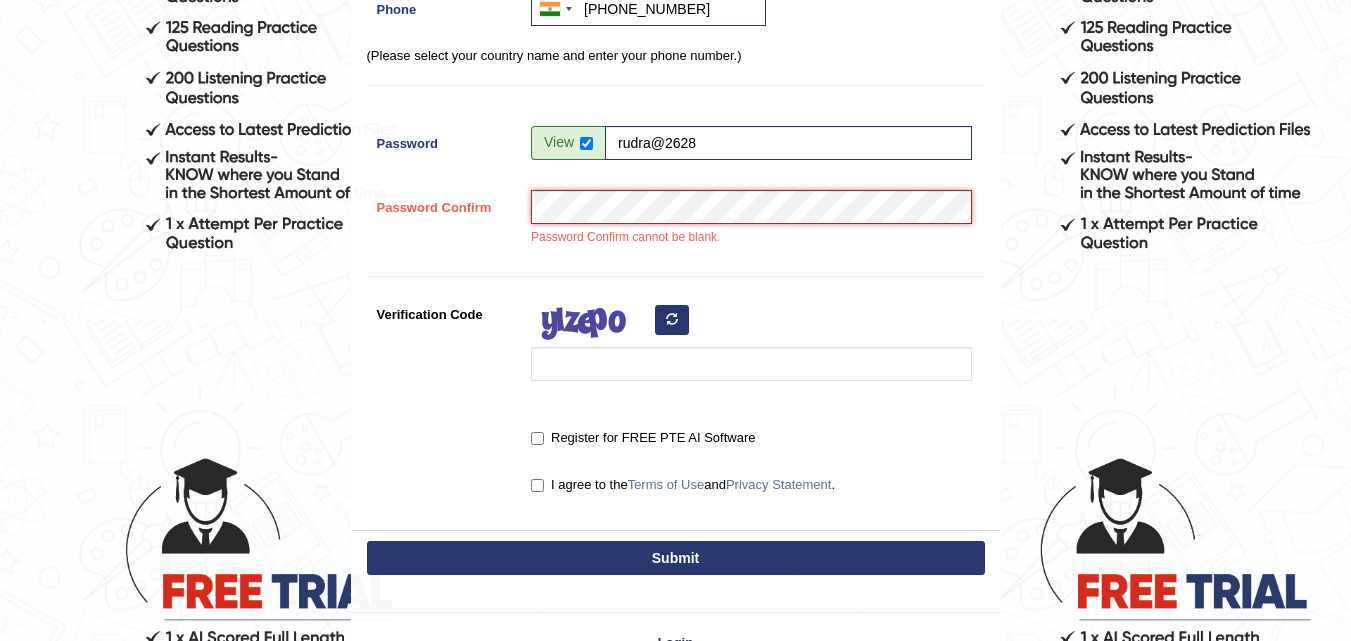 scroll, scrollTop: 477, scrollLeft: 0, axis: vertical 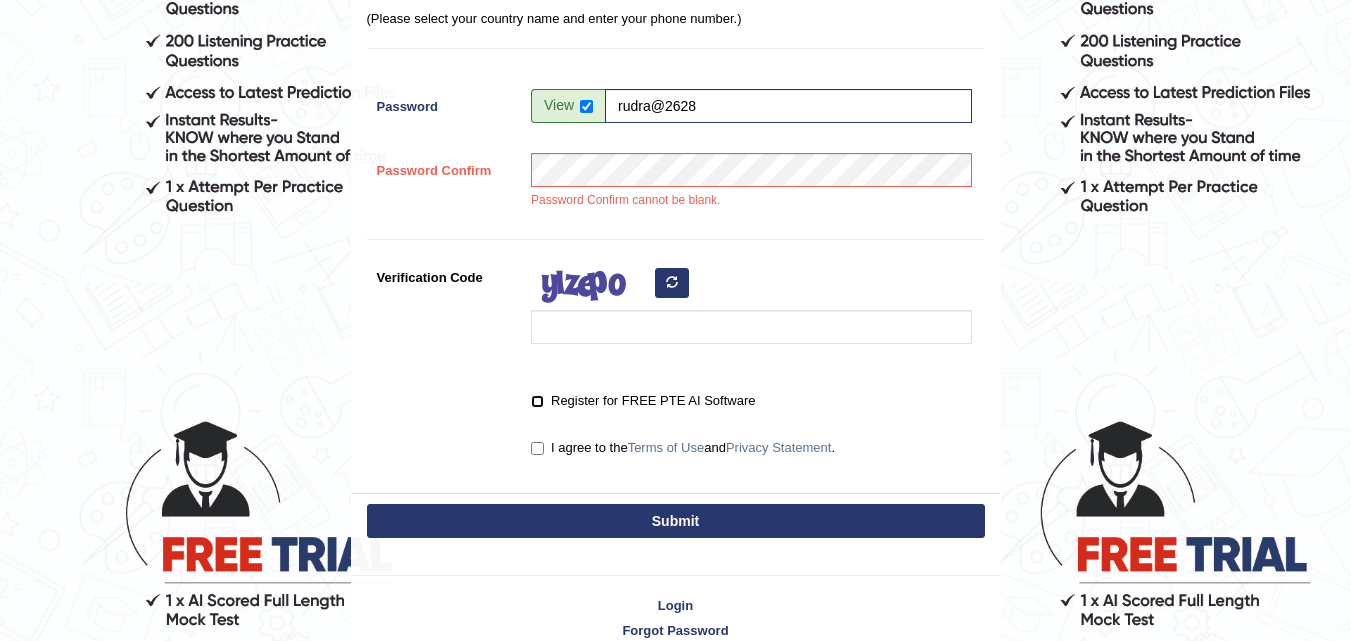 click on "Register for FREE PTE AI Software" at bounding box center (537, 401) 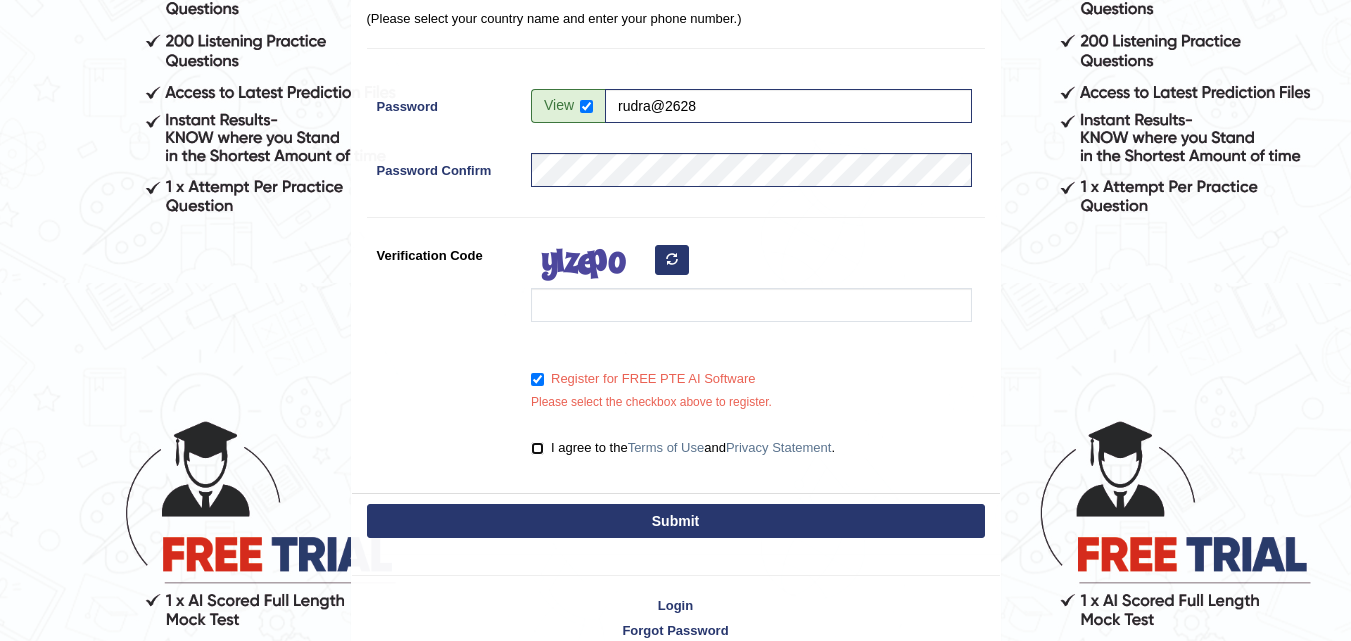 click on "I agree to the  Terms of Use  and  Privacy Statement ." at bounding box center (537, 448) 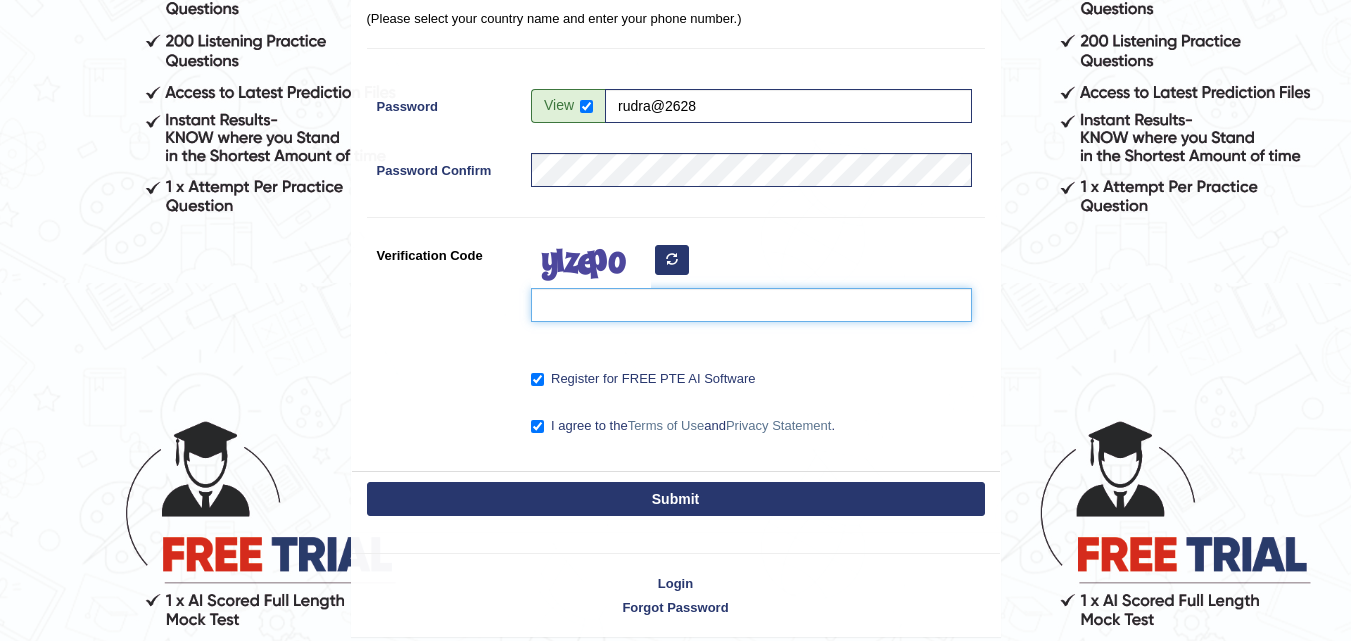 click on "Verification Code" at bounding box center (751, 305) 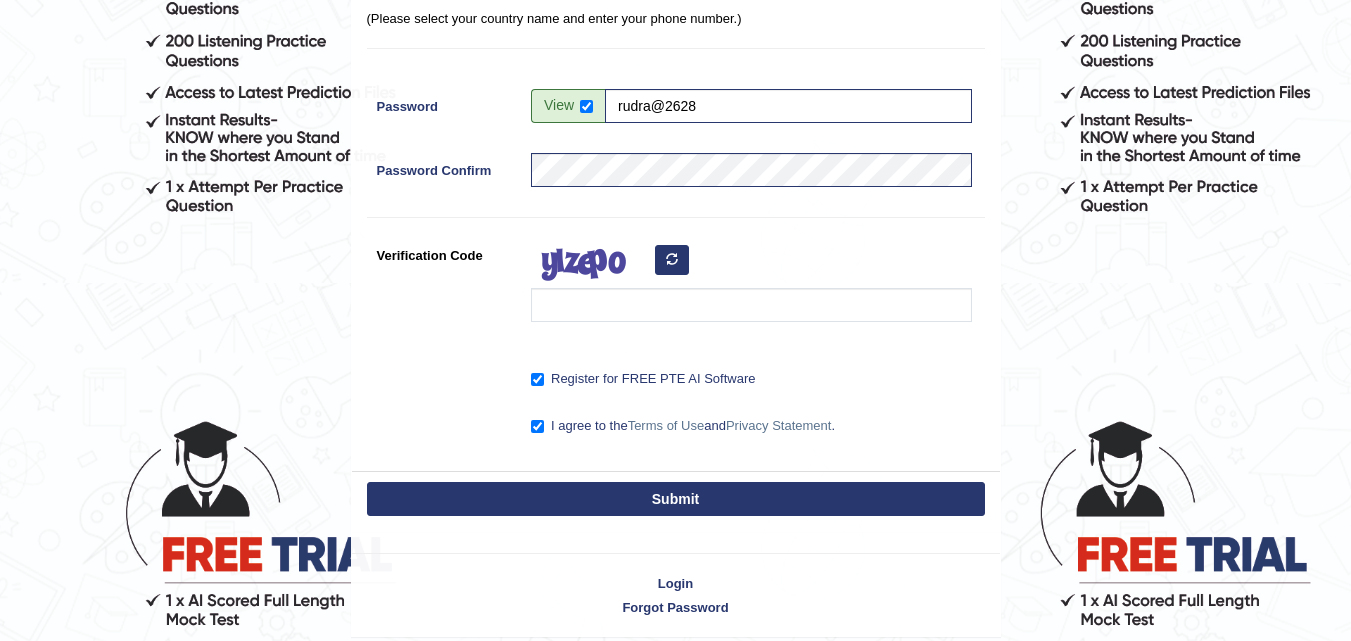 click at bounding box center [672, 259] 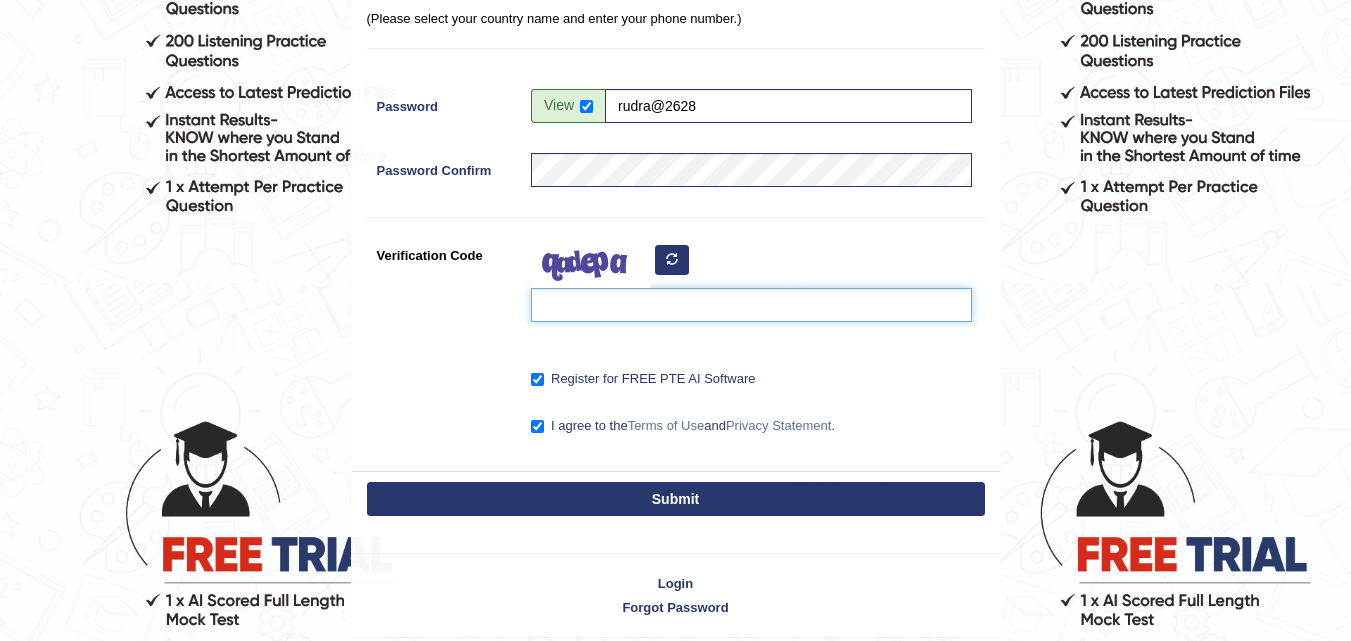 click on "Verification Code" at bounding box center (751, 305) 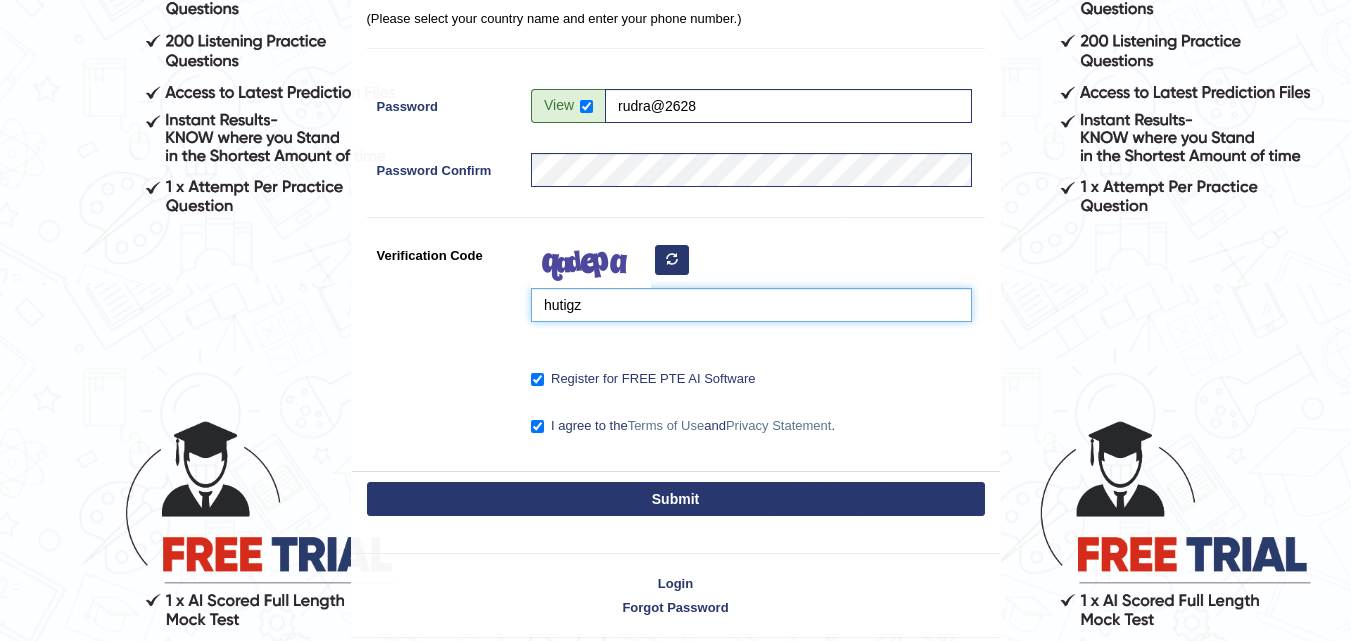 type on "hutigz" 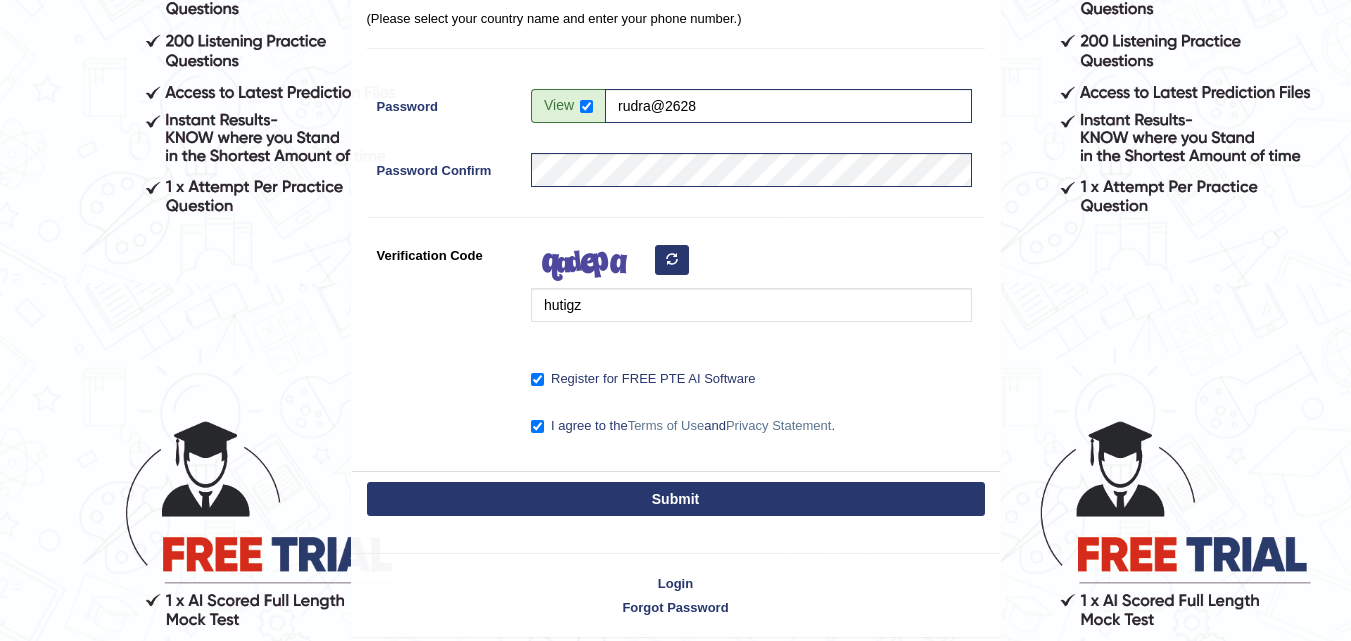 click on "Submit" at bounding box center (676, 499) 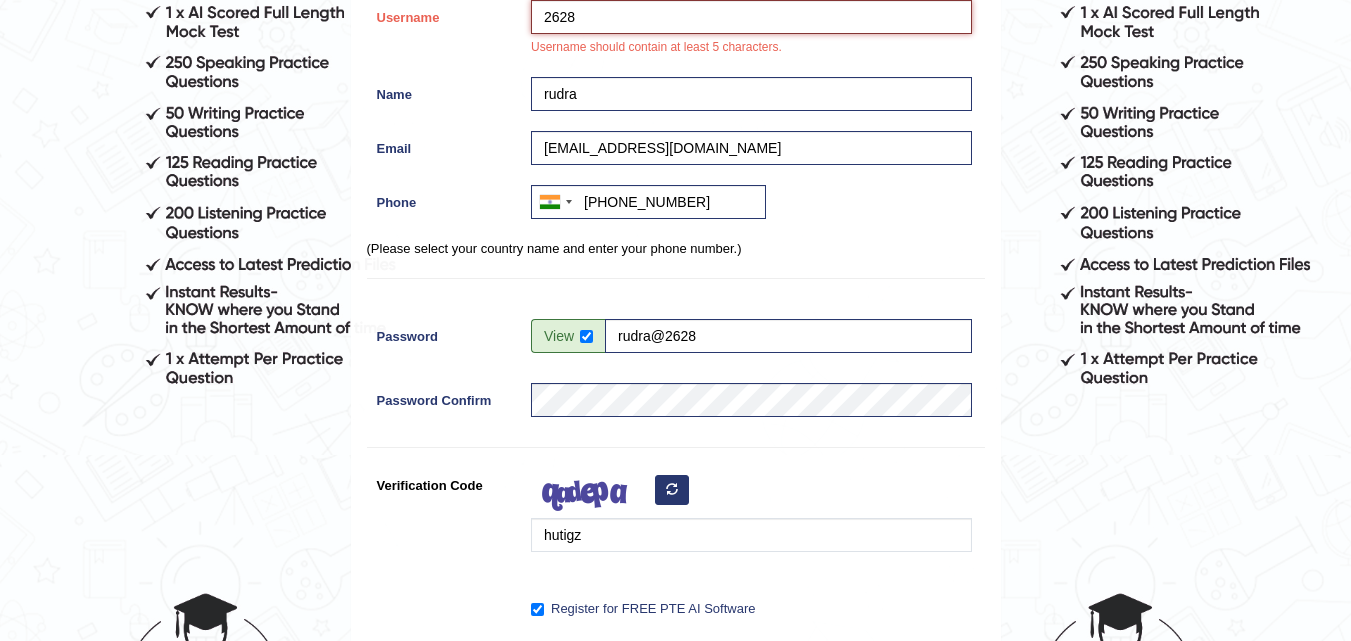 click on "2628" at bounding box center (751, 17) 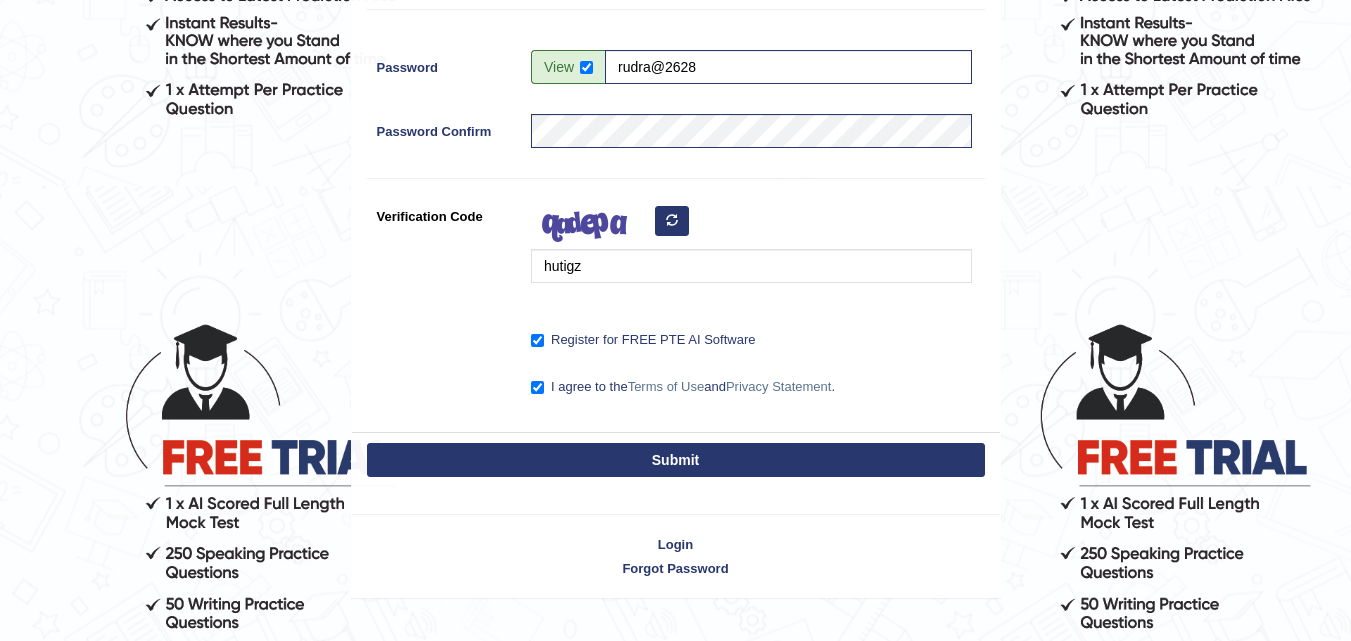 scroll, scrollTop: 575, scrollLeft: 0, axis: vertical 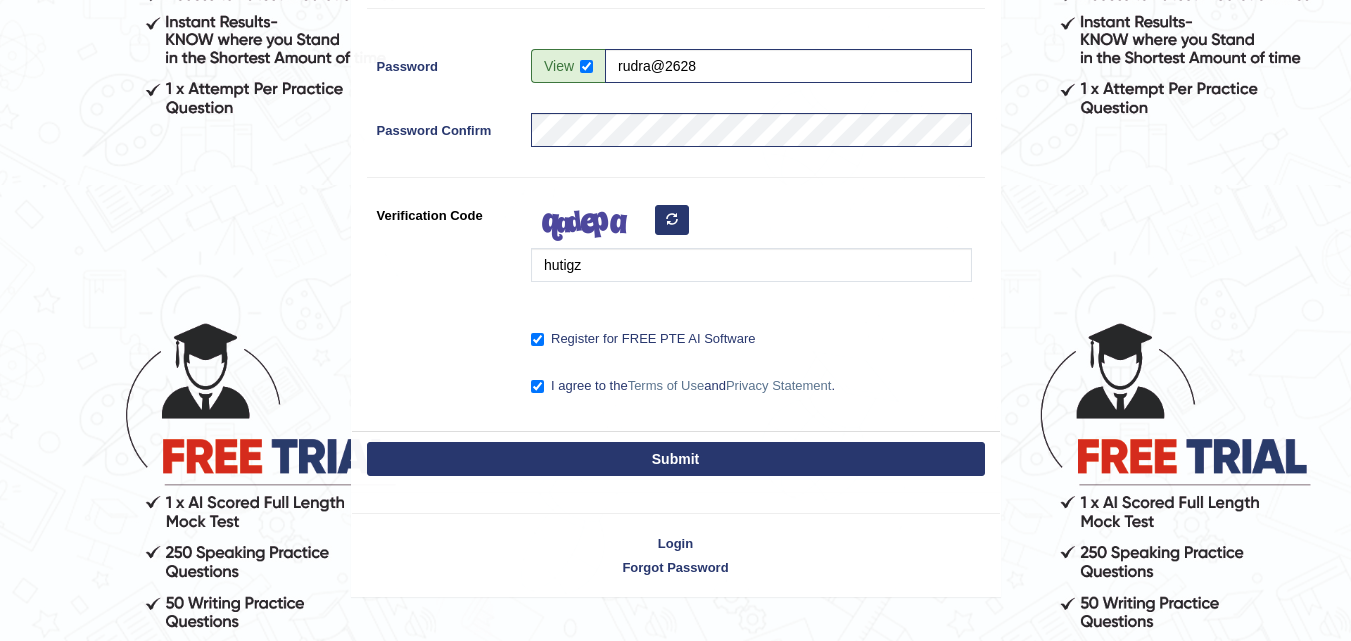 type on "262822" 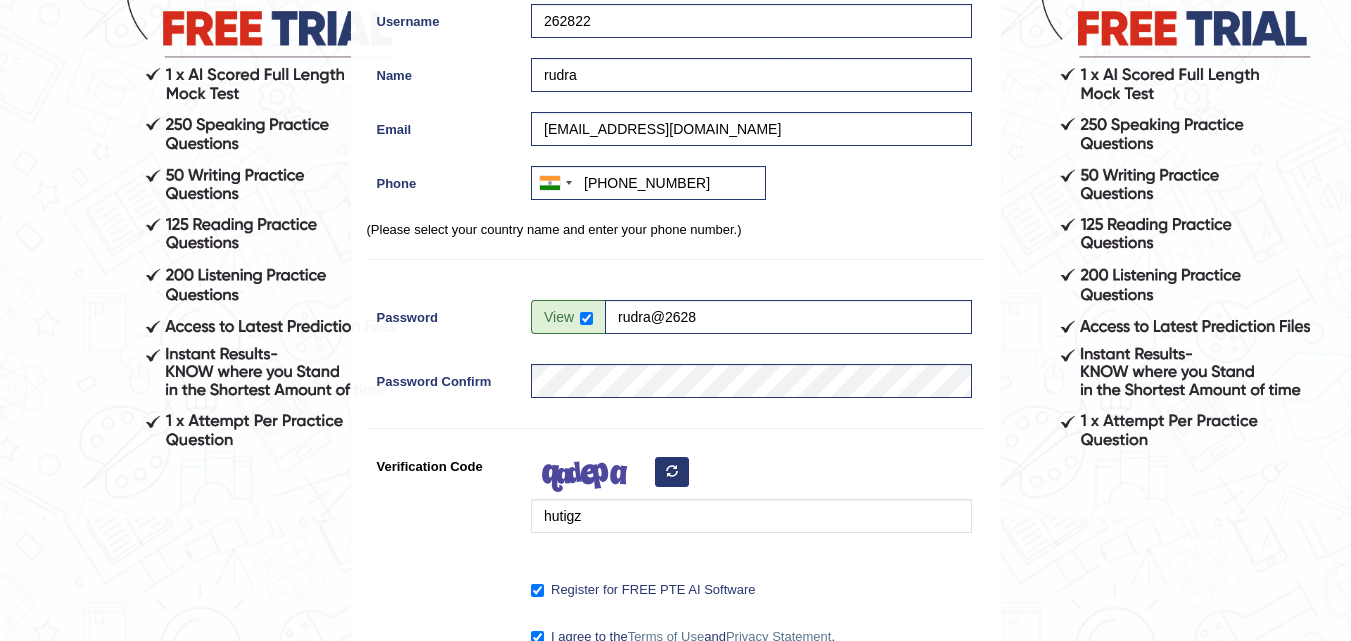 scroll, scrollTop: 247, scrollLeft: 0, axis: vertical 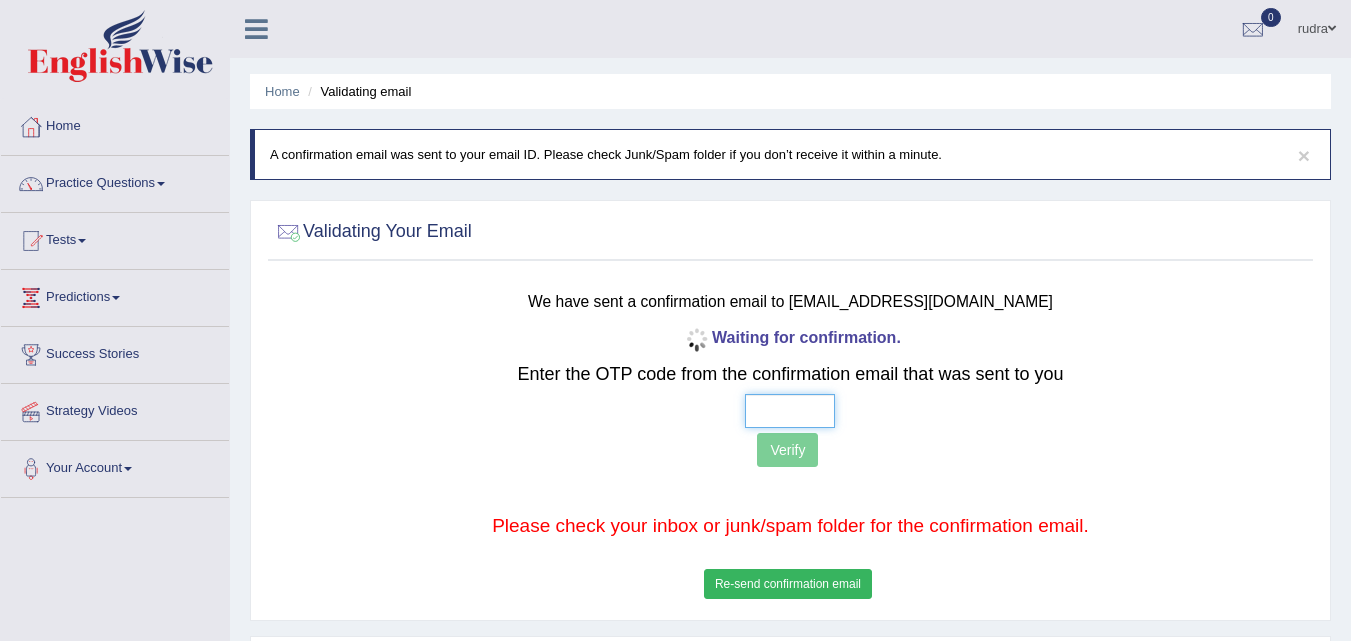 click at bounding box center (790, 411) 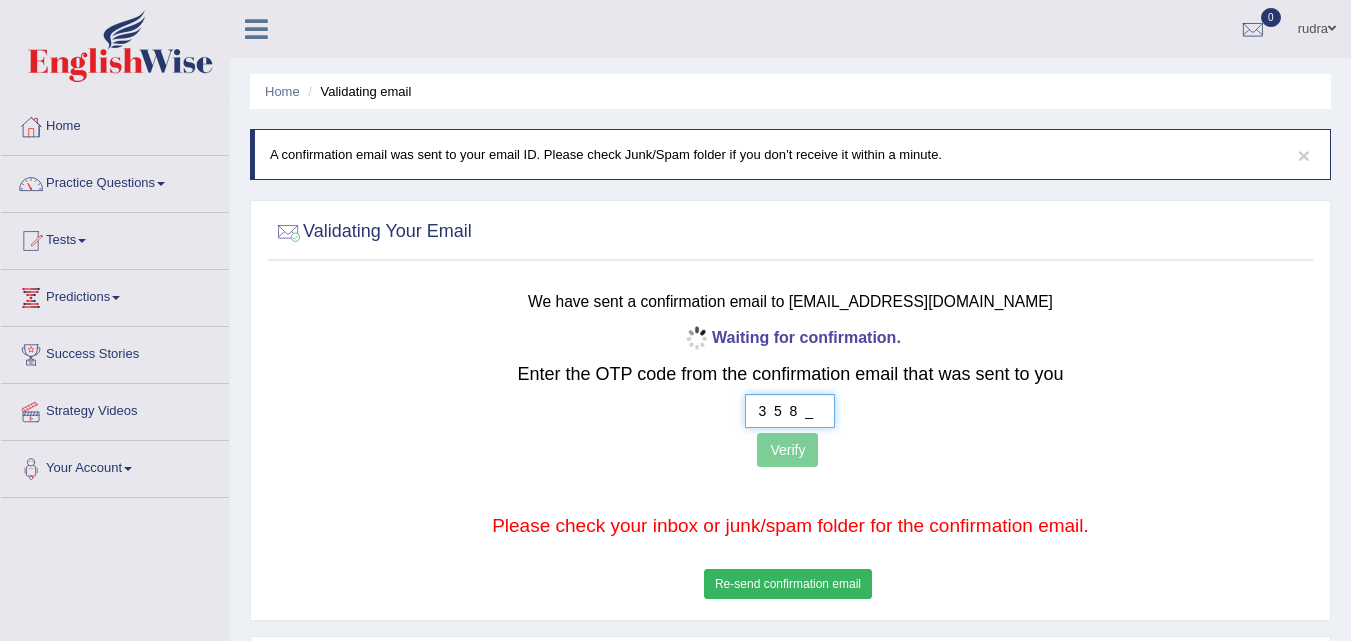 type on "3  5  8  4" 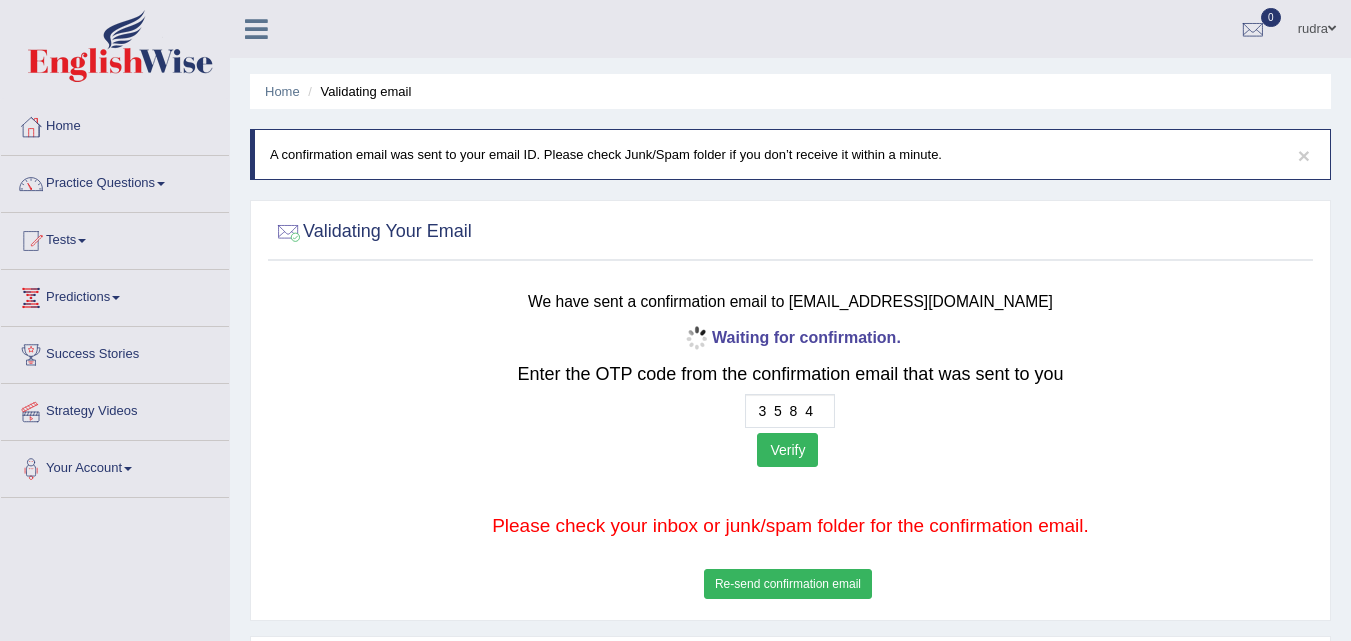 click on "Verify" at bounding box center (787, 450) 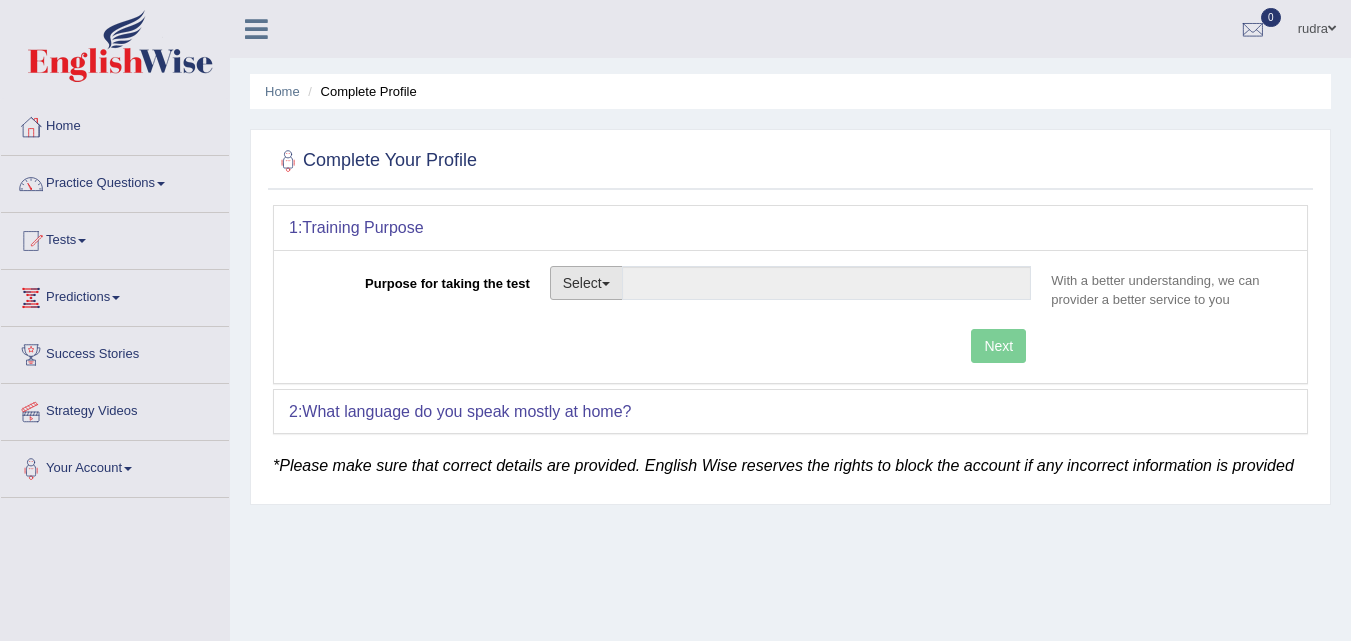 scroll, scrollTop: 0, scrollLeft: 0, axis: both 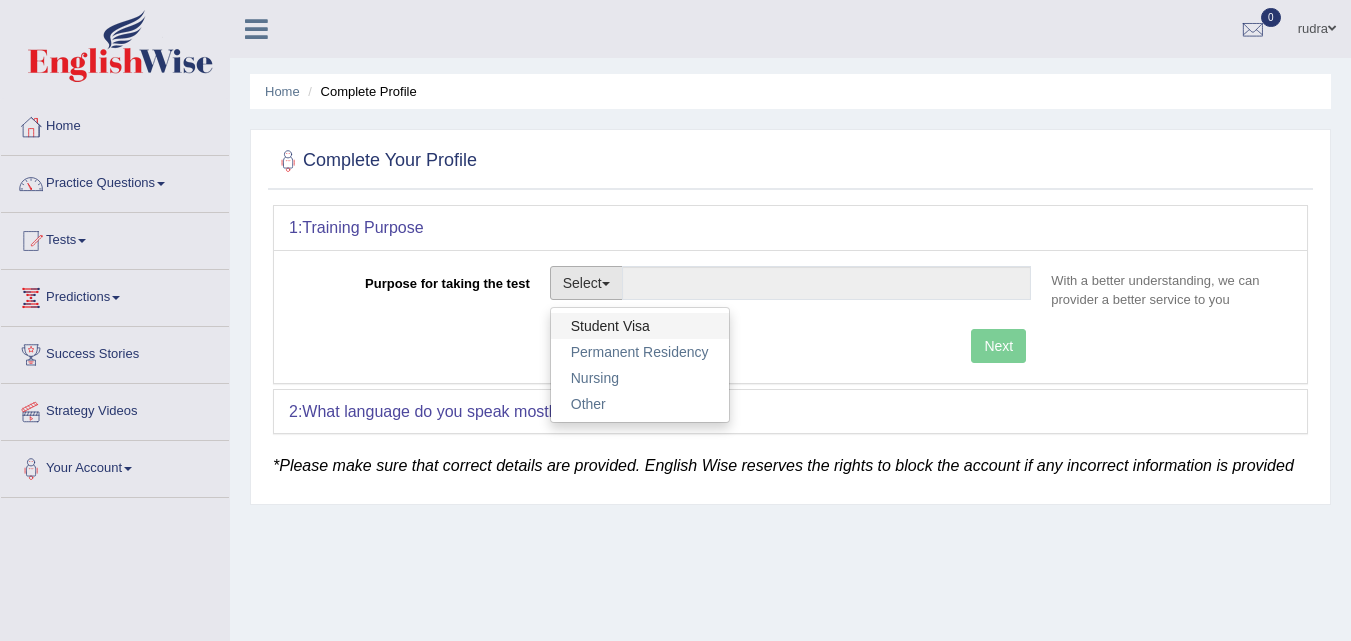 click on "Student Visa" at bounding box center (640, 326) 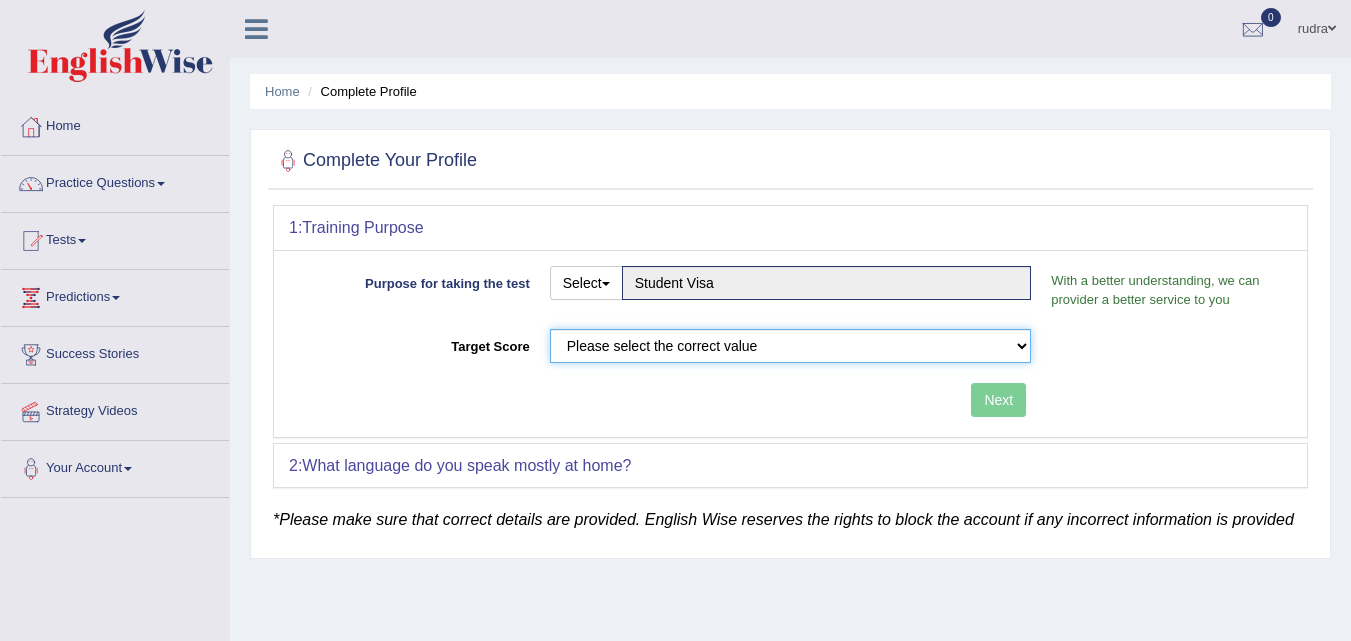 click on "Please select the correct value
50 (6 bands)
58 (6.5 bands)
65 (7 bands)
79 (8 bands)" at bounding box center [791, 346] 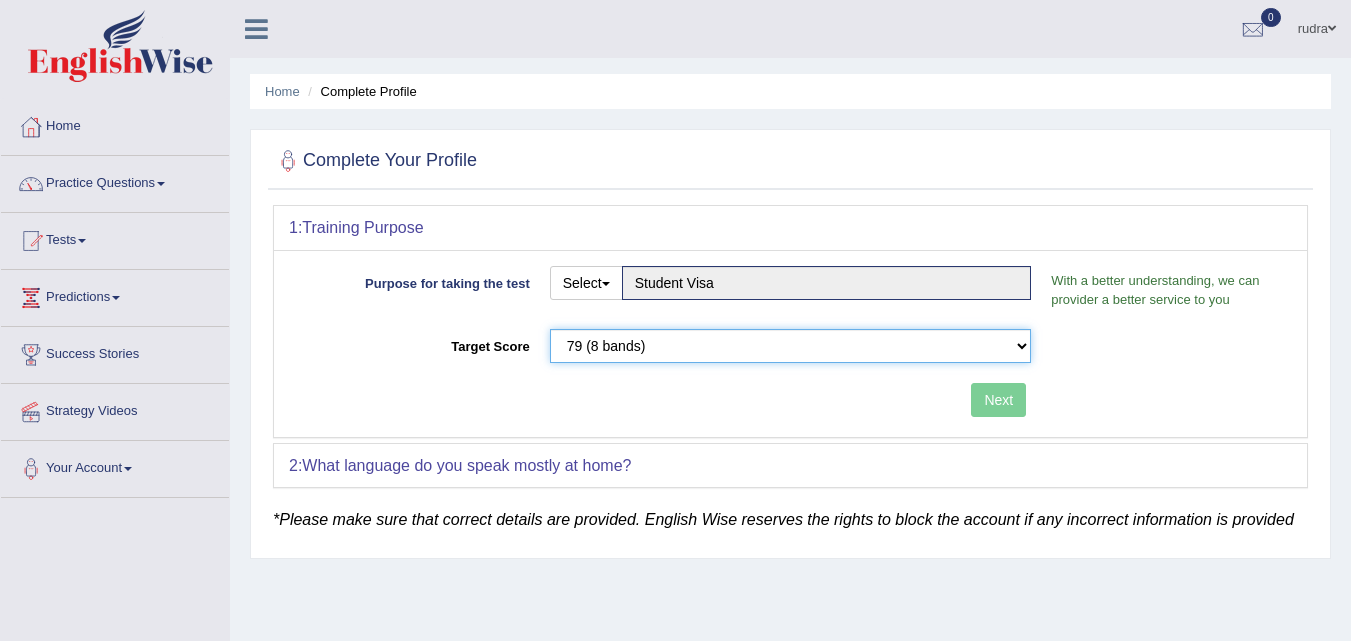 click on "Please select the correct value
50 (6 bands)
58 (6.5 bands)
65 (7 bands)
79 (8 bands)" at bounding box center [791, 346] 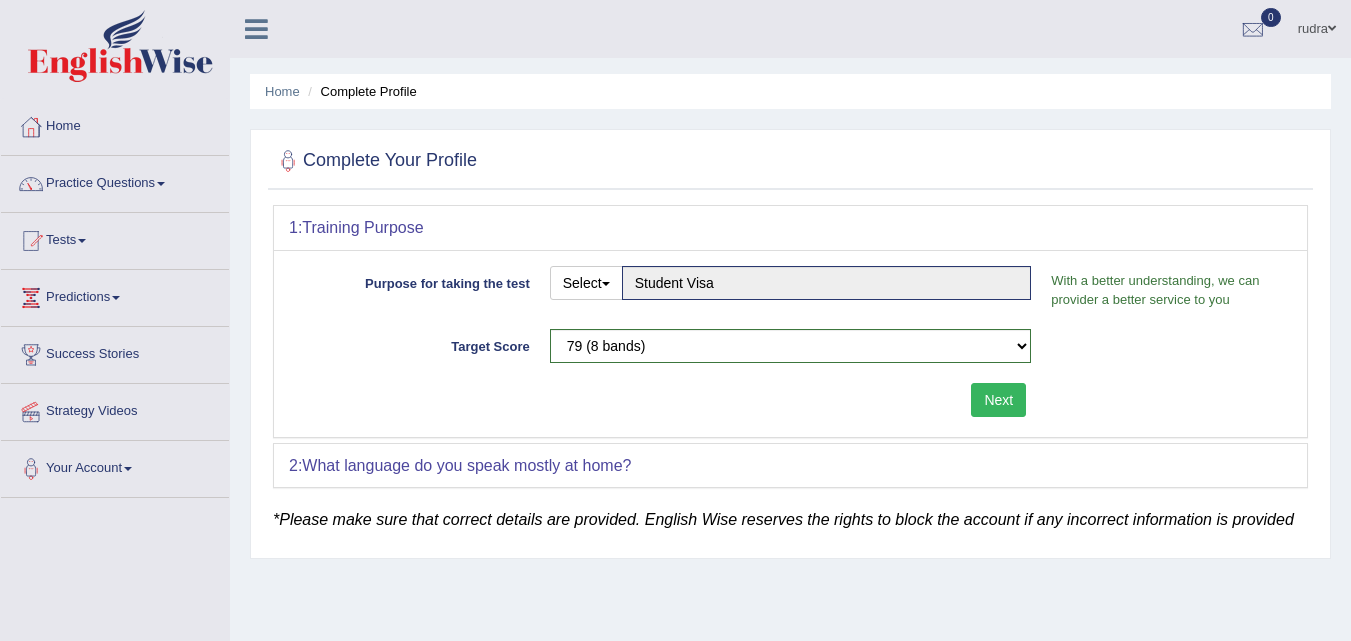 click on "Next" at bounding box center [998, 400] 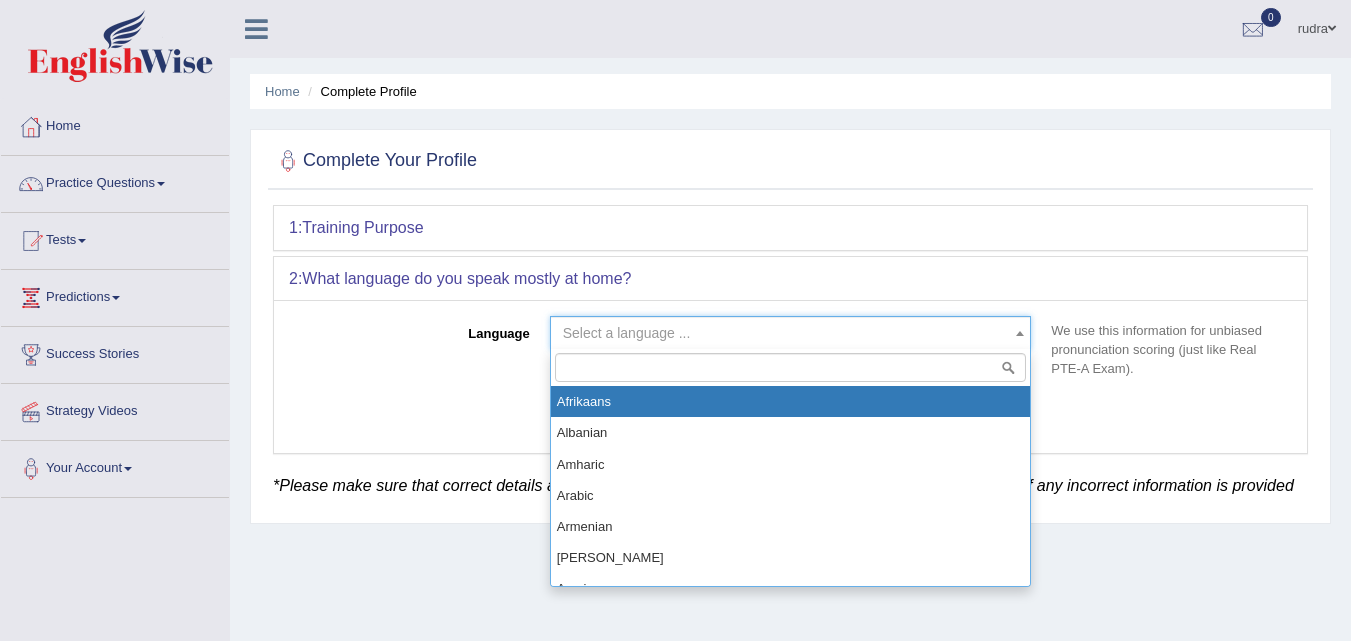 click on "Select a language ..." at bounding box center (785, 333) 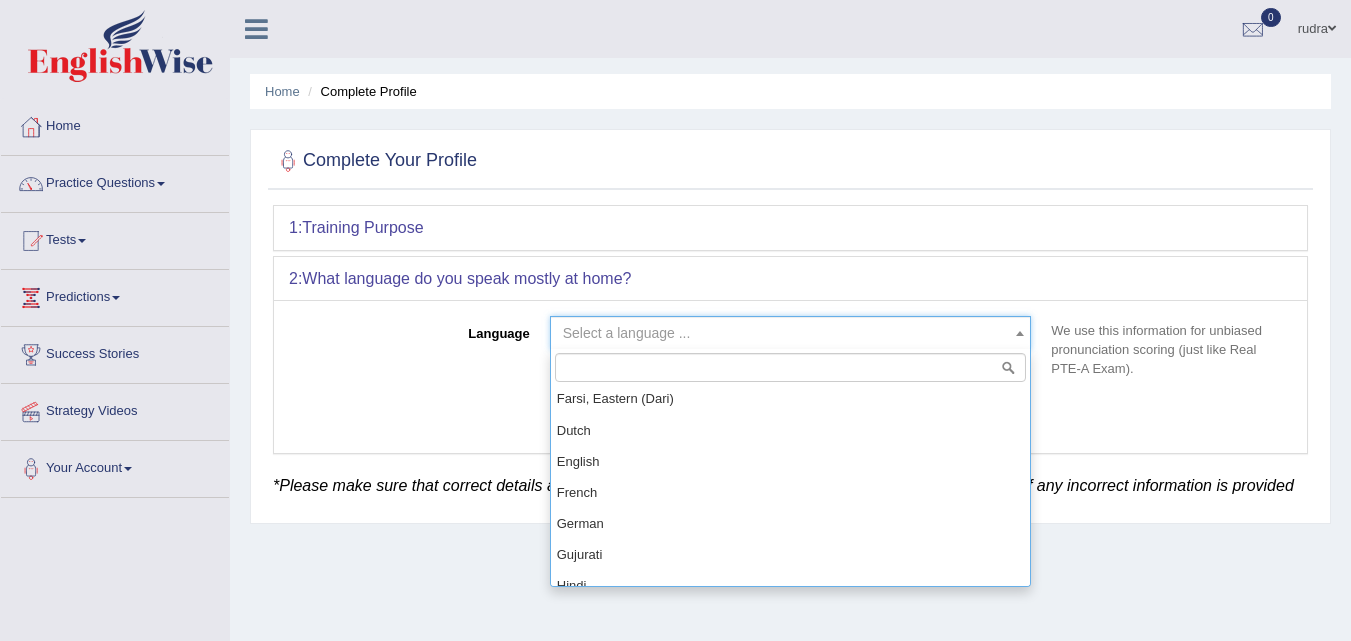 scroll, scrollTop: 623, scrollLeft: 0, axis: vertical 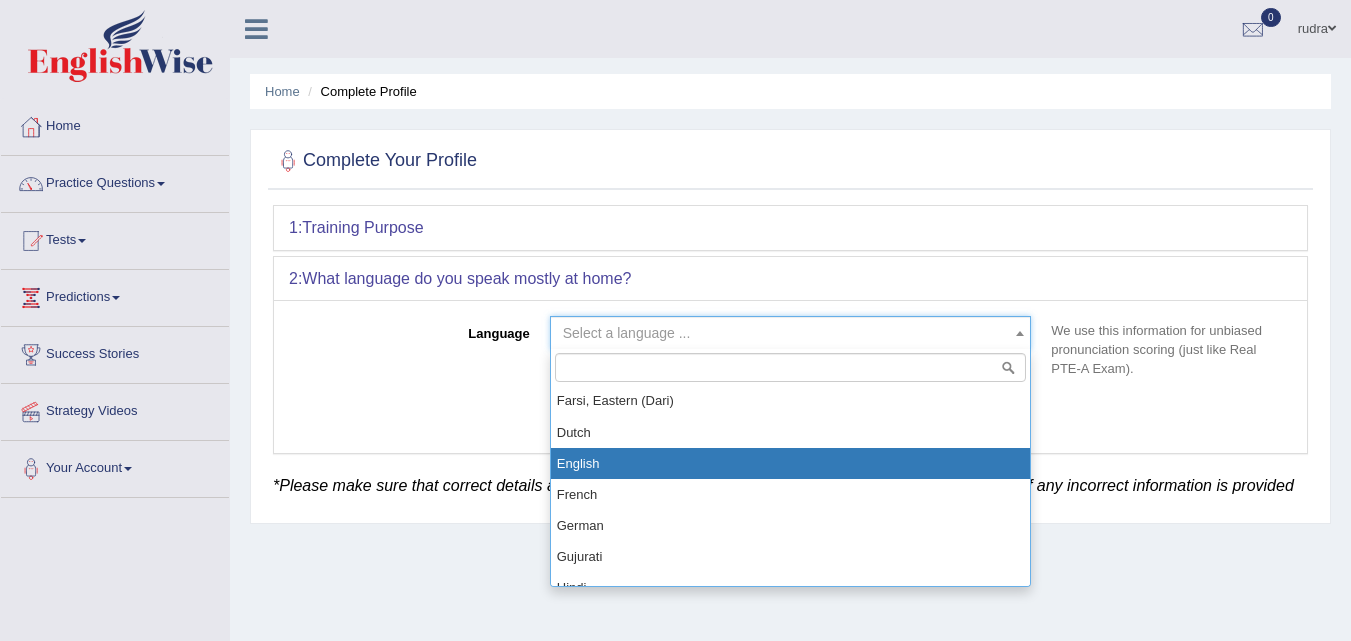 select on "English" 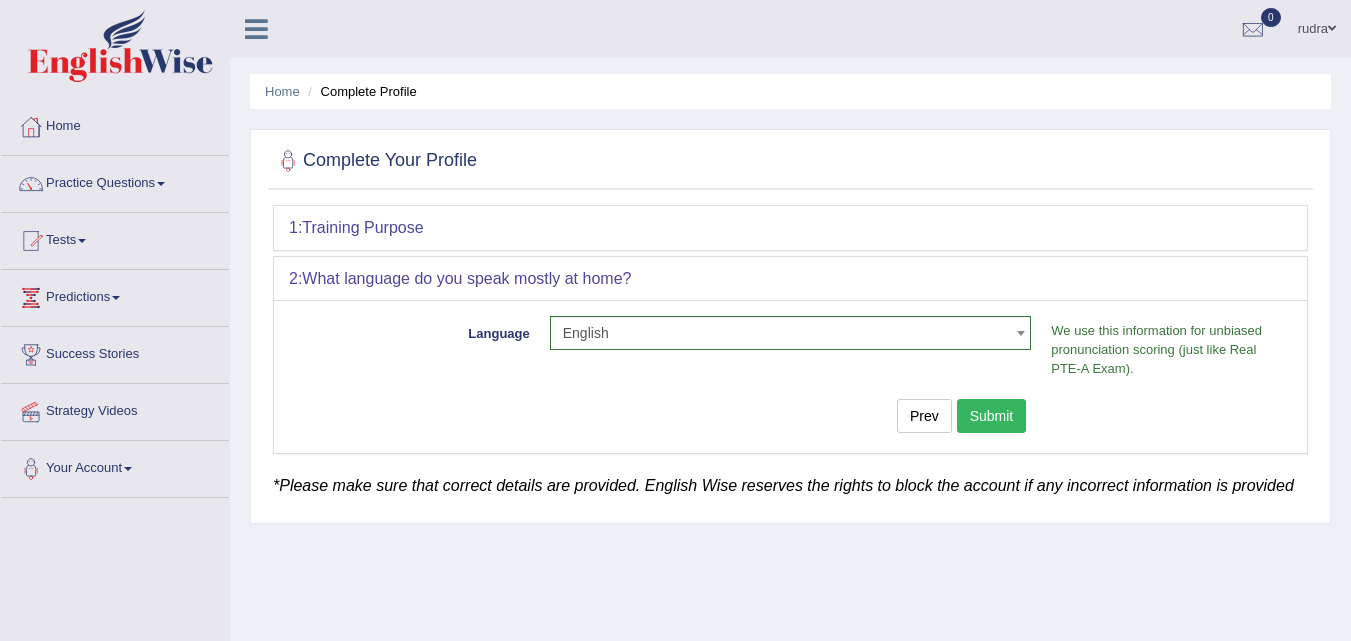 click on "Submit" at bounding box center (992, 416) 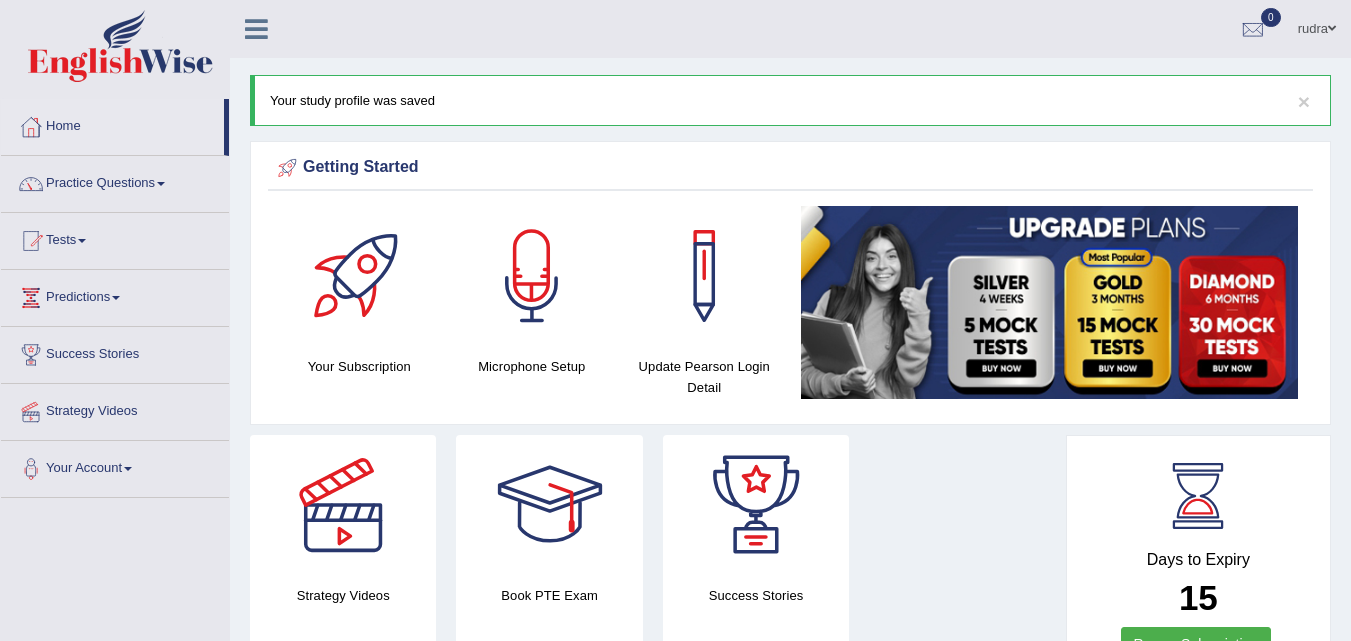 scroll, scrollTop: 0, scrollLeft: 0, axis: both 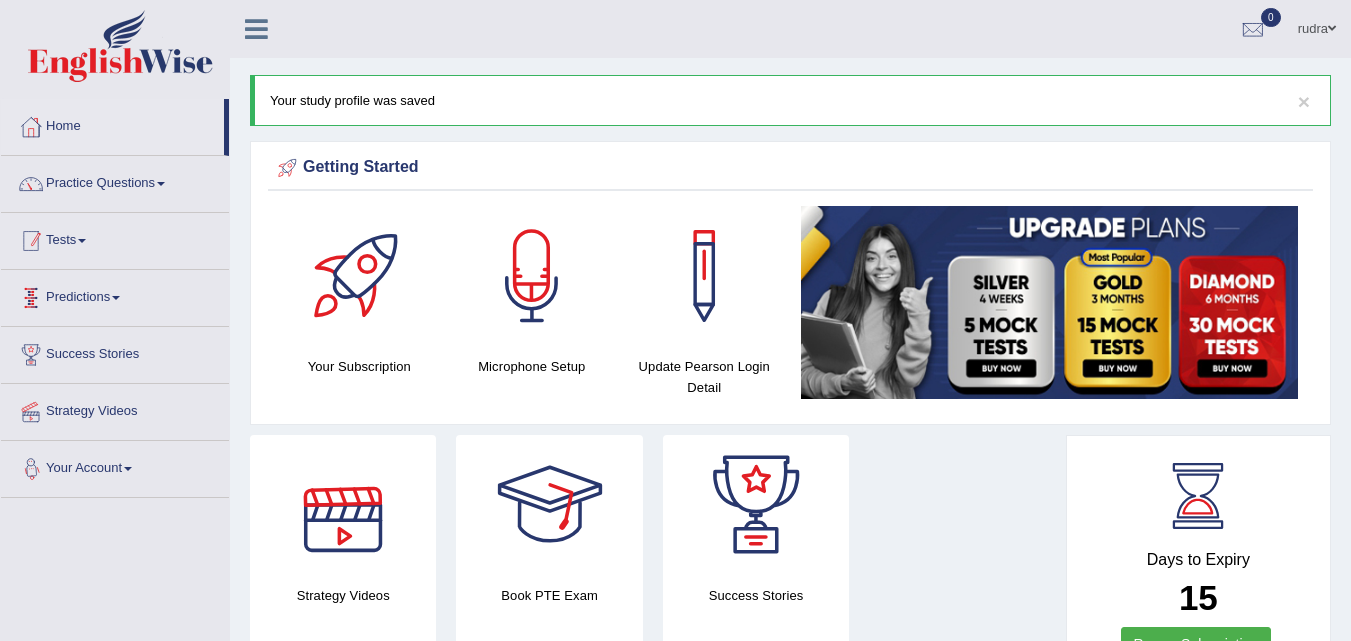 click on "Tests" at bounding box center [115, 238] 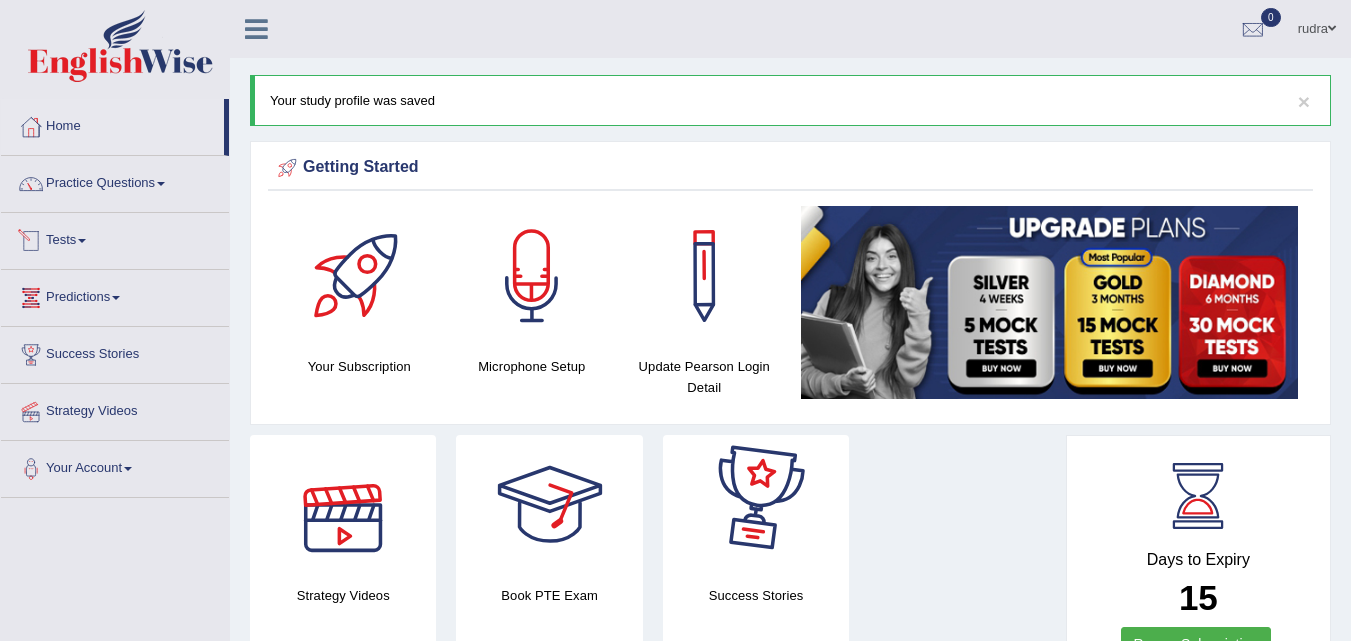 click on "Tests" at bounding box center (115, 238) 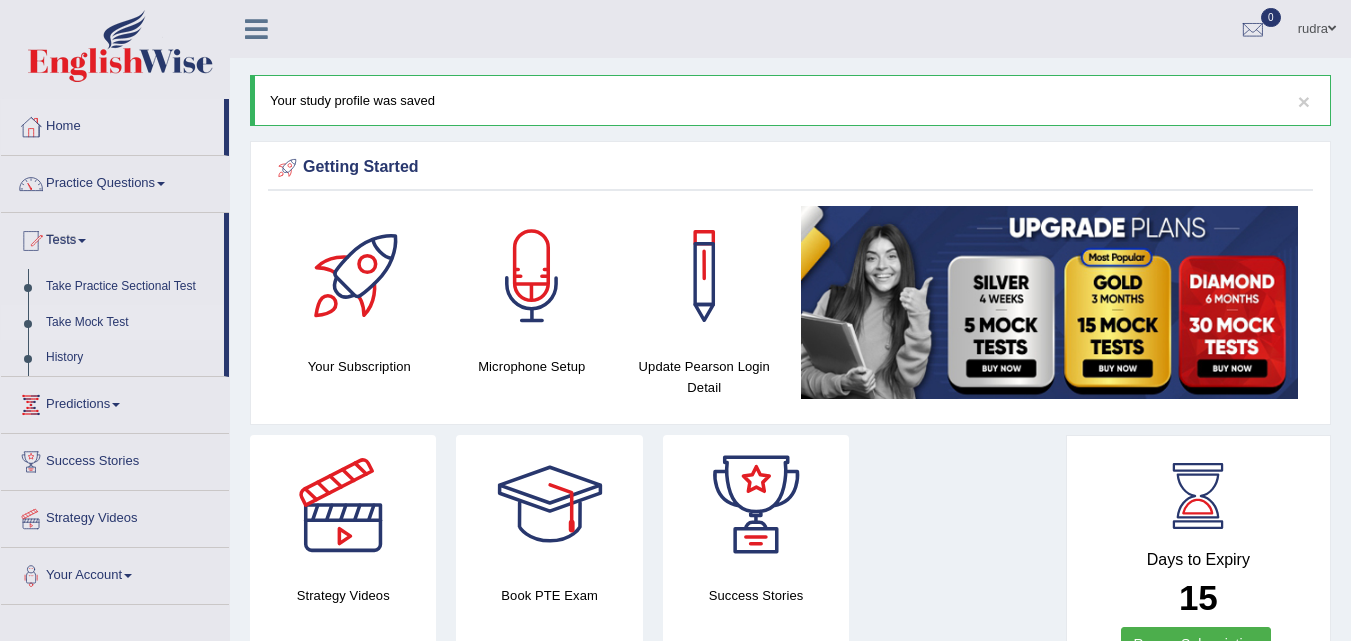 click on "Take Mock Test" at bounding box center (130, 323) 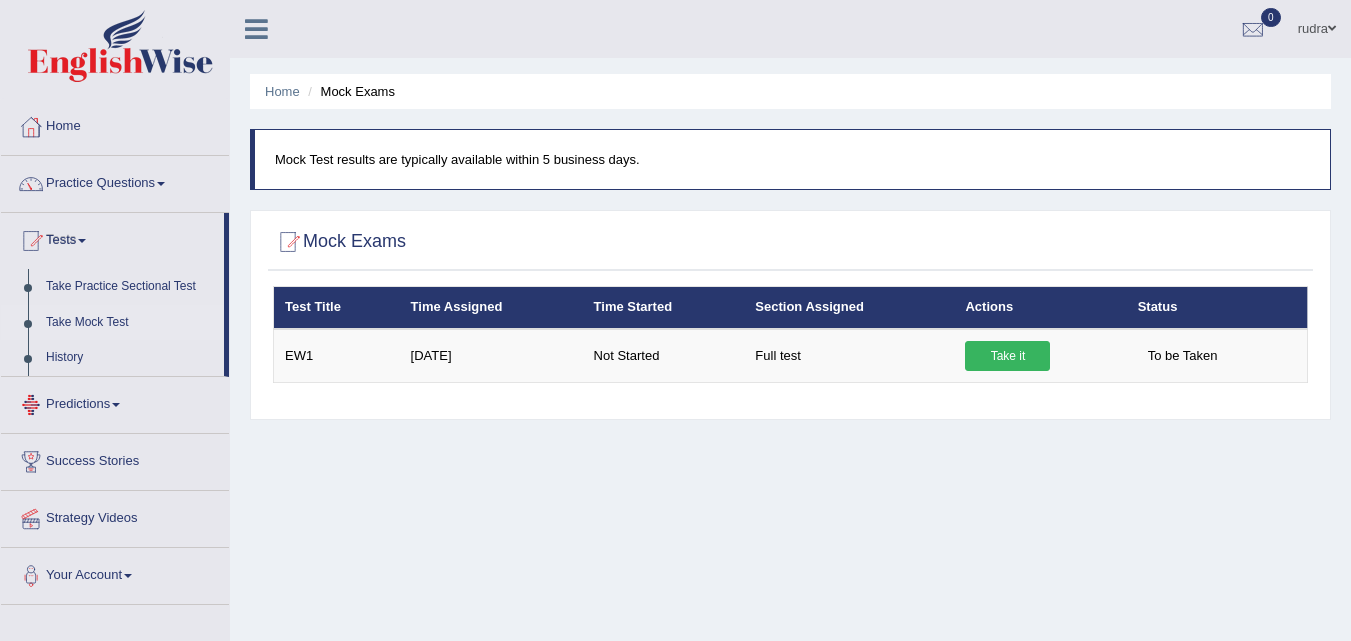 scroll, scrollTop: 0, scrollLeft: 0, axis: both 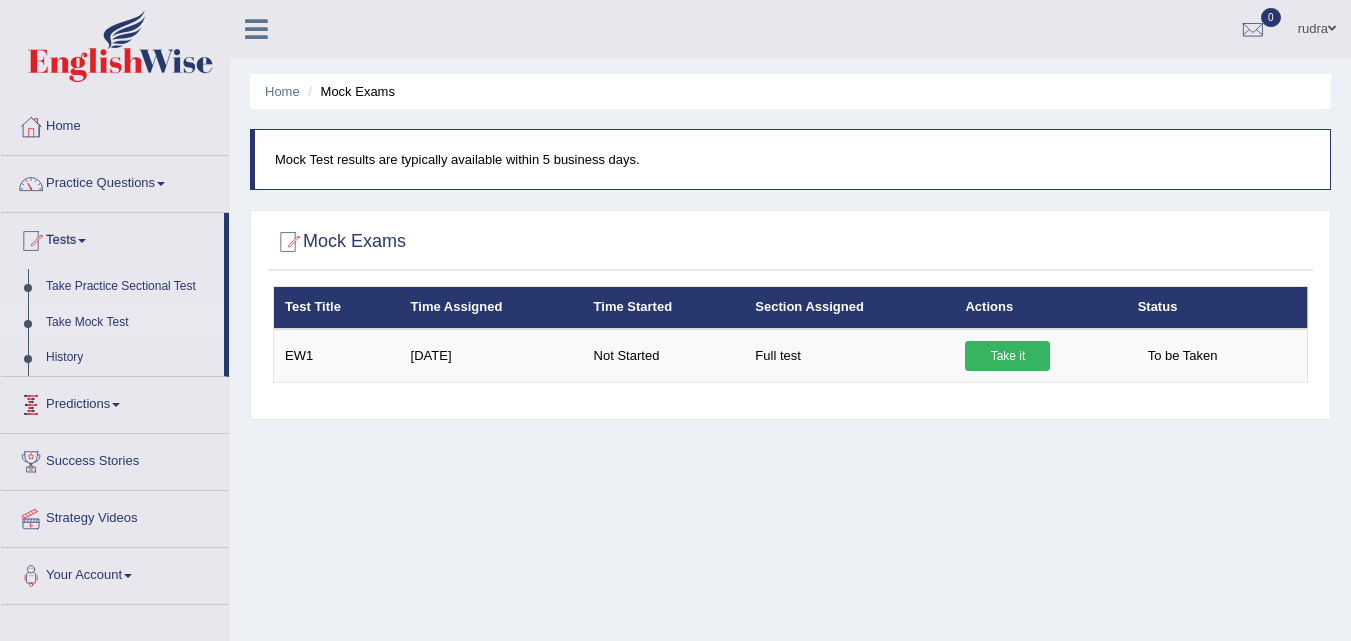 click on "Predictions" at bounding box center (115, 402) 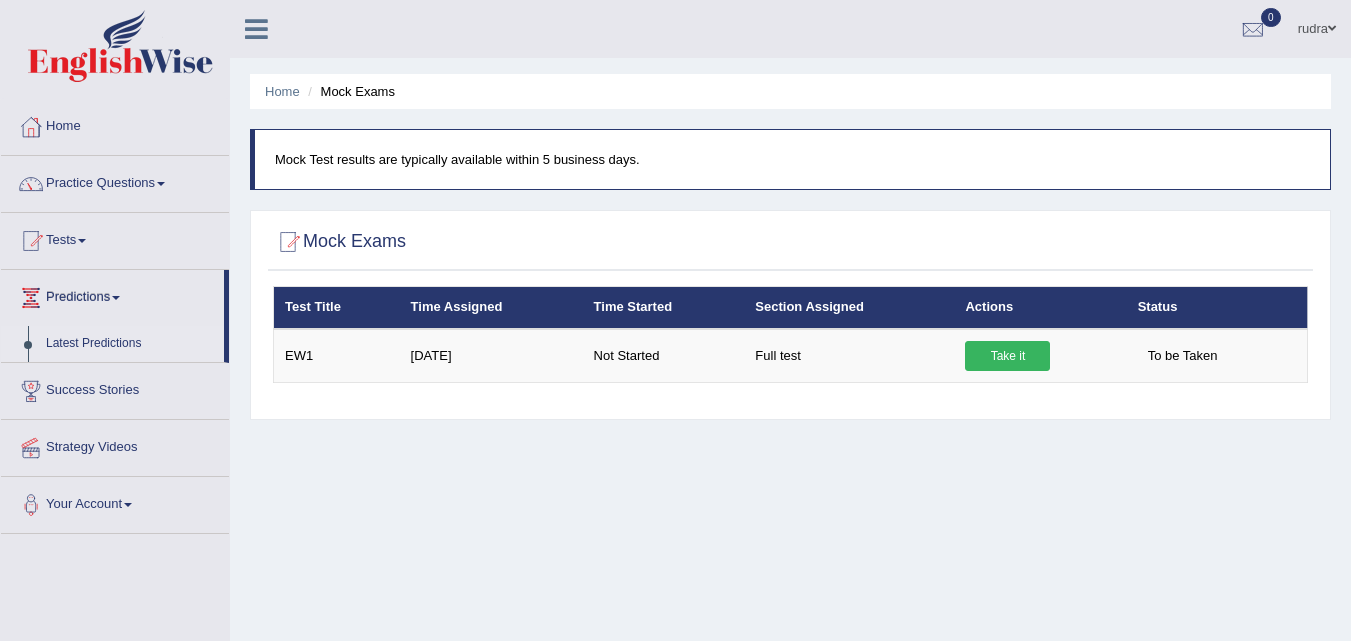 click on "Latest Predictions" at bounding box center [130, 344] 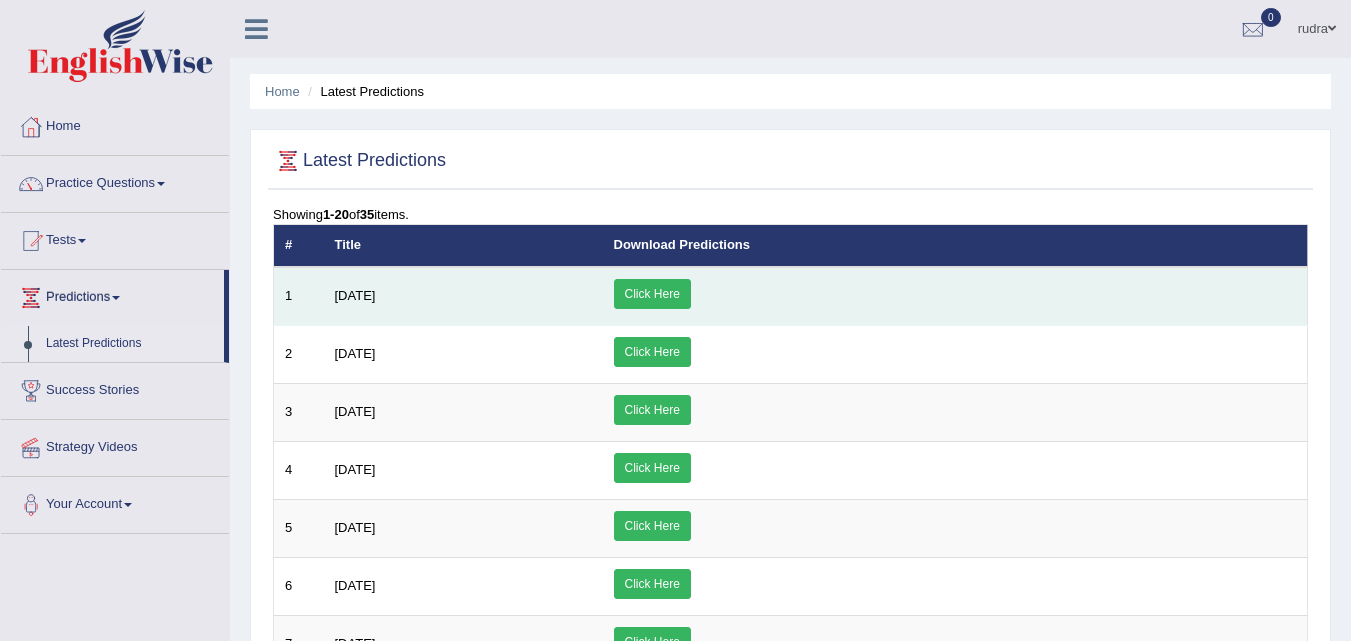 scroll, scrollTop: 0, scrollLeft: 0, axis: both 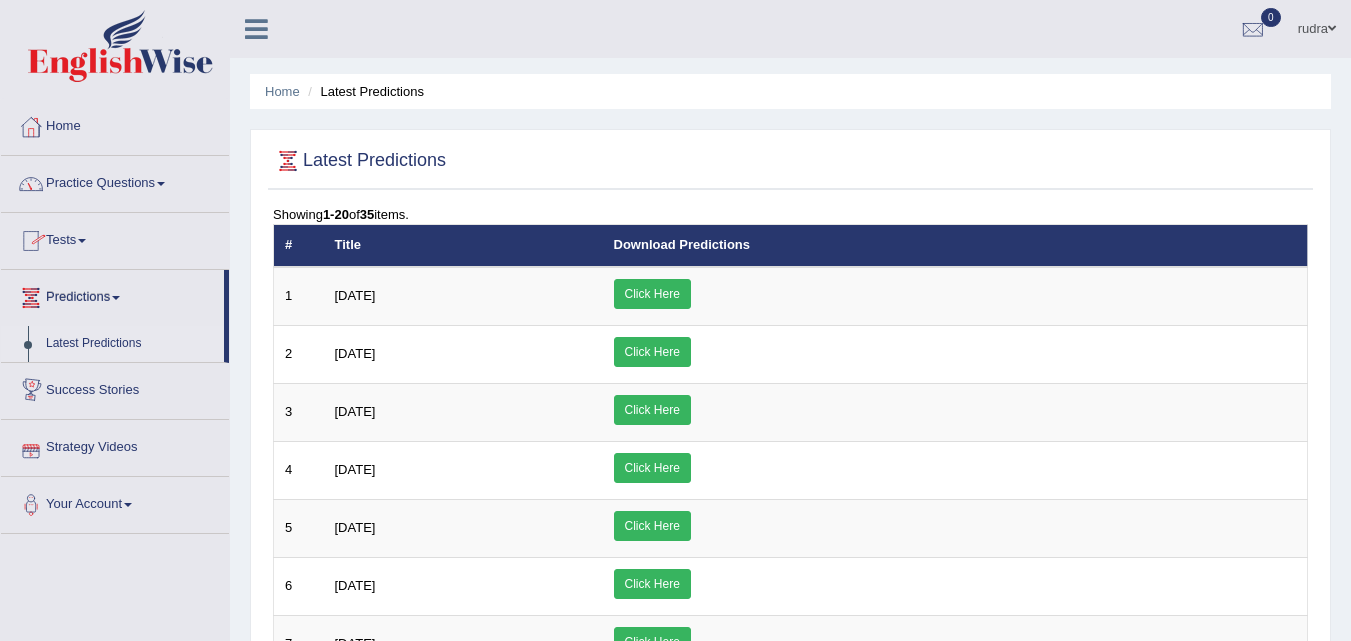 click at bounding box center [161, 184] 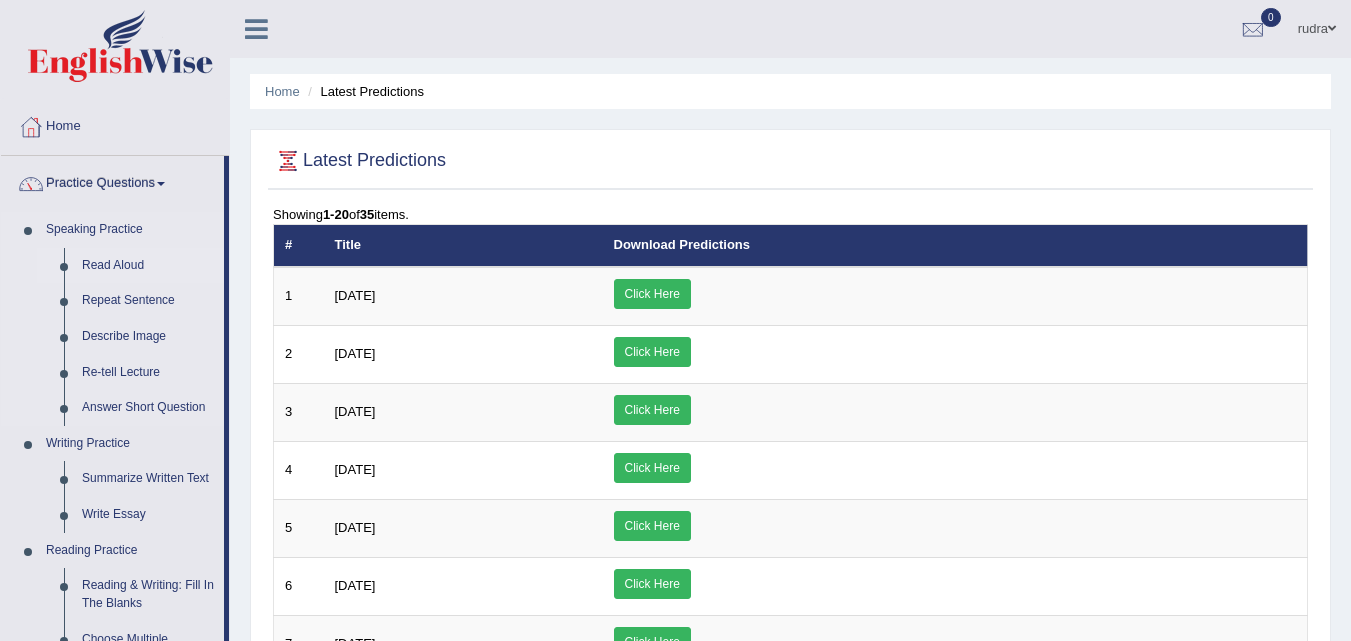 click on "Read Aloud" at bounding box center [148, 266] 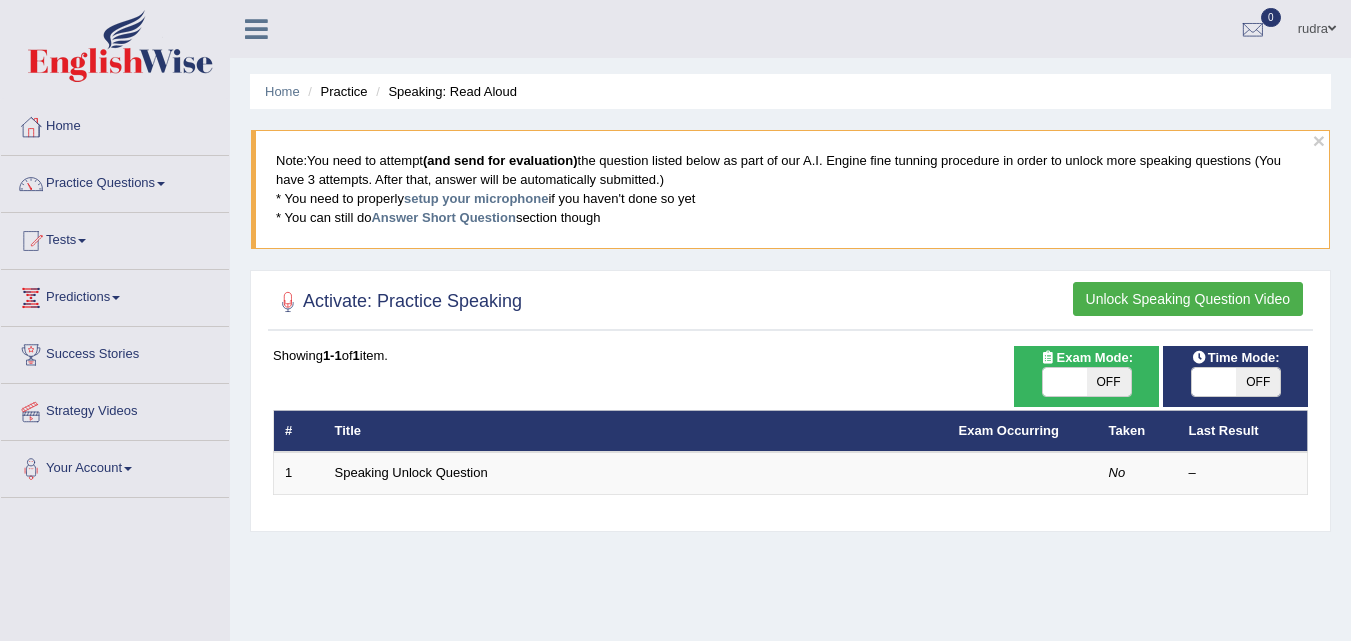 scroll, scrollTop: 0, scrollLeft: 0, axis: both 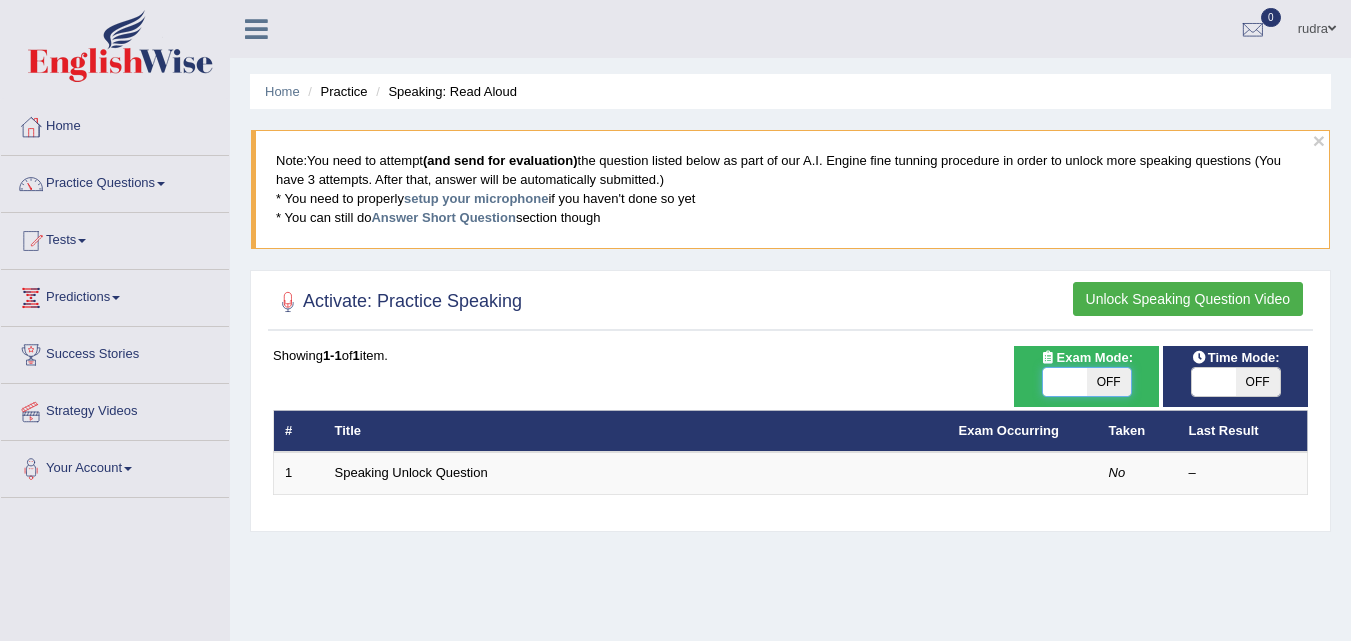 click at bounding box center [1065, 382] 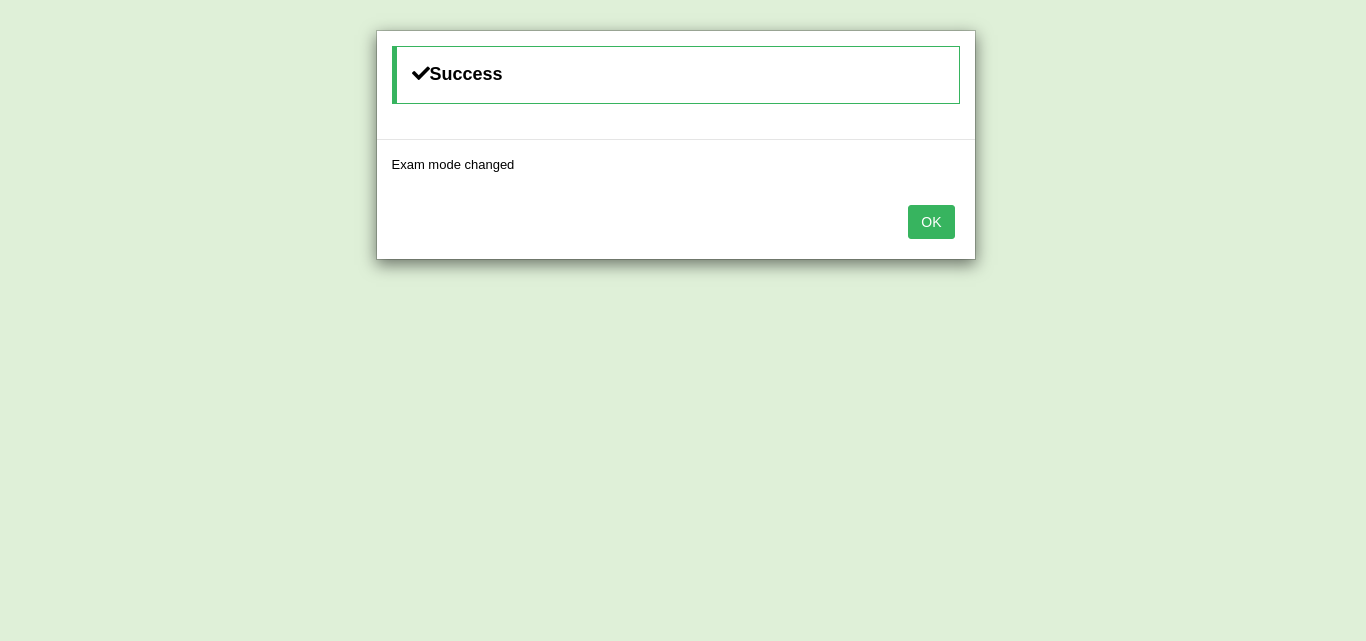 click on "OK" at bounding box center (931, 222) 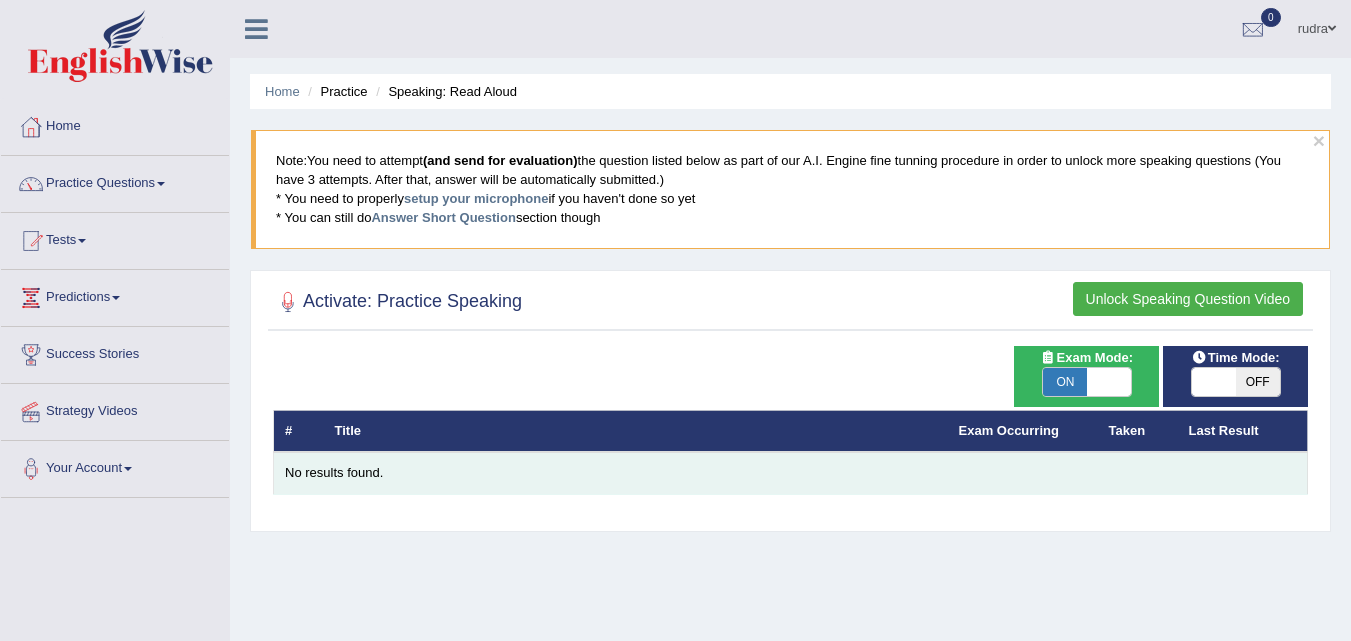 scroll, scrollTop: 0, scrollLeft: 0, axis: both 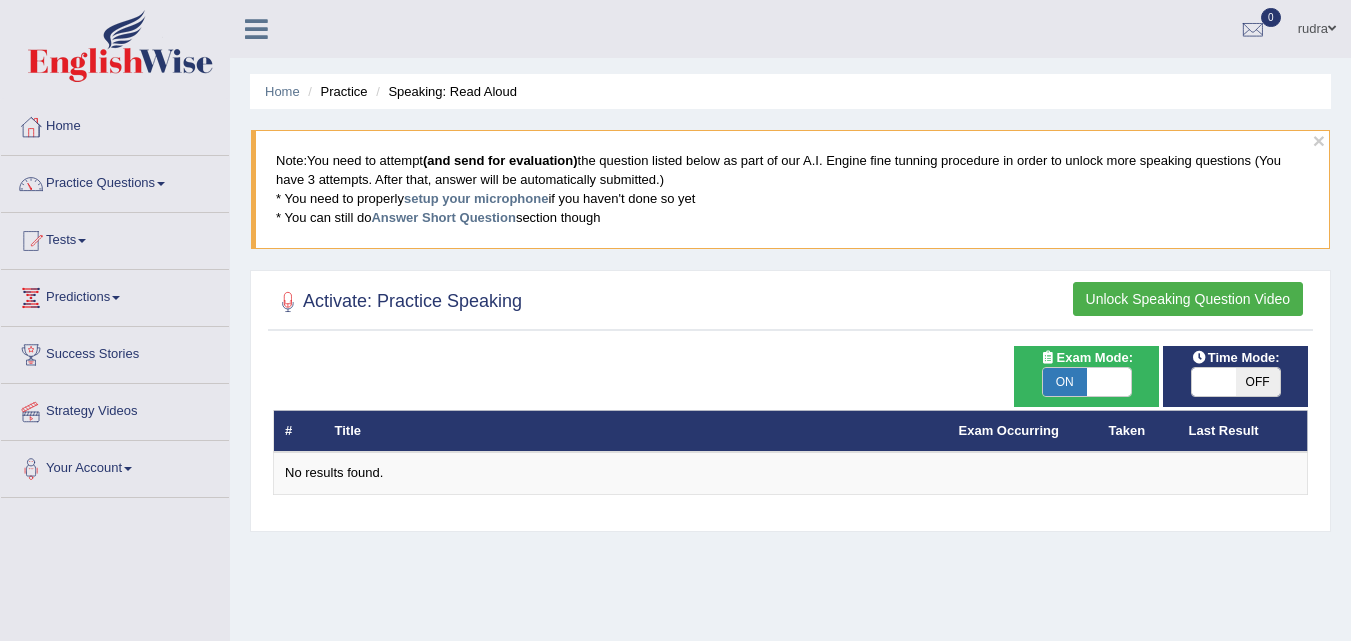click on "Practice" at bounding box center (335, 91) 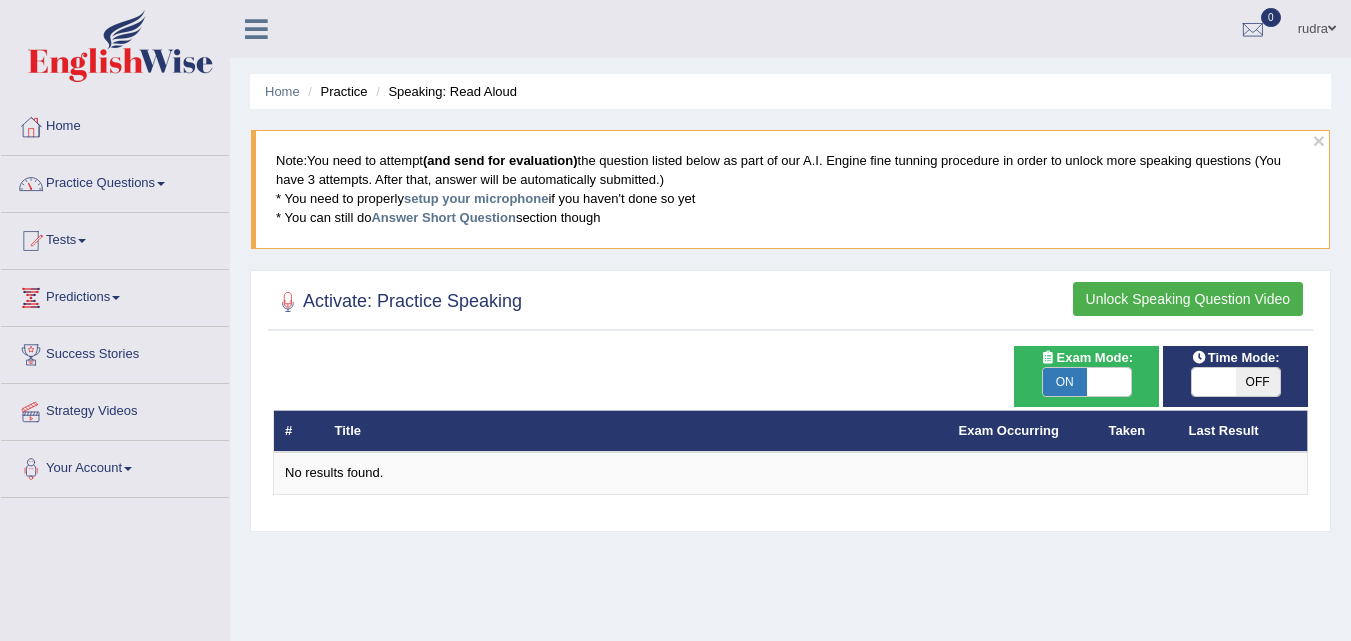 click on "Practice Questions" at bounding box center (115, 181) 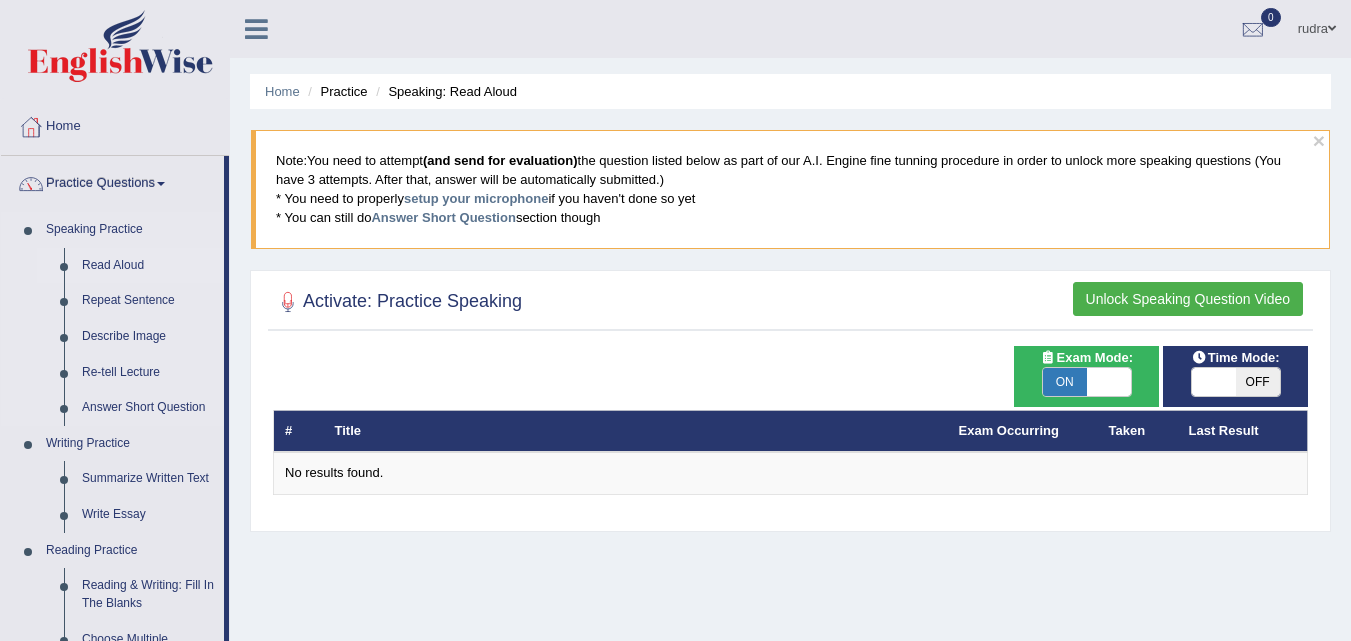 click on "Read Aloud" at bounding box center (148, 266) 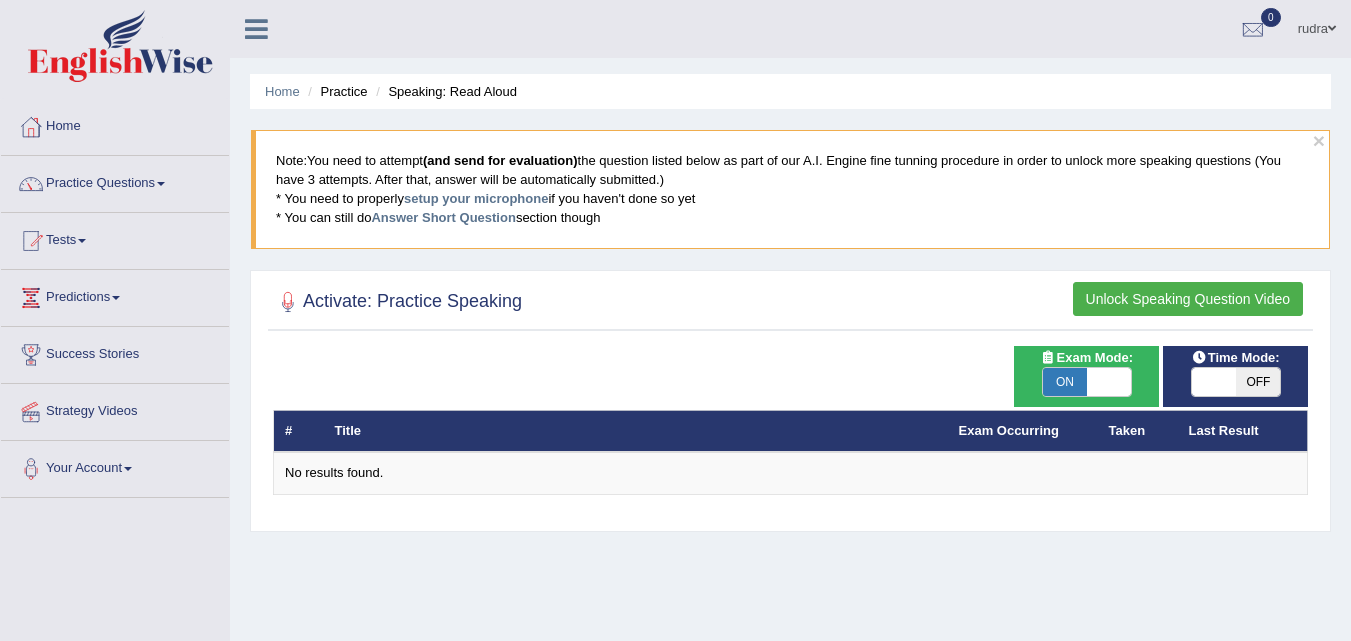 scroll, scrollTop: 0, scrollLeft: 0, axis: both 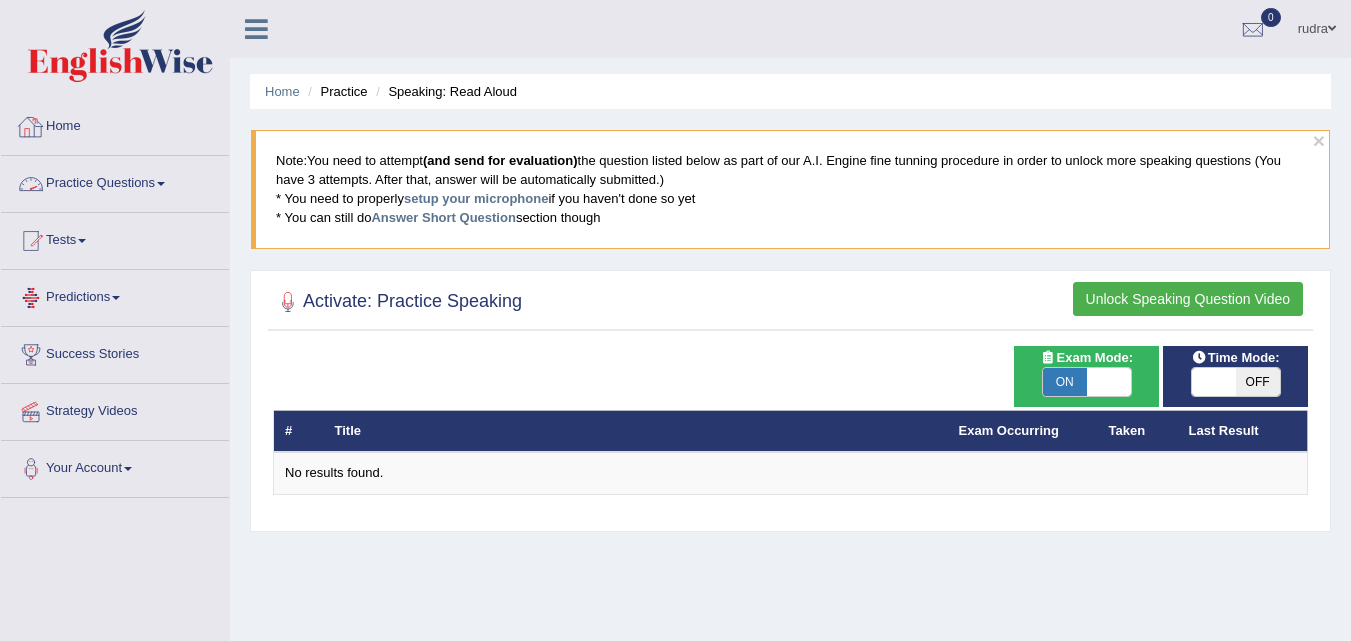 click on "Home" at bounding box center (115, 124) 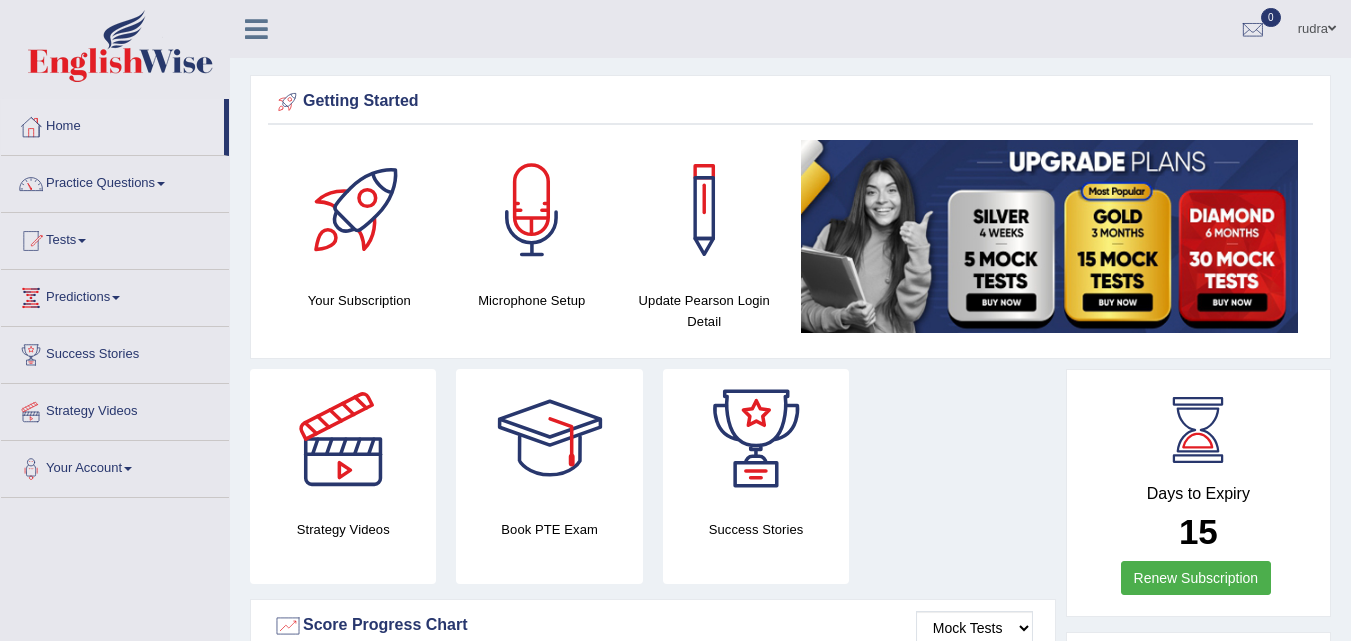 scroll, scrollTop: 0, scrollLeft: 0, axis: both 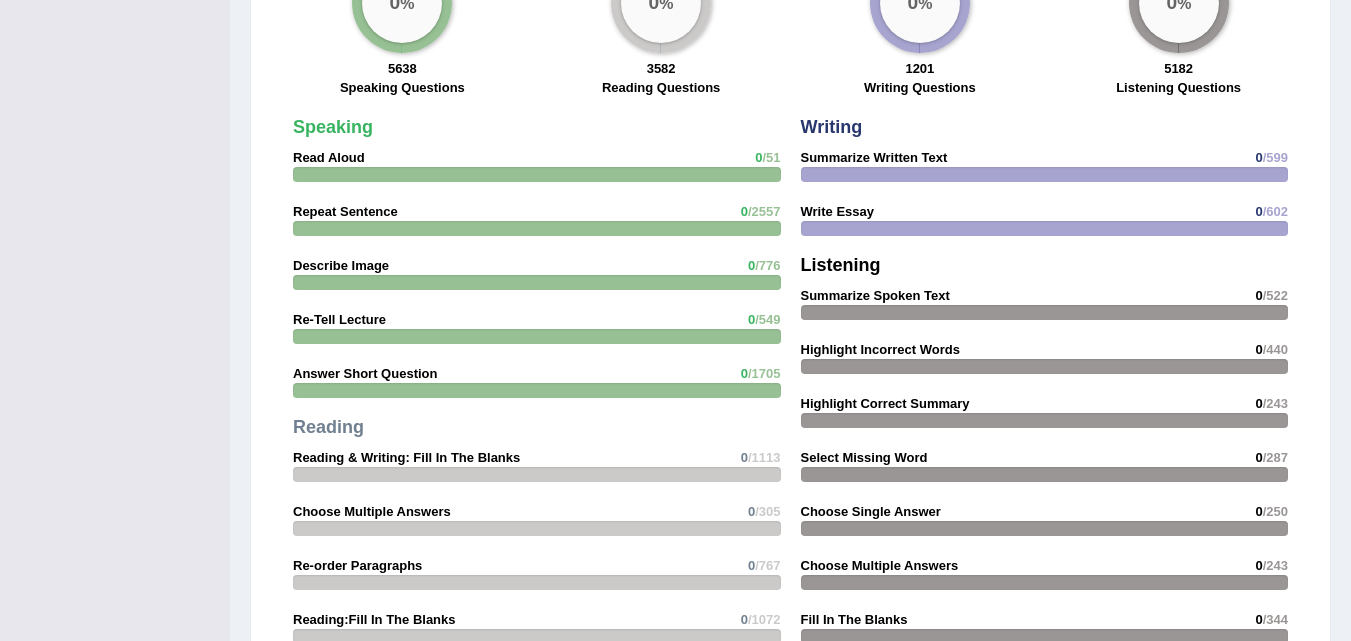 click on "Speaking
Read Aloud
0 /51
Repeat Sentence
0 /2557
Describe Image
0 /776
Re-Tell Lecture
0 /549
Answer Short Question
0 /1705
Reading
Reading & Writing: Fill In The Blanks
0 /1113
Choose Multiple Answers
0 /305
Re-order Paragraphs
0 /767" at bounding box center (537, 413) 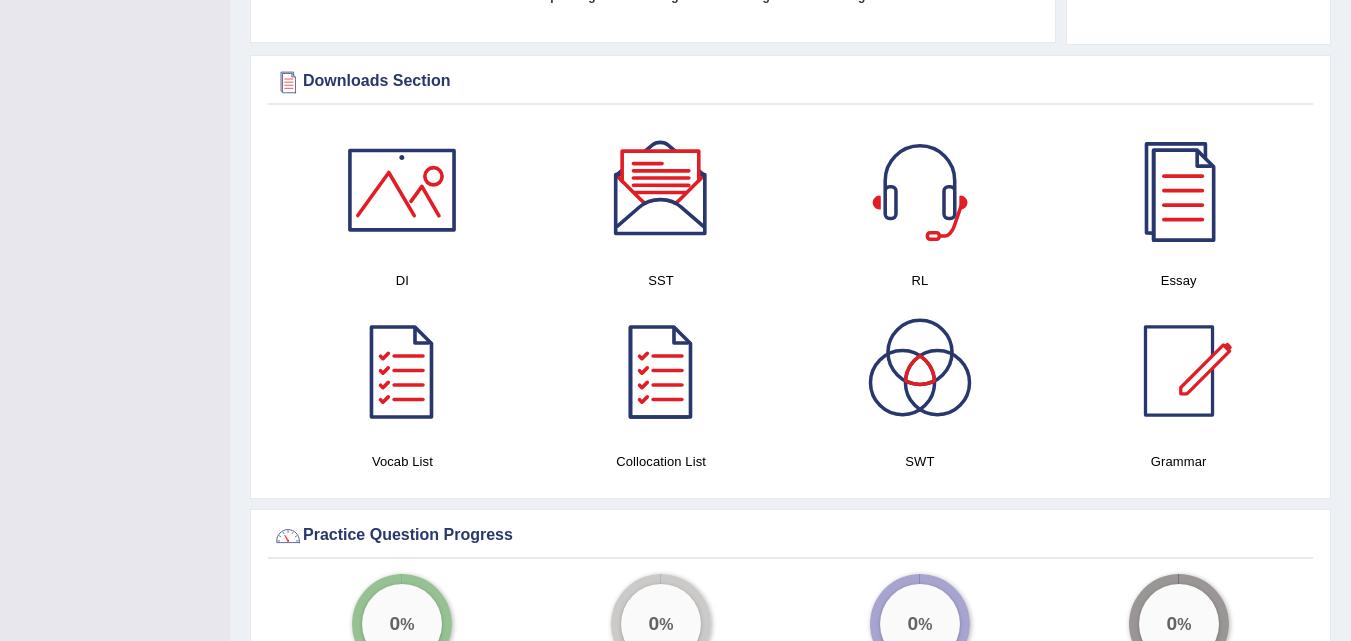 scroll, scrollTop: 986, scrollLeft: 0, axis: vertical 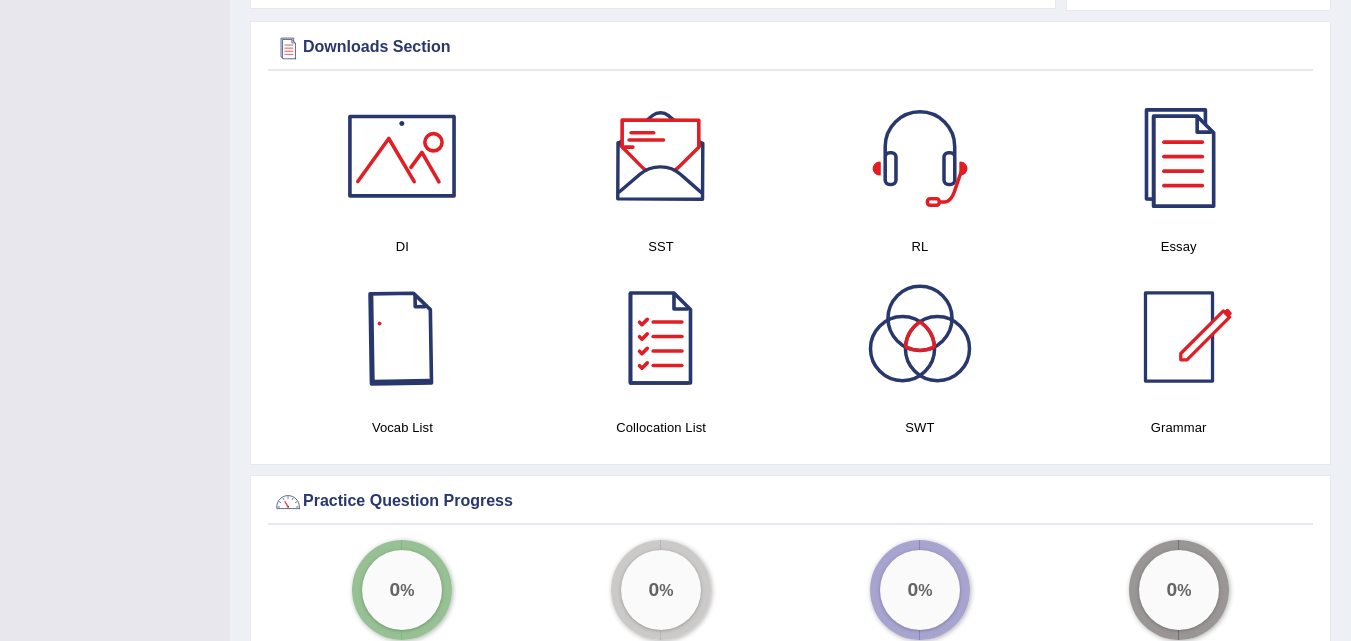 click at bounding box center (402, 337) 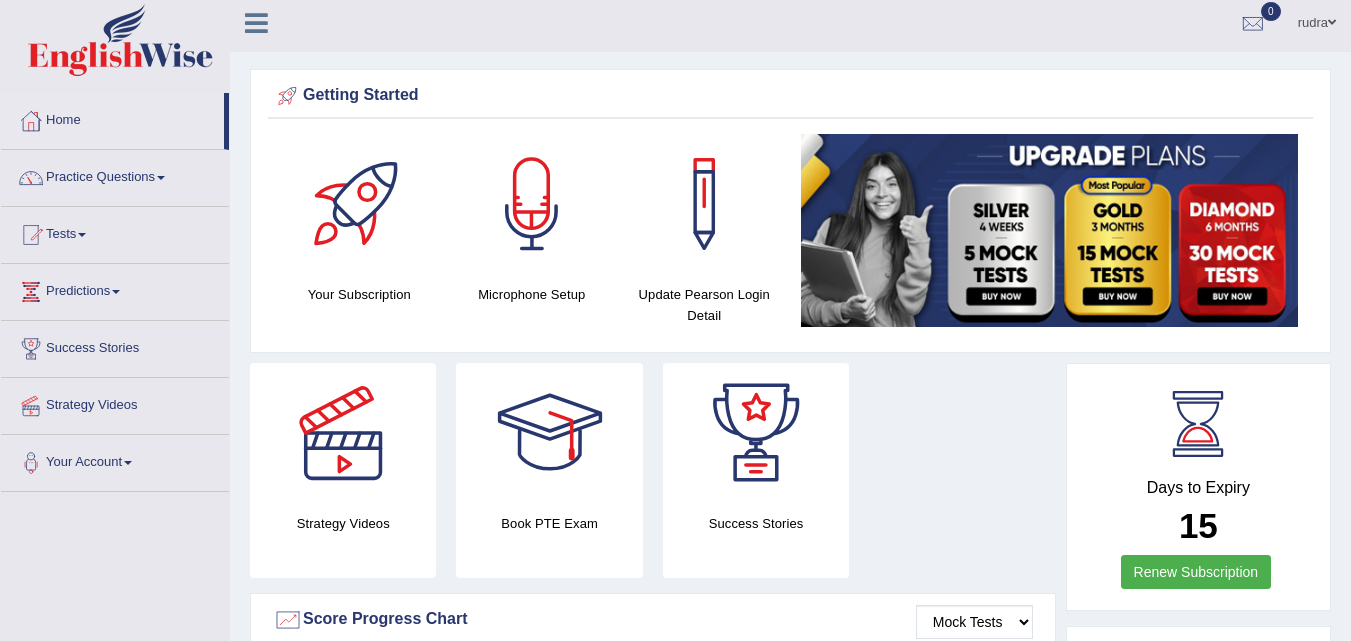 scroll, scrollTop: 0, scrollLeft: 0, axis: both 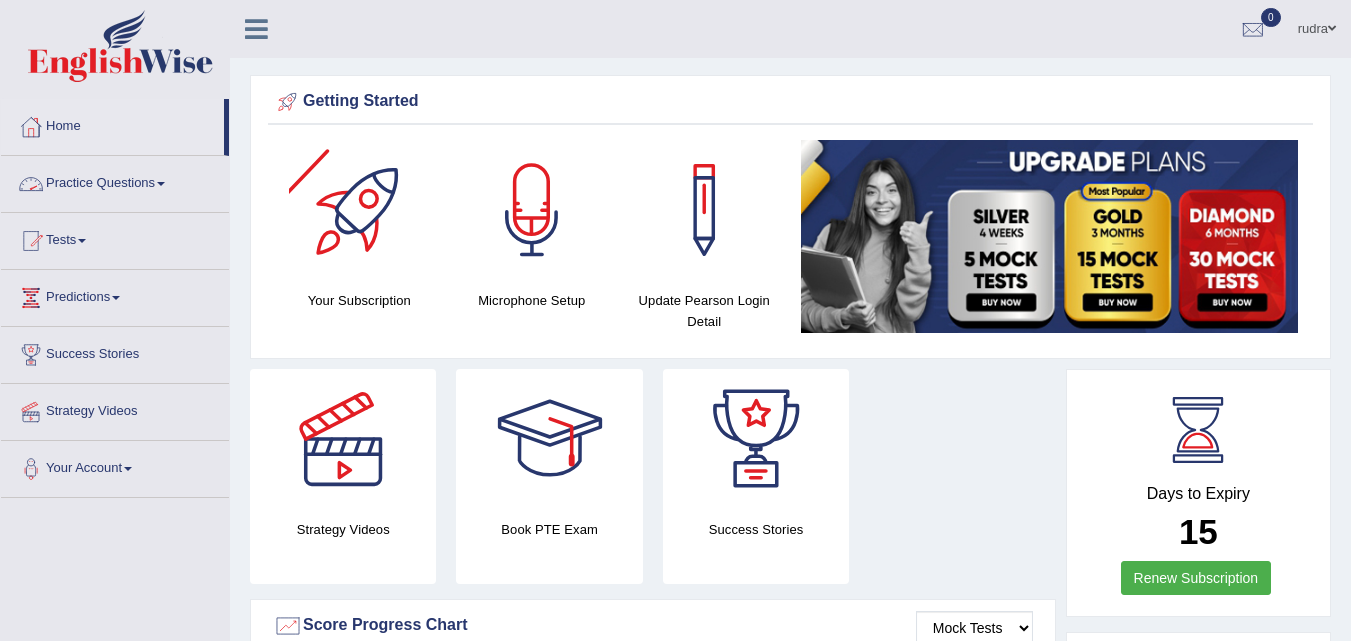 click on "Practice Questions" at bounding box center (115, 181) 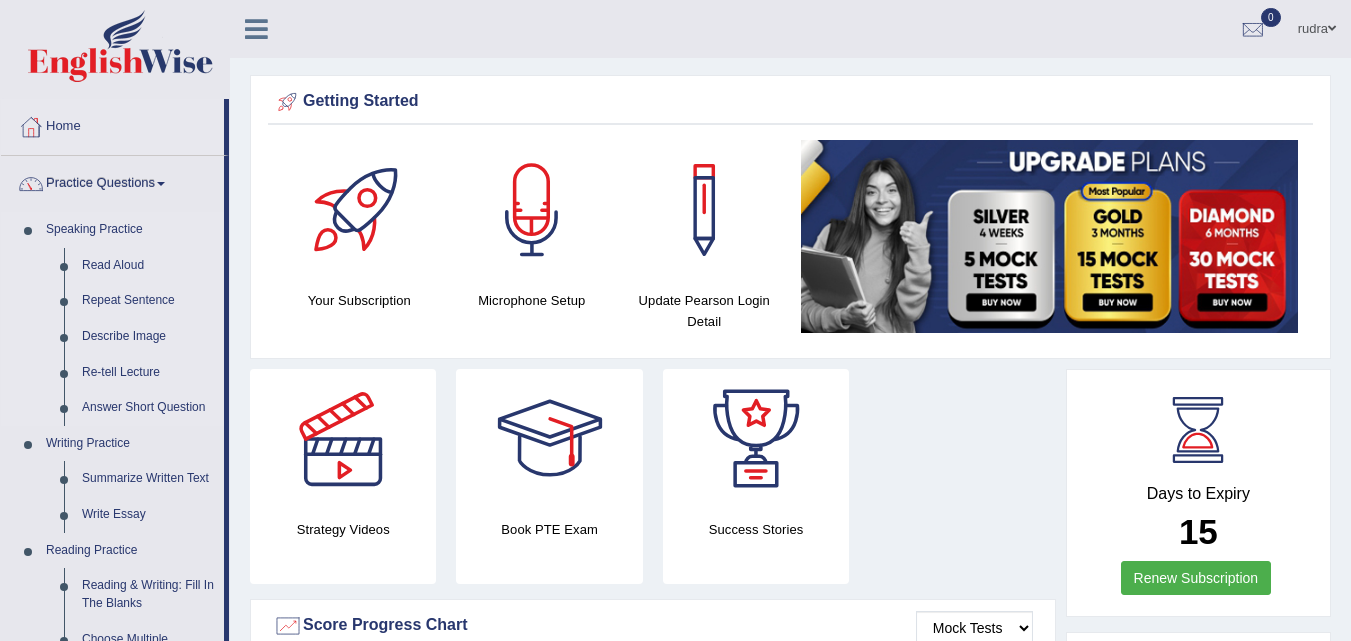 click on "Speaking Practice" at bounding box center [130, 230] 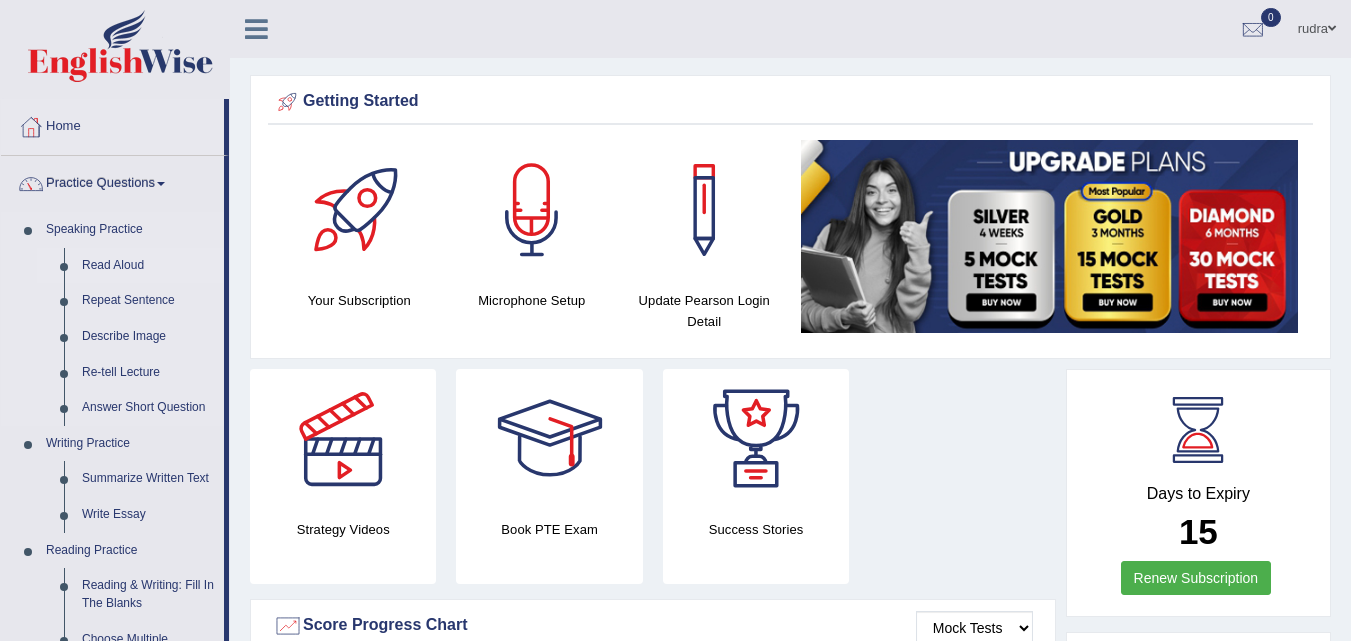 click on "Read Aloud" at bounding box center [148, 266] 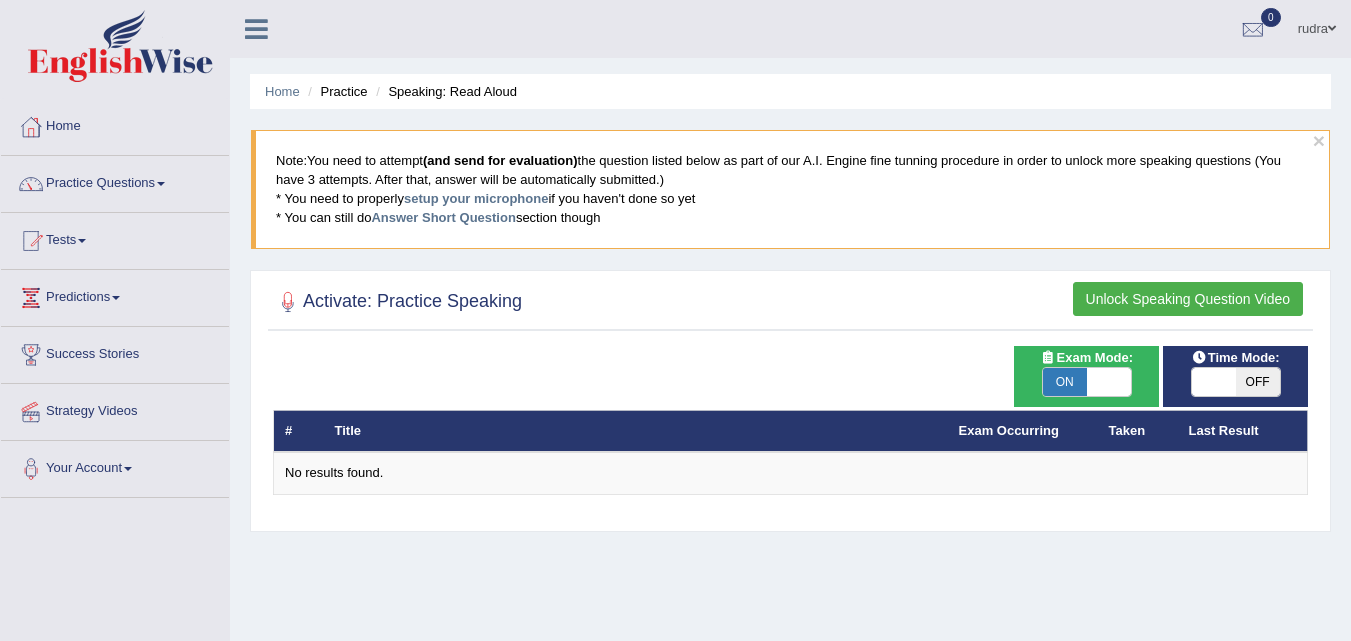 scroll, scrollTop: 0, scrollLeft: 0, axis: both 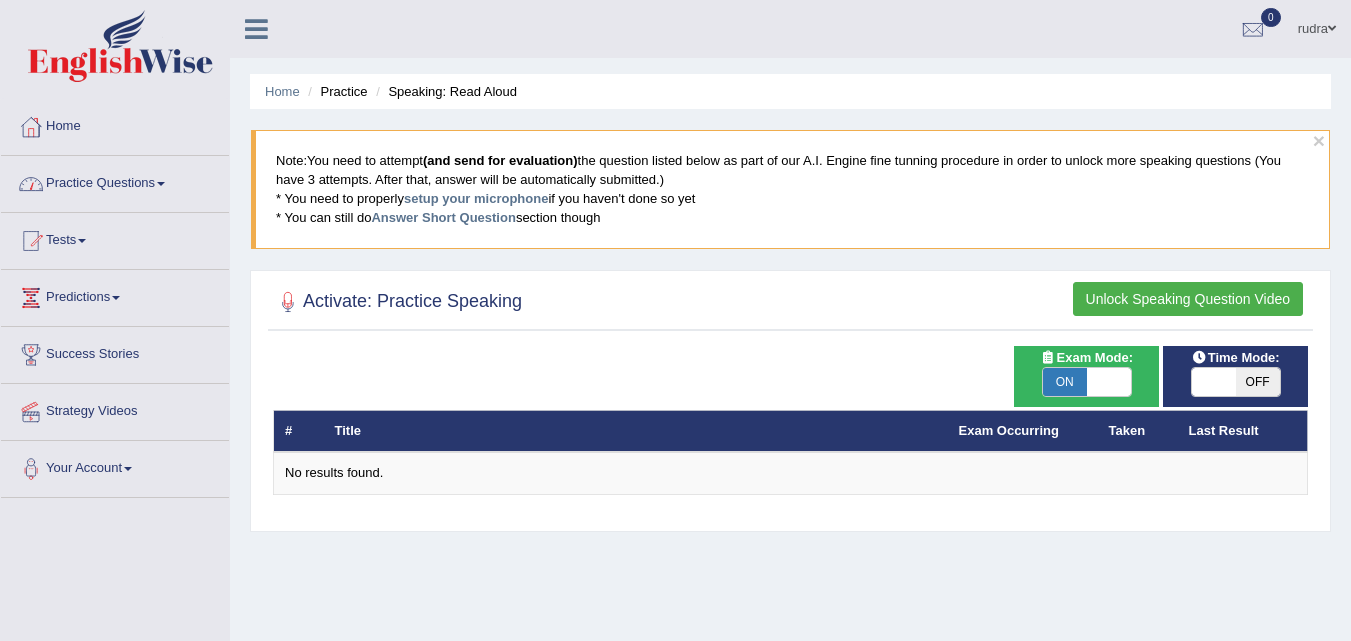 click on "Practice Questions" at bounding box center [115, 181] 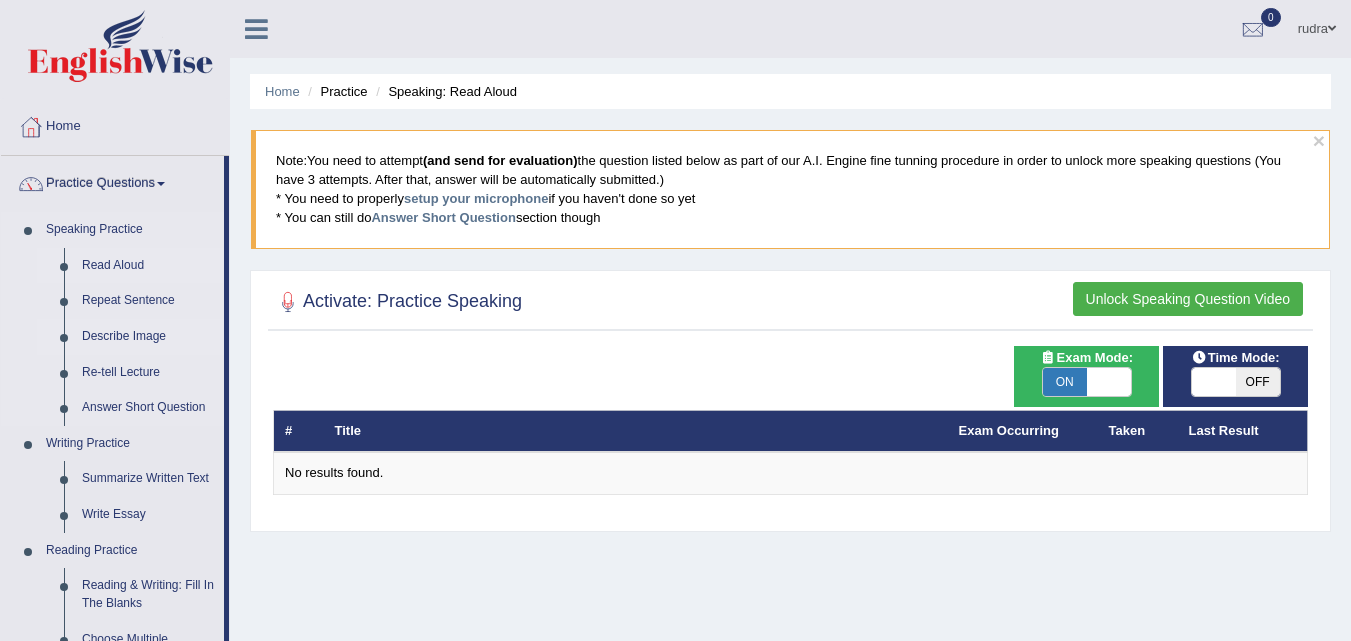 click on "Describe Image" at bounding box center (148, 337) 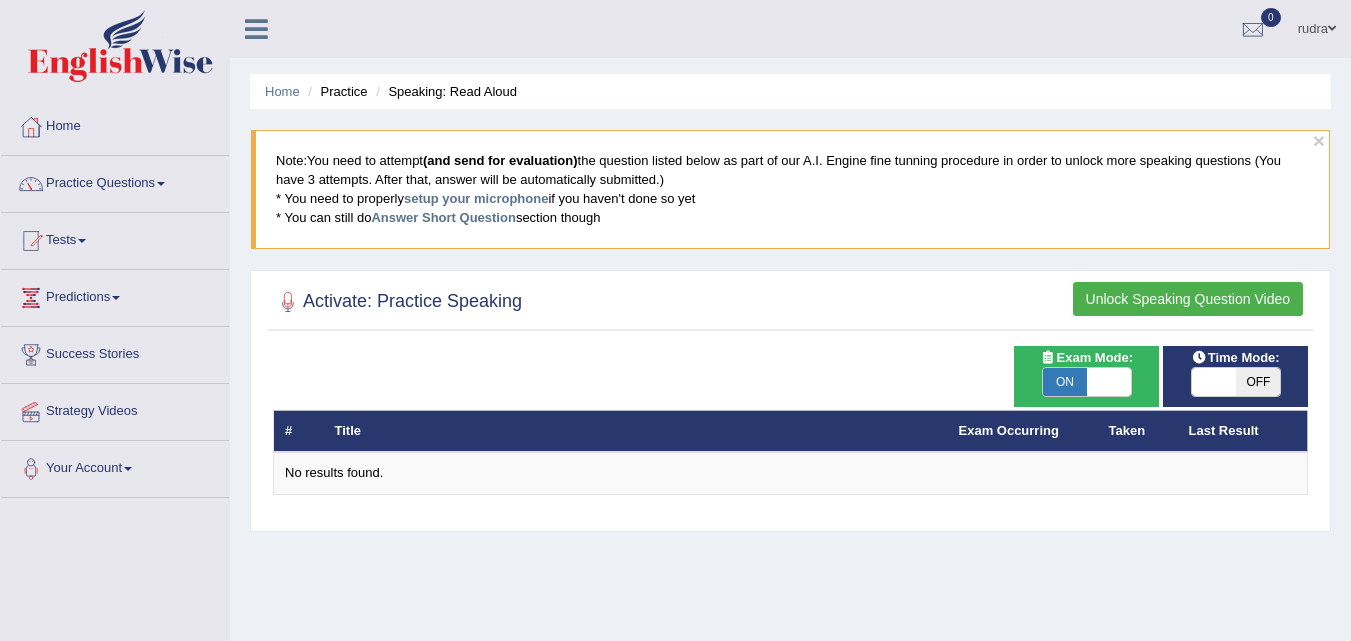 scroll, scrollTop: 0, scrollLeft: 0, axis: both 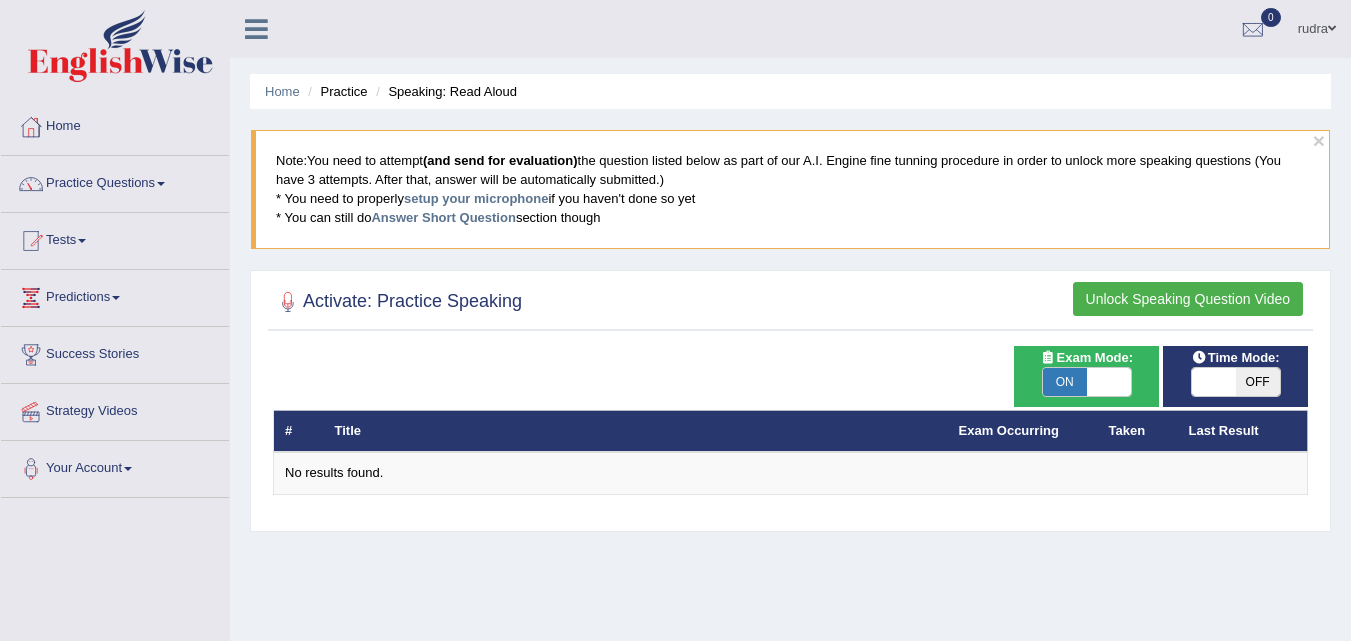 click on "Unlock Speaking Question Video" at bounding box center (1188, 299) 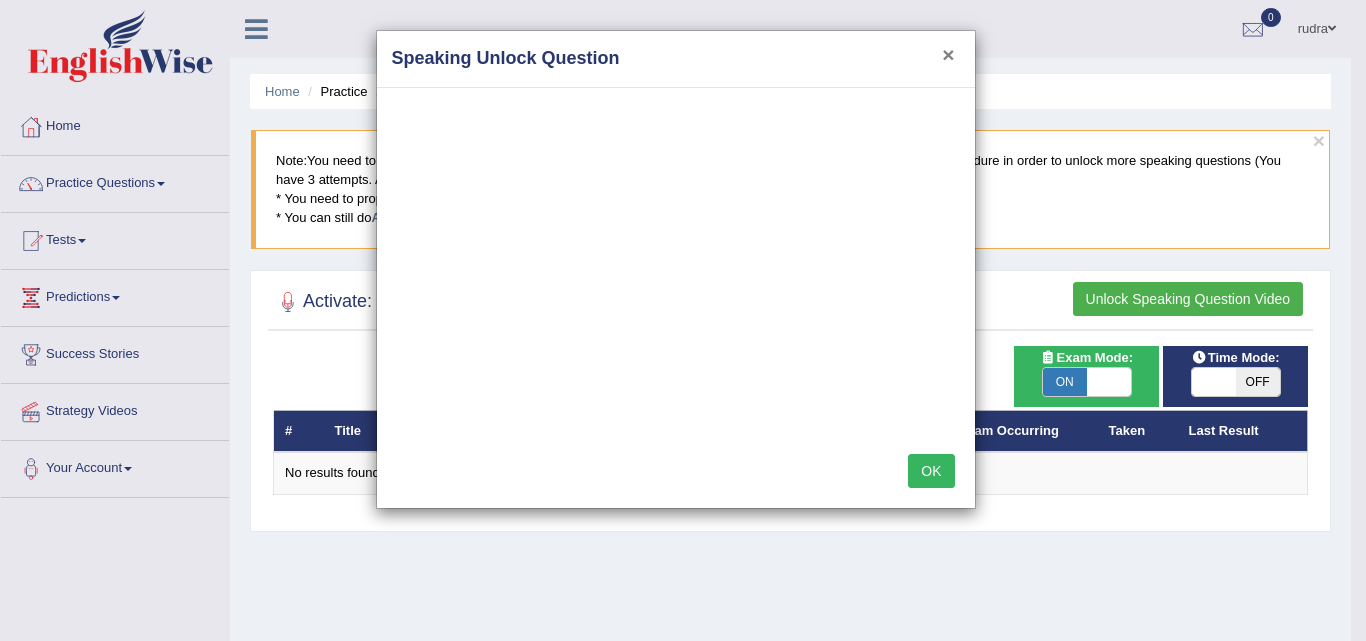 click on "×" at bounding box center [948, 54] 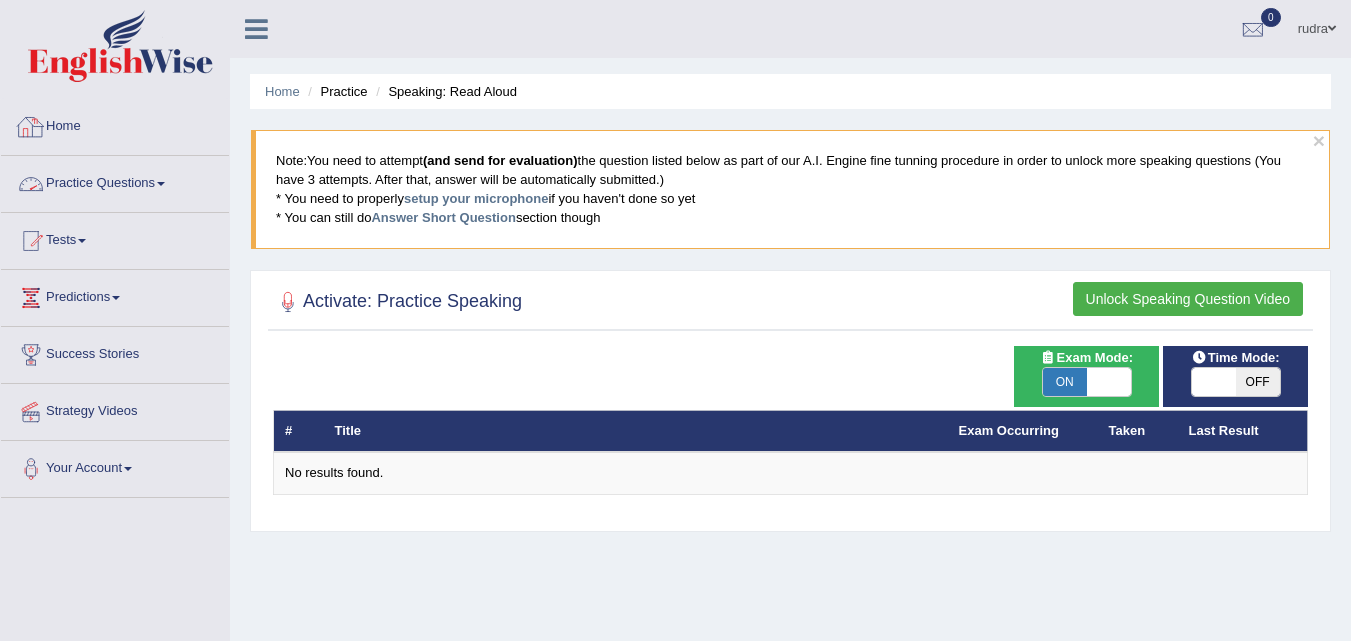 click on "Home" at bounding box center (115, 124) 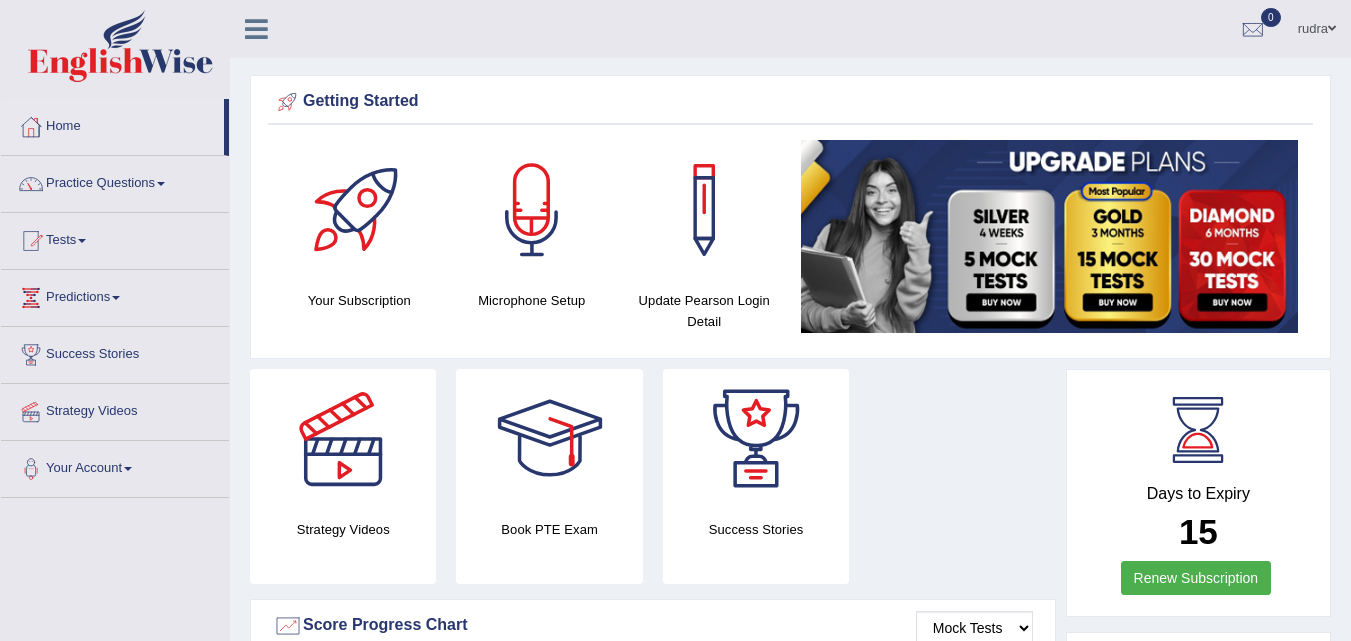 scroll, scrollTop: 0, scrollLeft: 0, axis: both 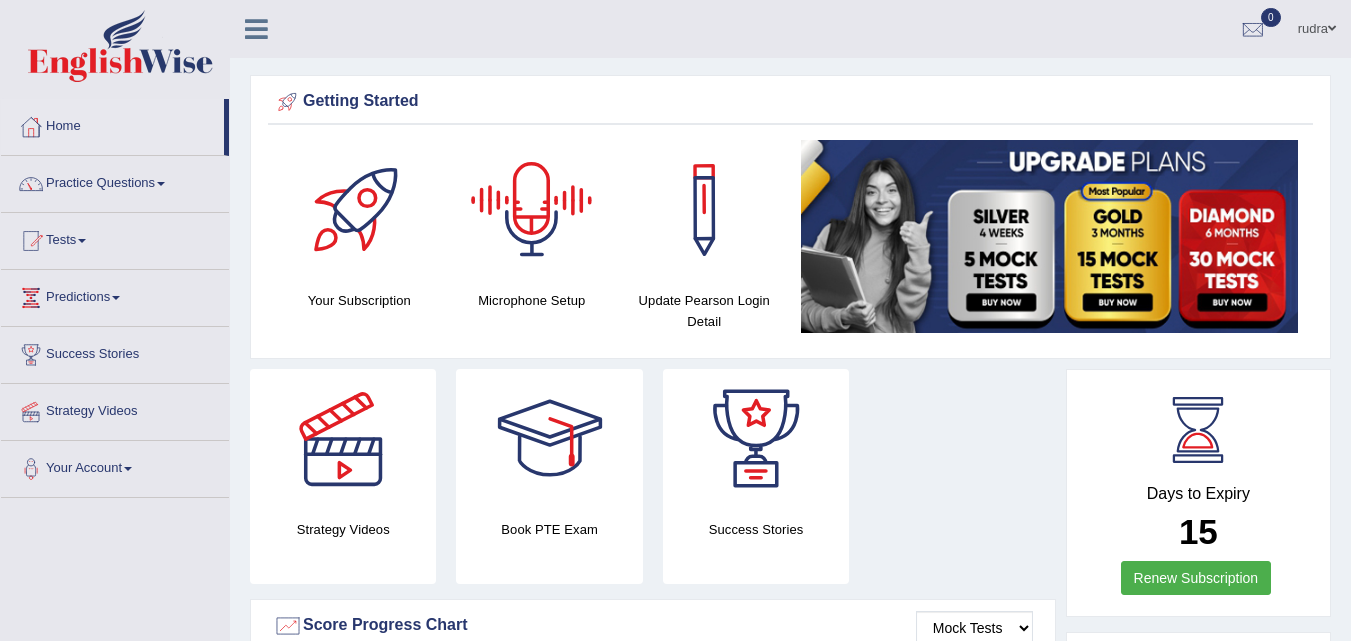 click at bounding box center (532, 210) 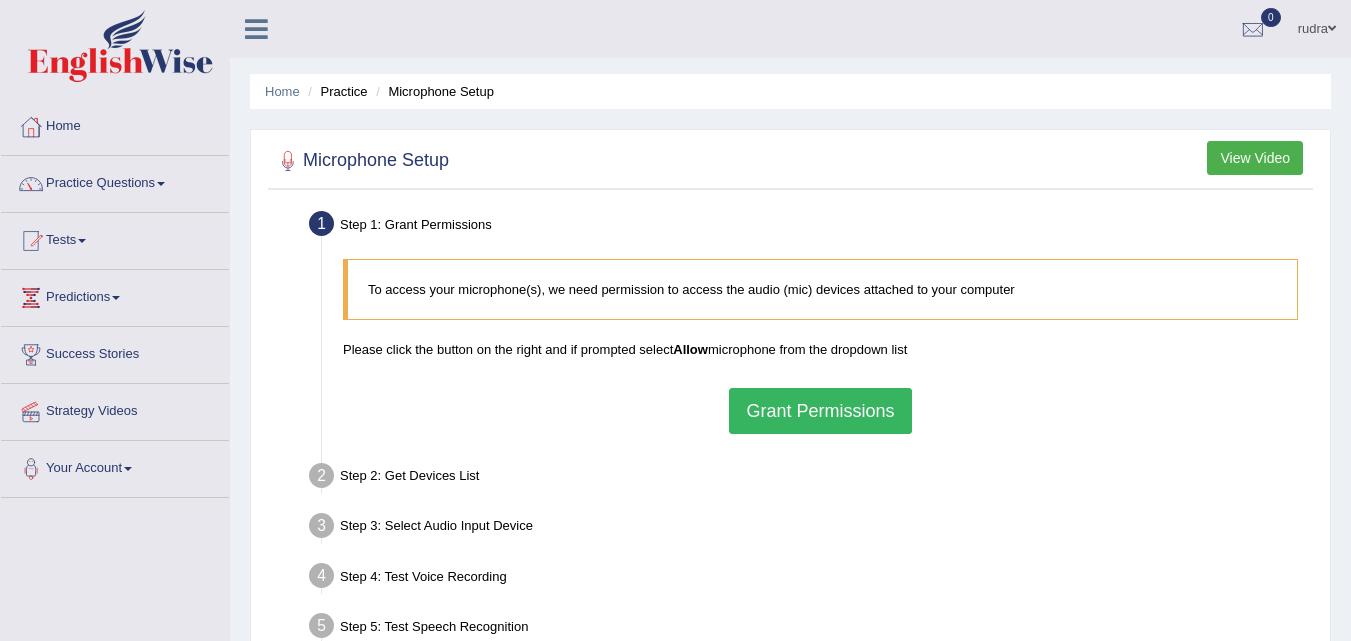 scroll, scrollTop: 0, scrollLeft: 0, axis: both 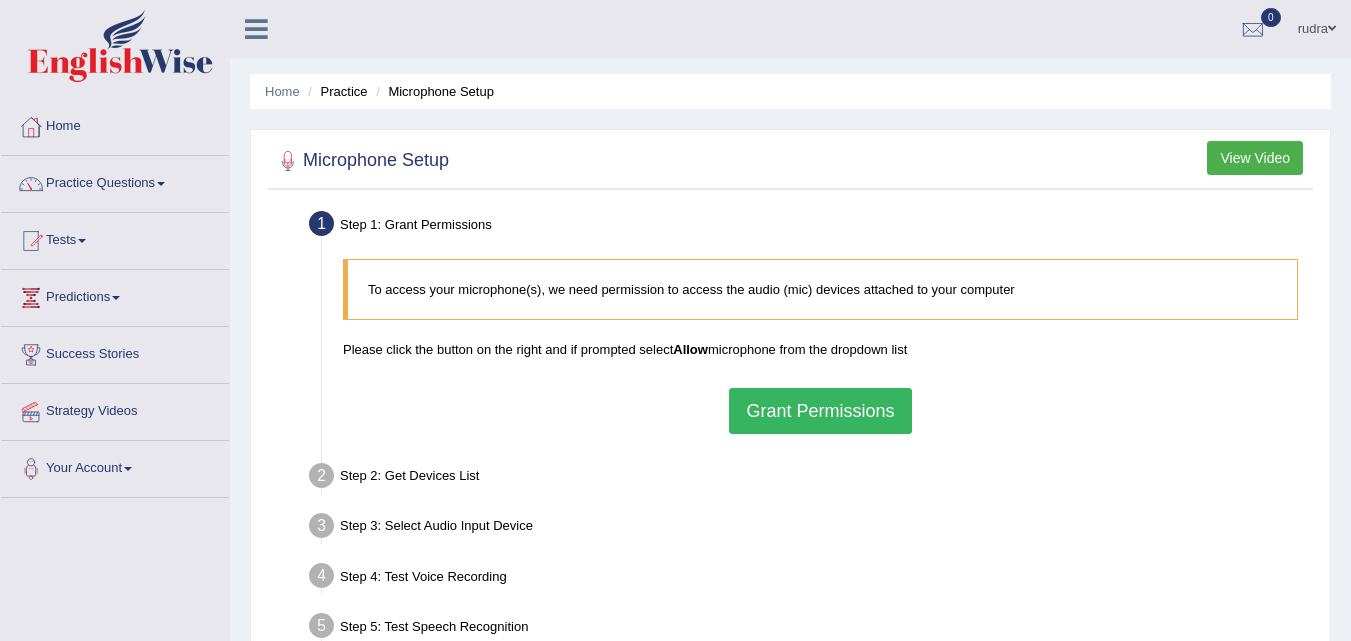 click on "Grant Permissions" at bounding box center (820, 411) 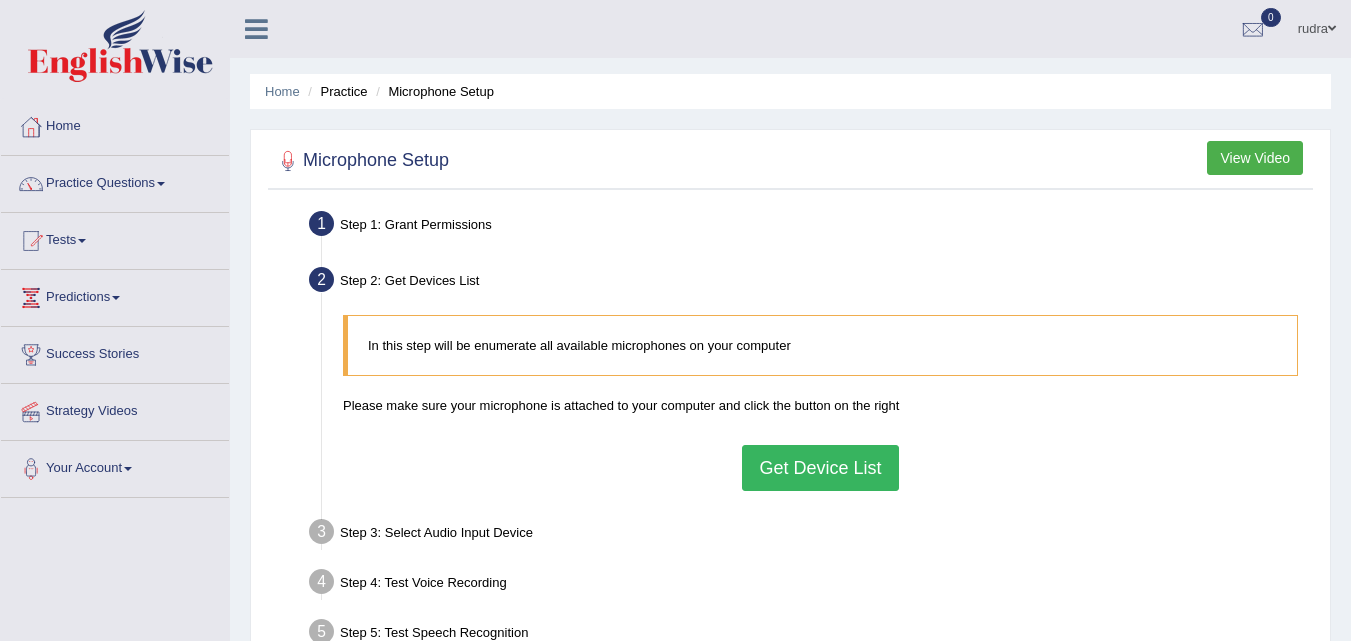click on "Get Device List" at bounding box center (820, 468) 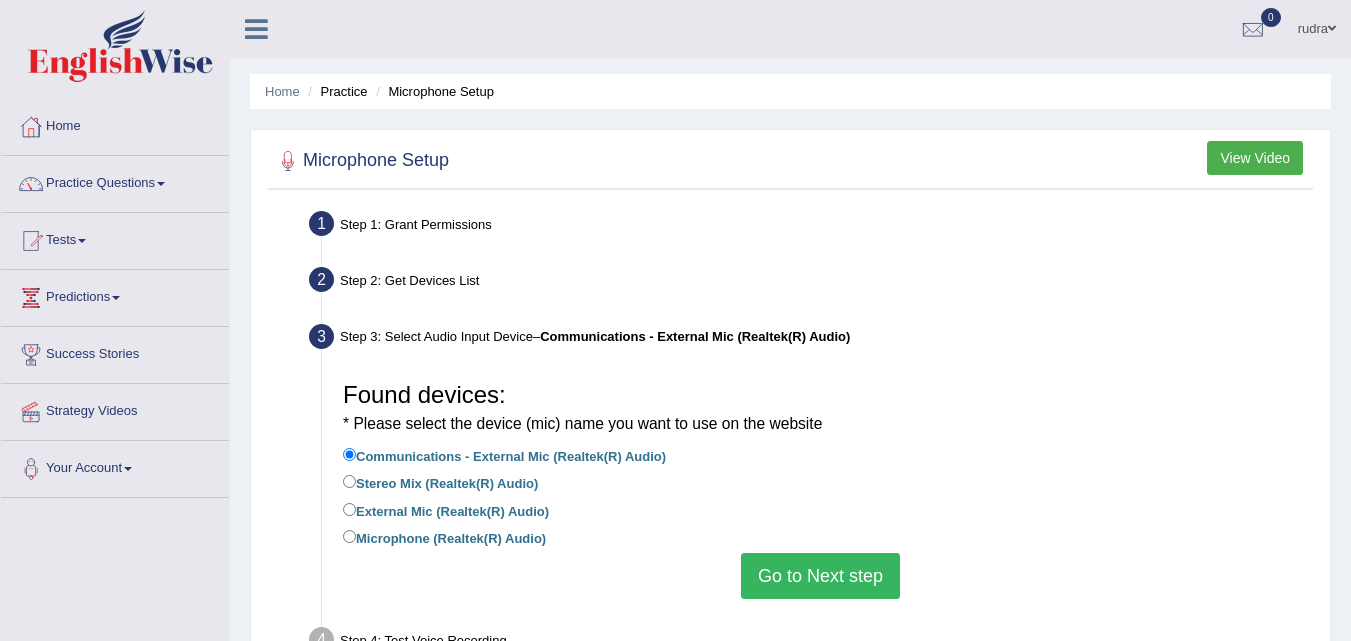 click on "Microphone (Realtek(R) Audio)" at bounding box center [444, 537] 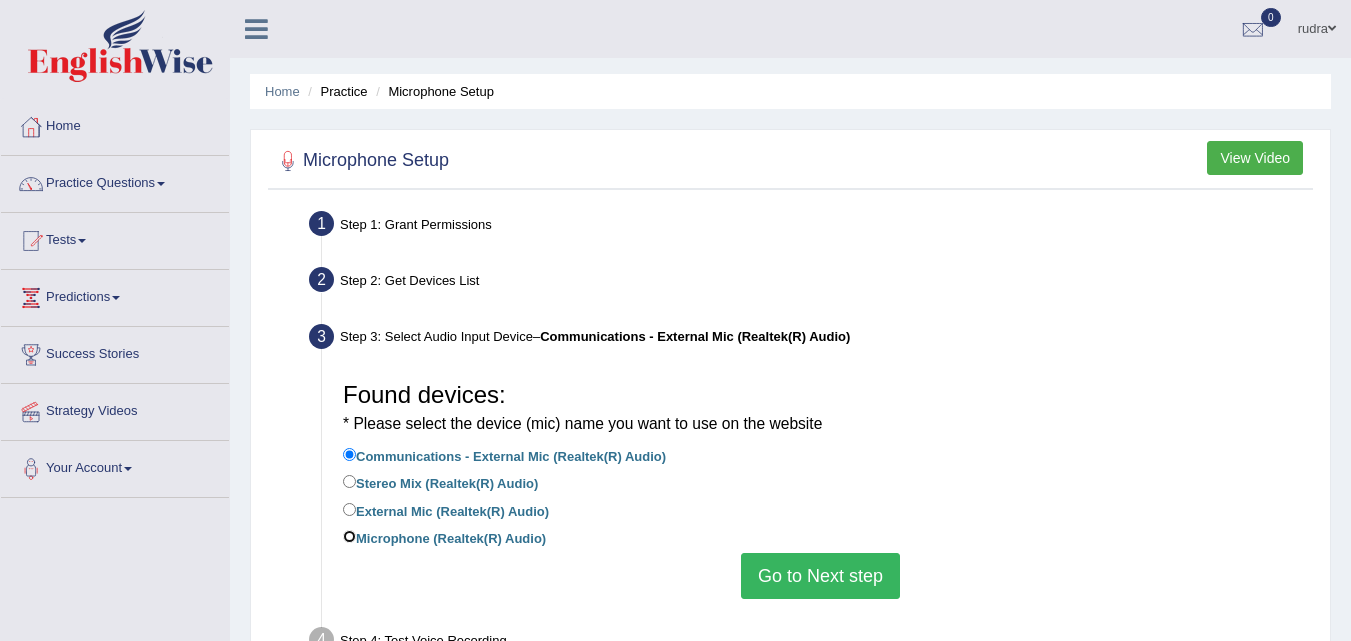 click on "Microphone (Realtek(R) Audio)" at bounding box center (349, 536) 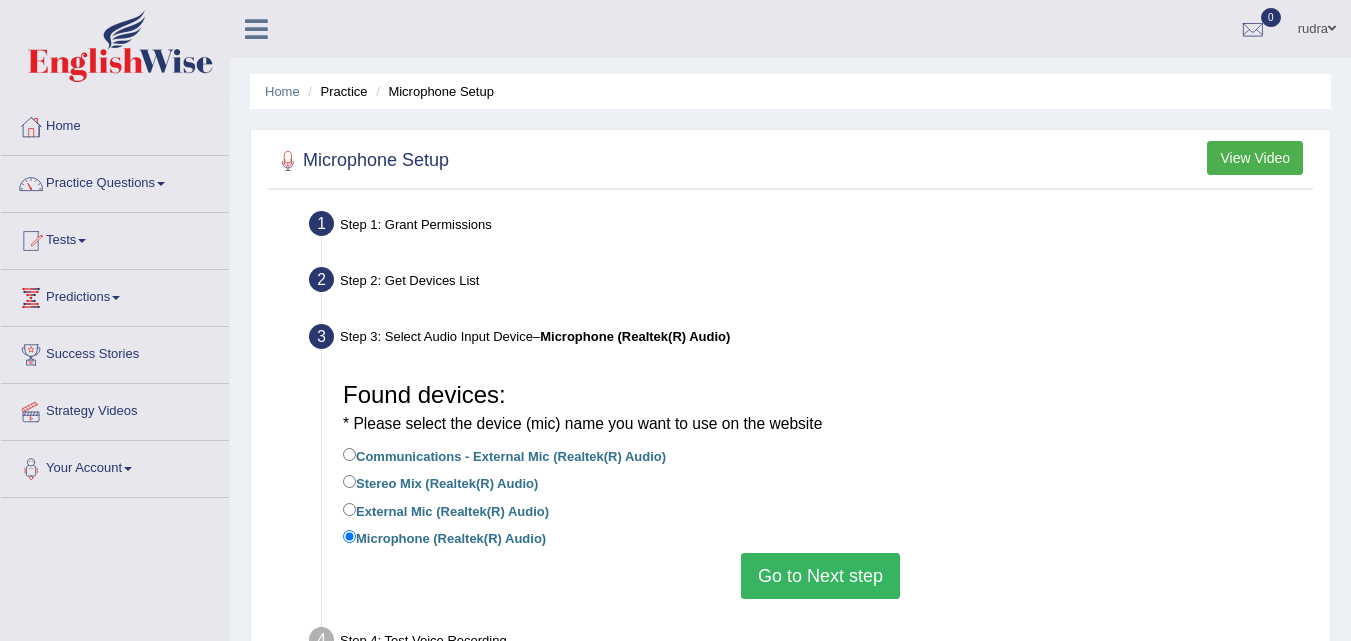 click on "Go to Next step" at bounding box center [820, 576] 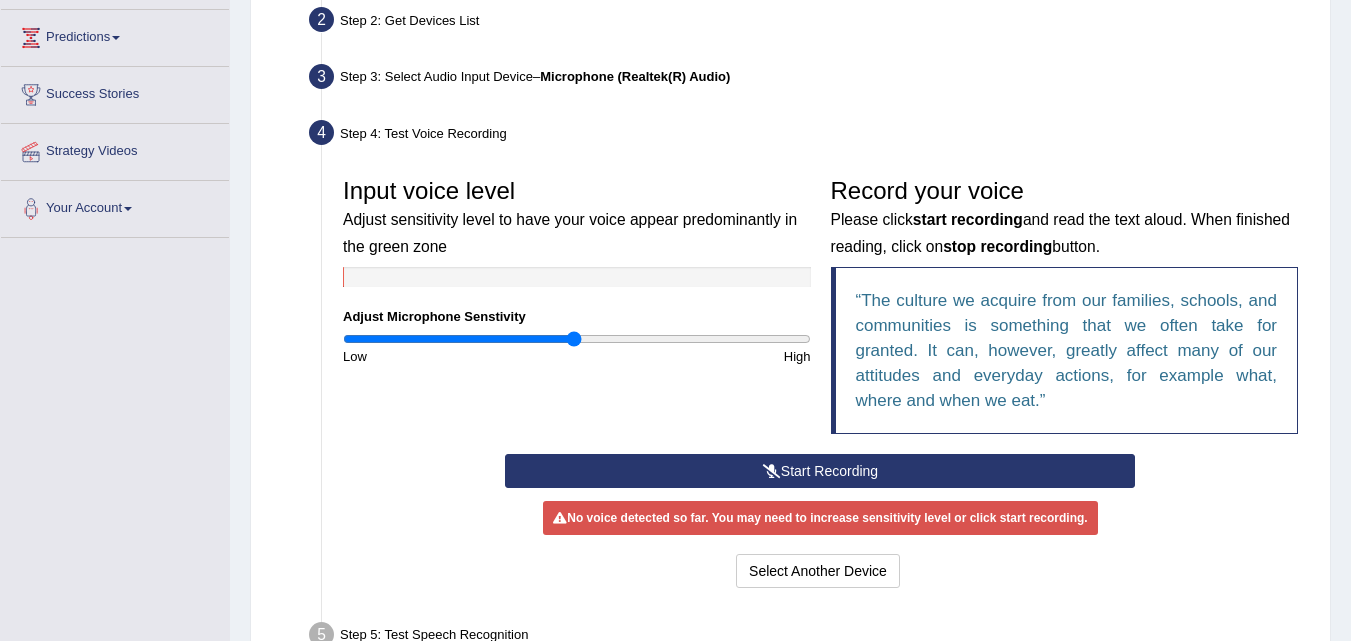 scroll, scrollTop: 293, scrollLeft: 0, axis: vertical 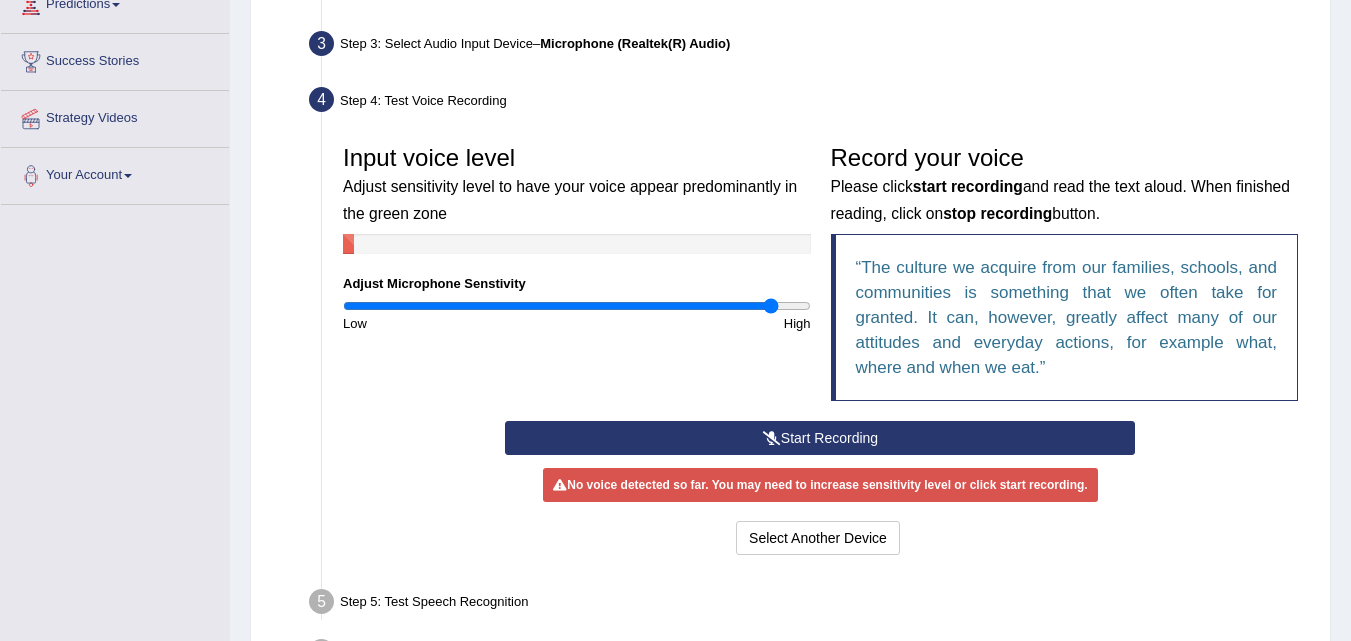 click at bounding box center (577, 306) 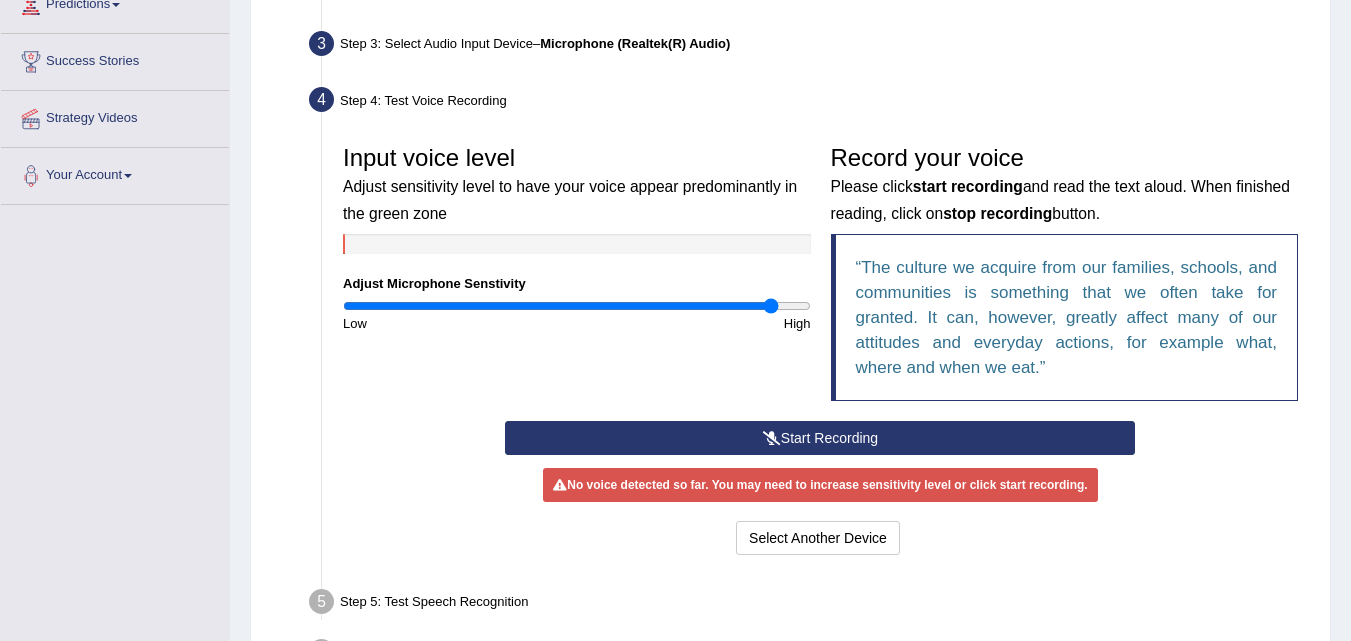 click on "Low" at bounding box center [455, 323] 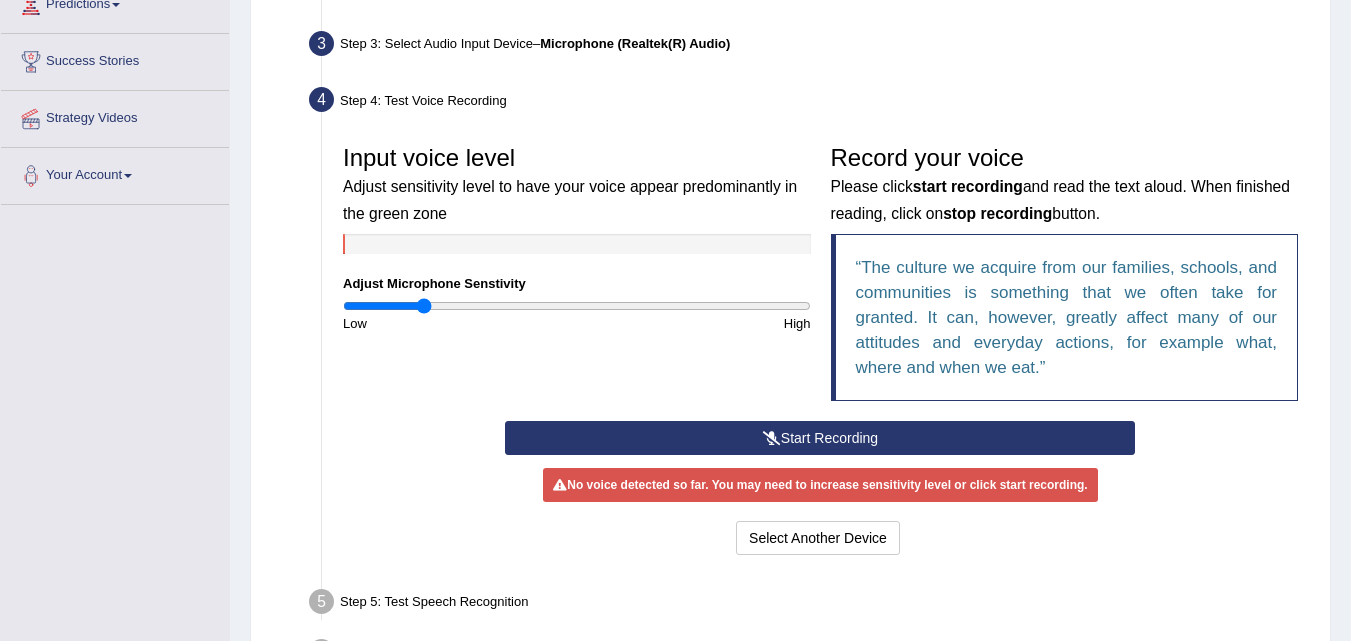 click at bounding box center [577, 306] 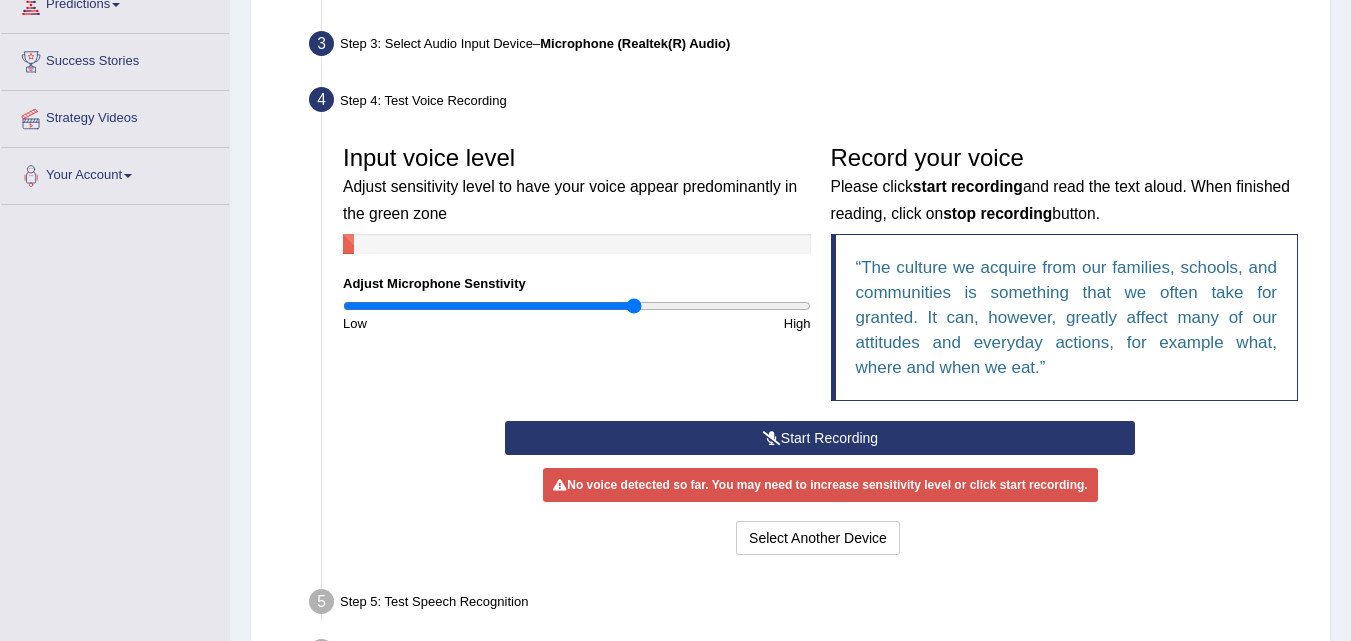click at bounding box center [577, 306] 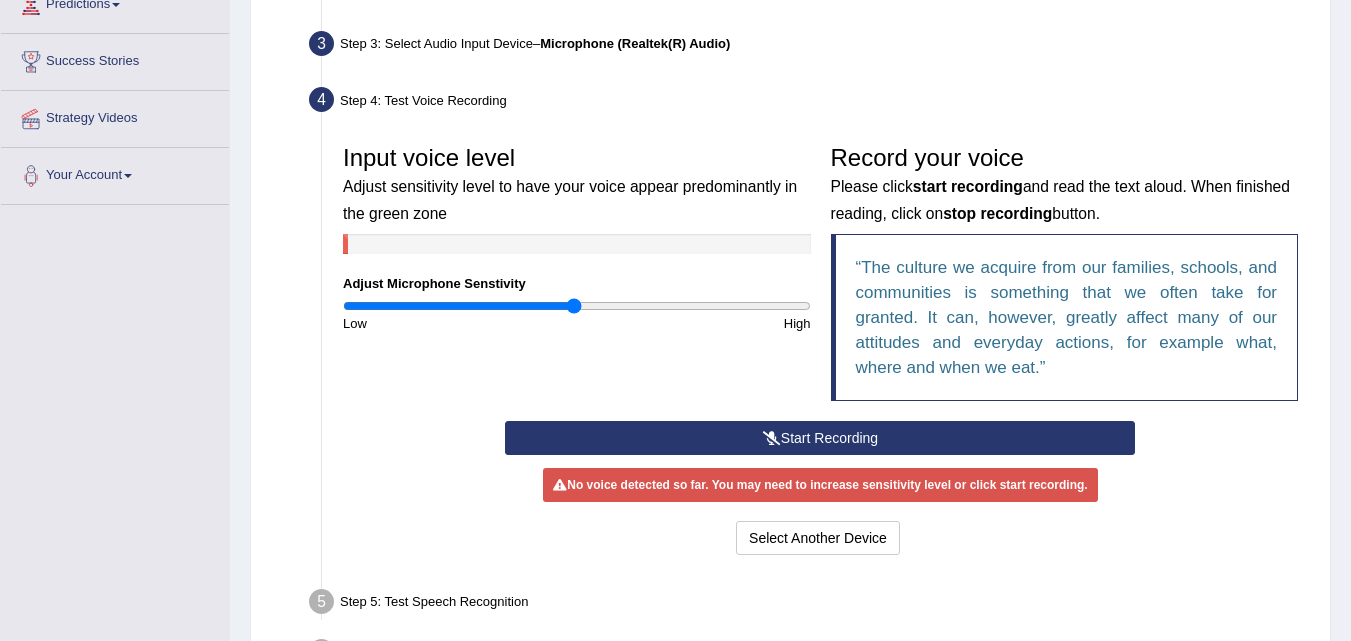 click at bounding box center [577, 306] 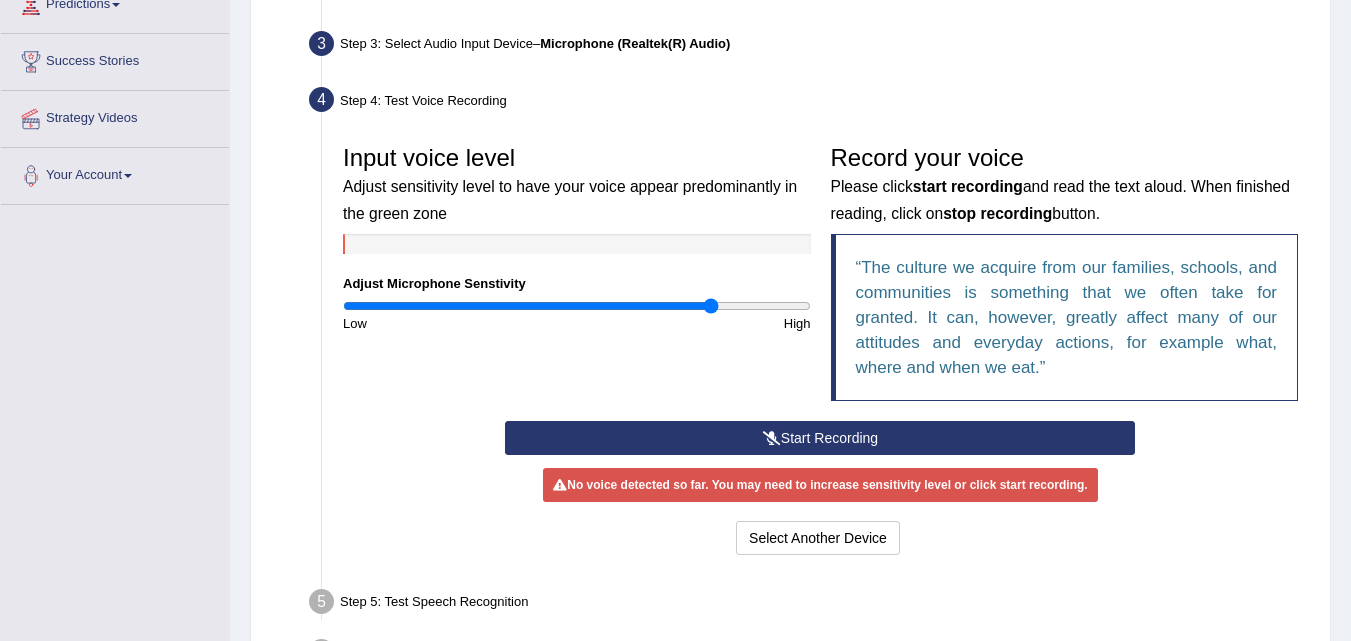 drag, startPoint x: 564, startPoint y: 304, endPoint x: 711, endPoint y: 296, distance: 147.21753 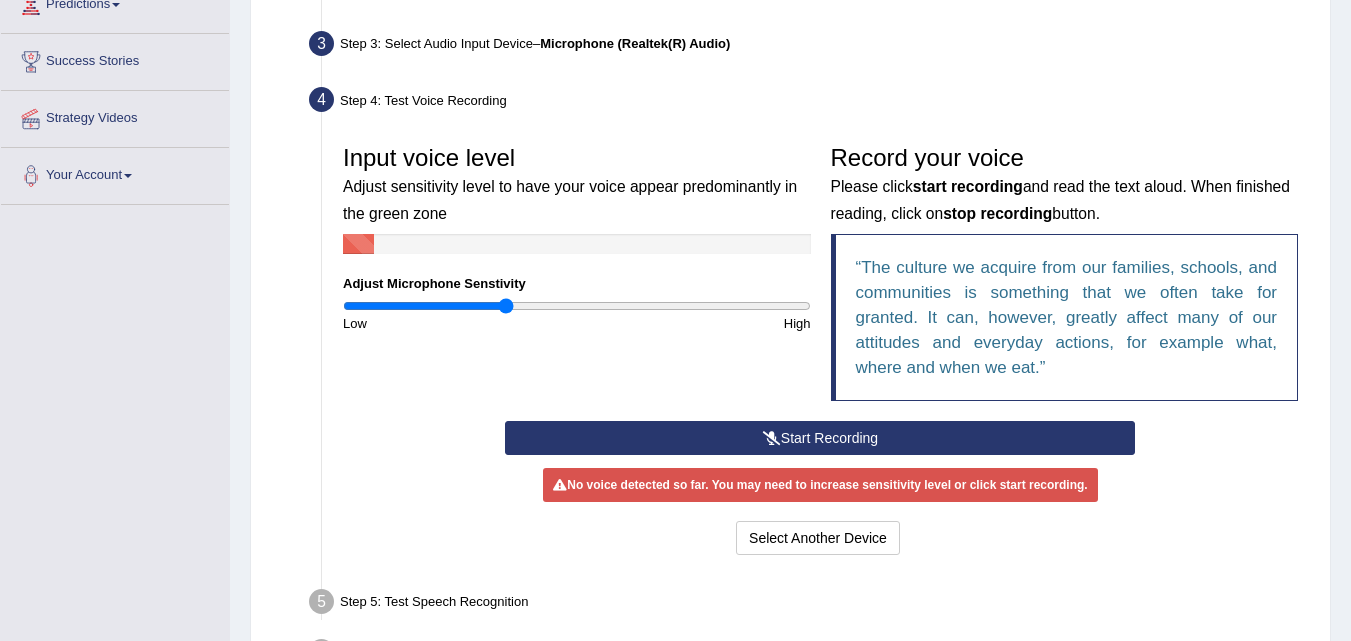 drag, startPoint x: 711, startPoint y: 301, endPoint x: 506, endPoint y: 312, distance: 205.2949 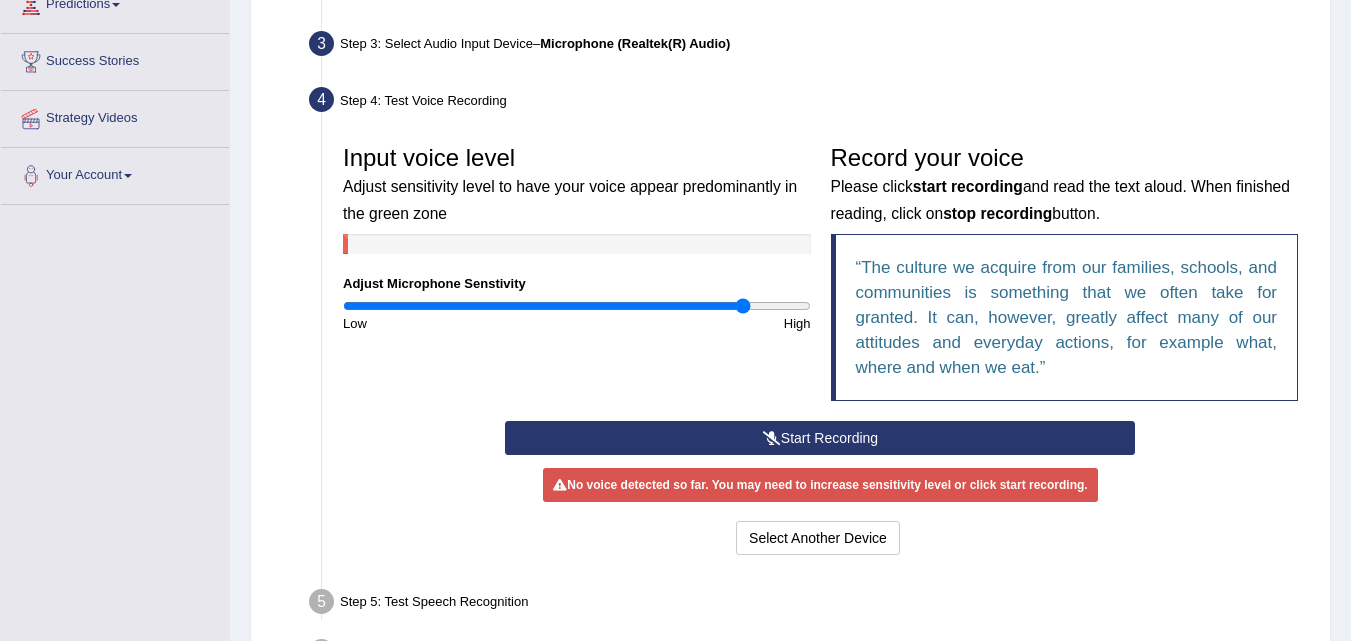drag, startPoint x: 506, startPoint y: 312, endPoint x: 743, endPoint y: 310, distance: 237.00844 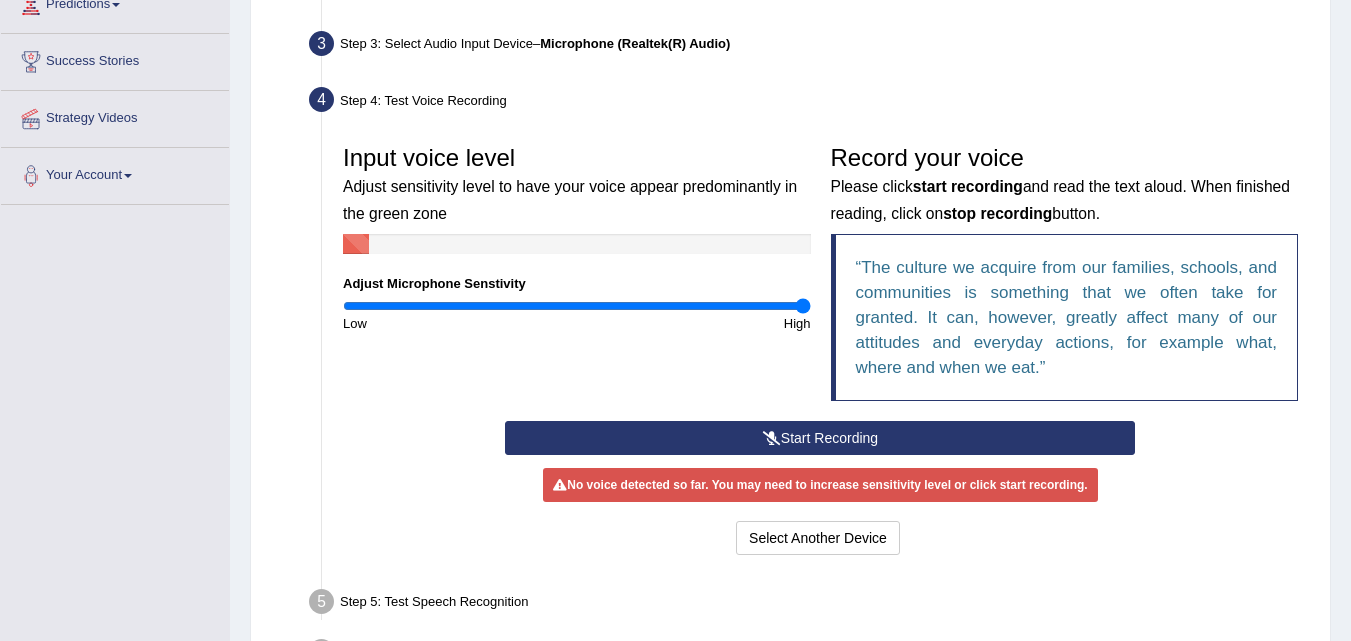 drag, startPoint x: 743, startPoint y: 310, endPoint x: 803, endPoint y: 310, distance: 60 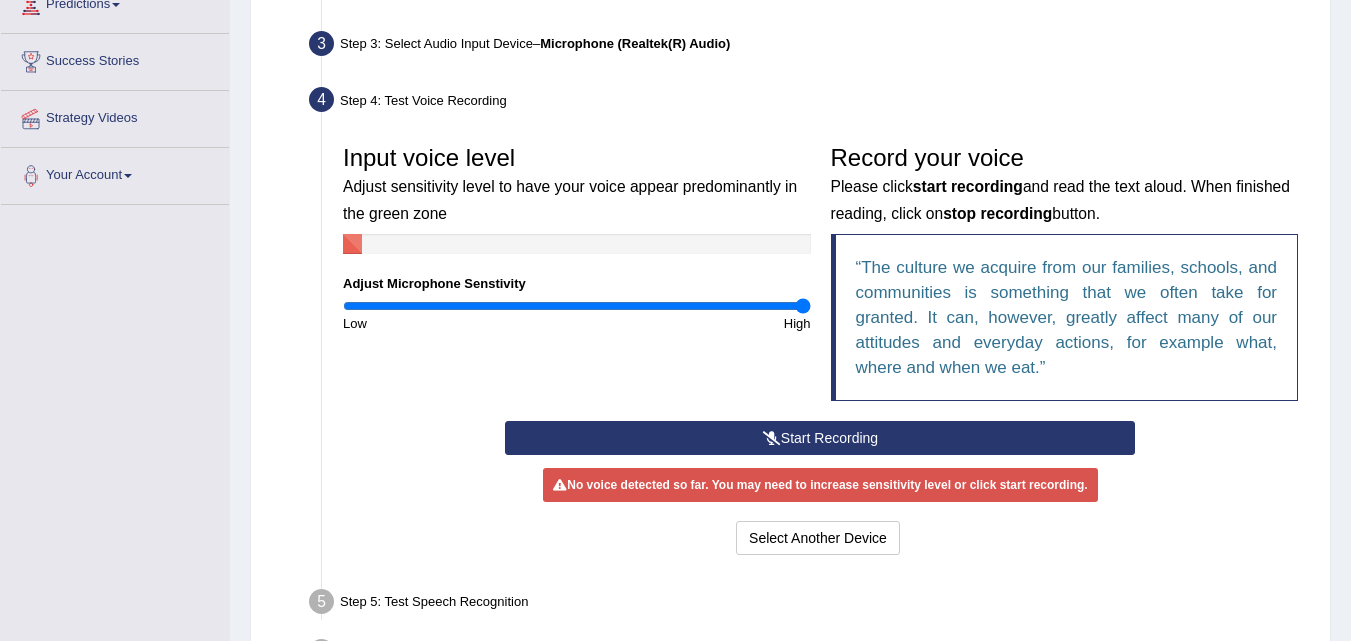 click on "Start Recording" at bounding box center [820, 438] 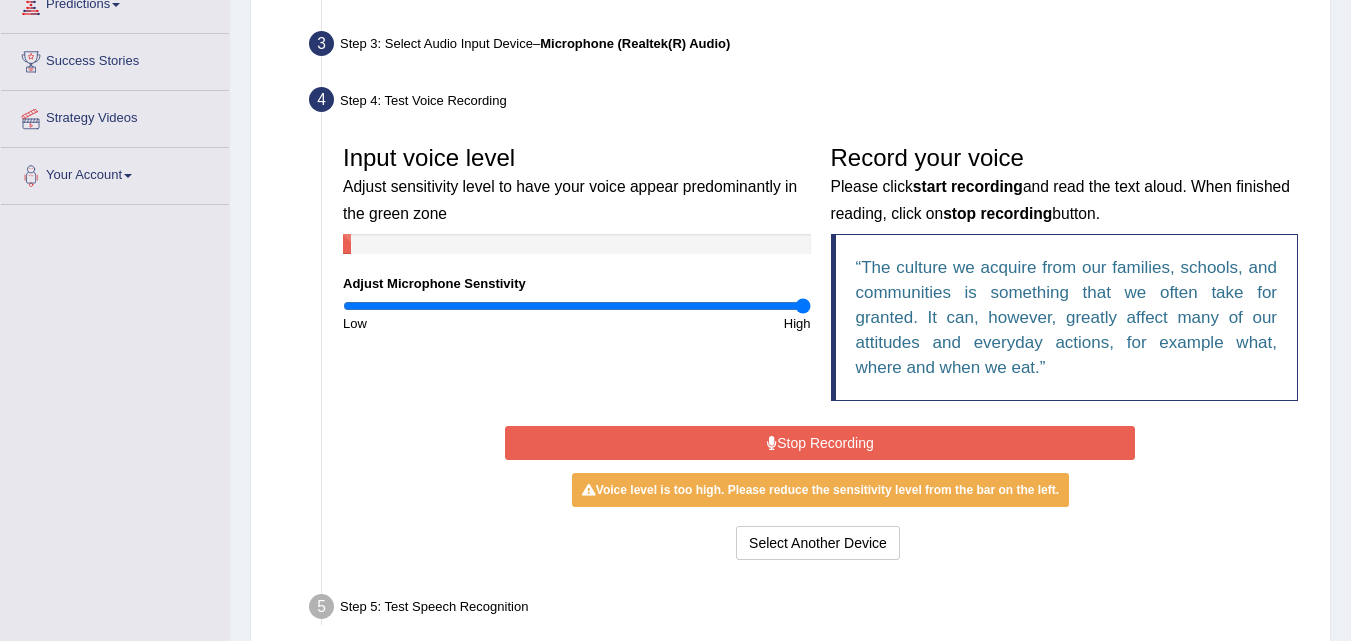 click on "Stop Recording" at bounding box center (820, 443) 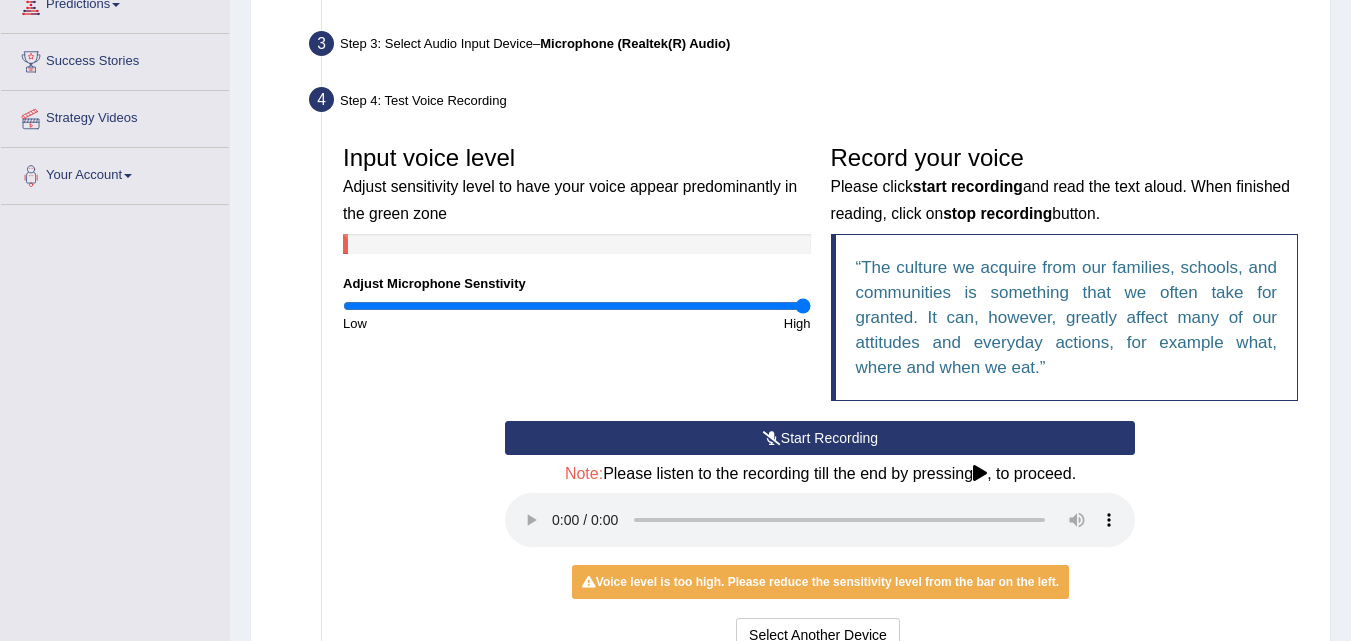 click on "Start Recording" at bounding box center [820, 438] 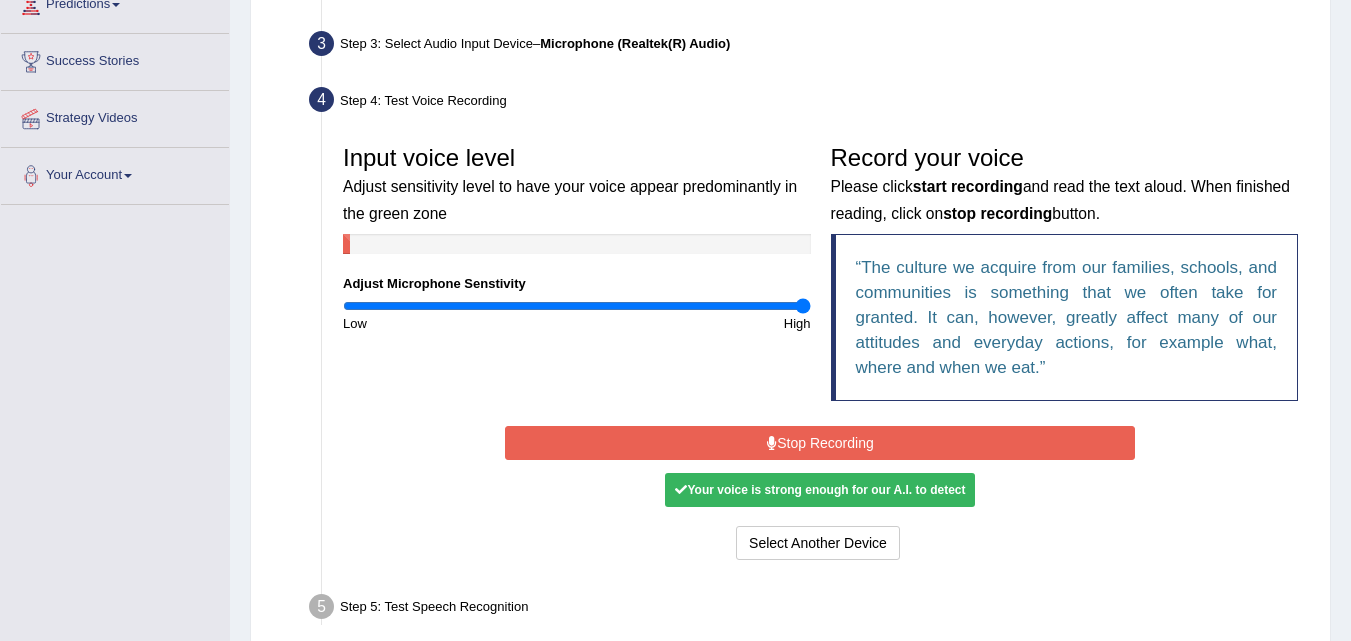 click on "Stop Recording" at bounding box center [820, 443] 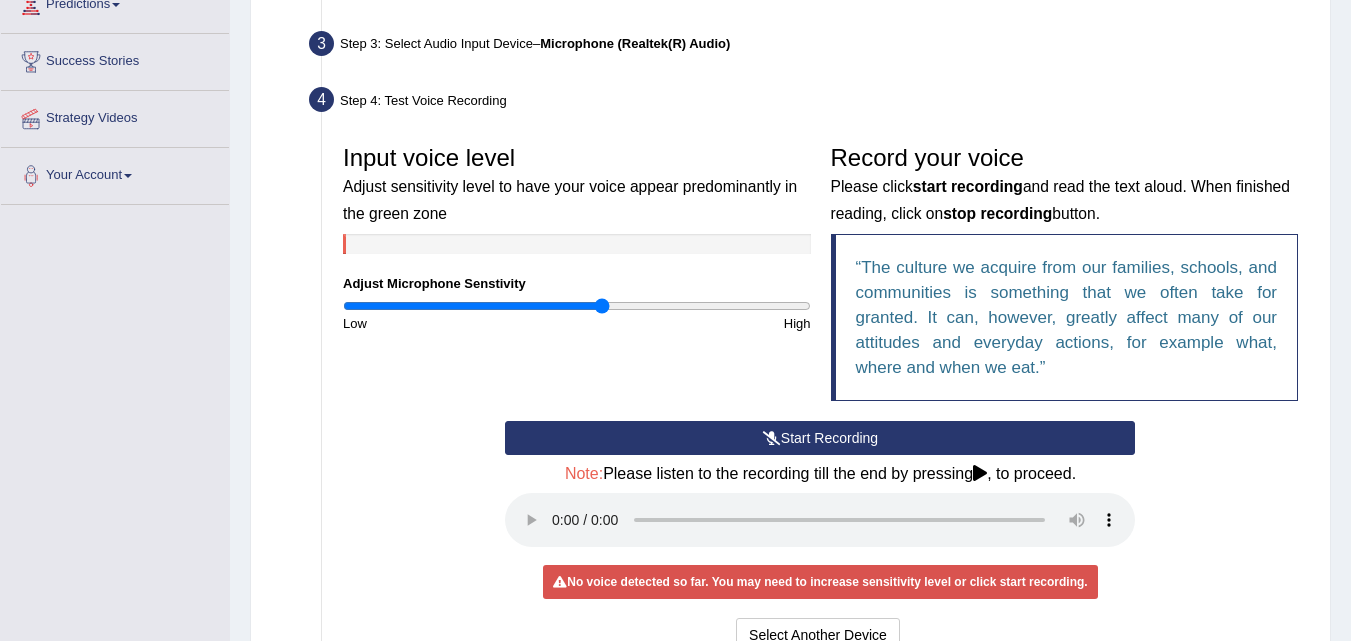 drag, startPoint x: 798, startPoint y: 309, endPoint x: 603, endPoint y: 298, distance: 195.31001 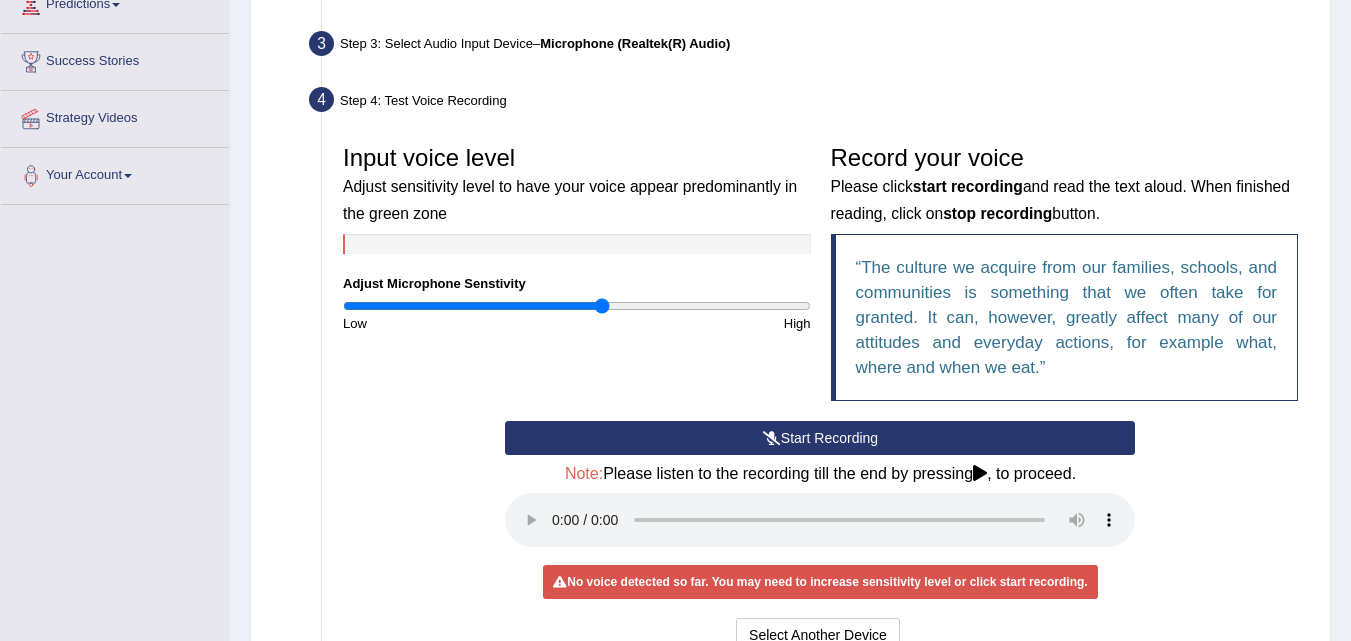 click on "Start Recording" at bounding box center [820, 438] 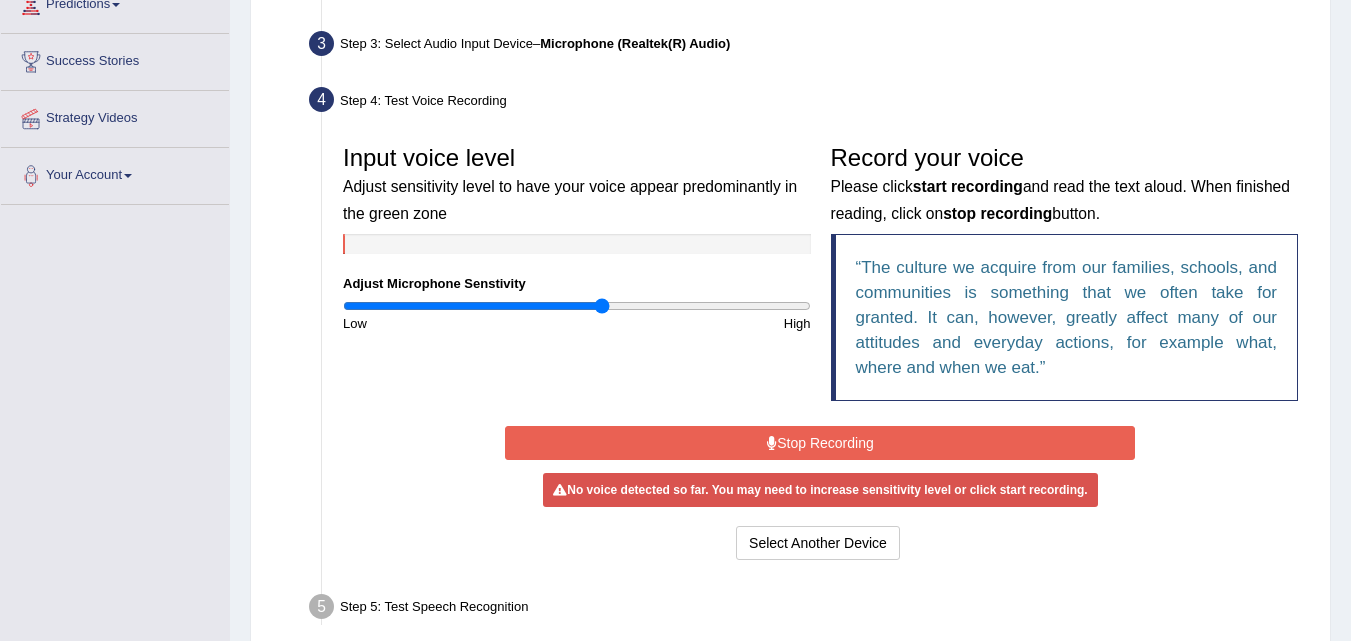 click on "Stop Recording" at bounding box center [820, 443] 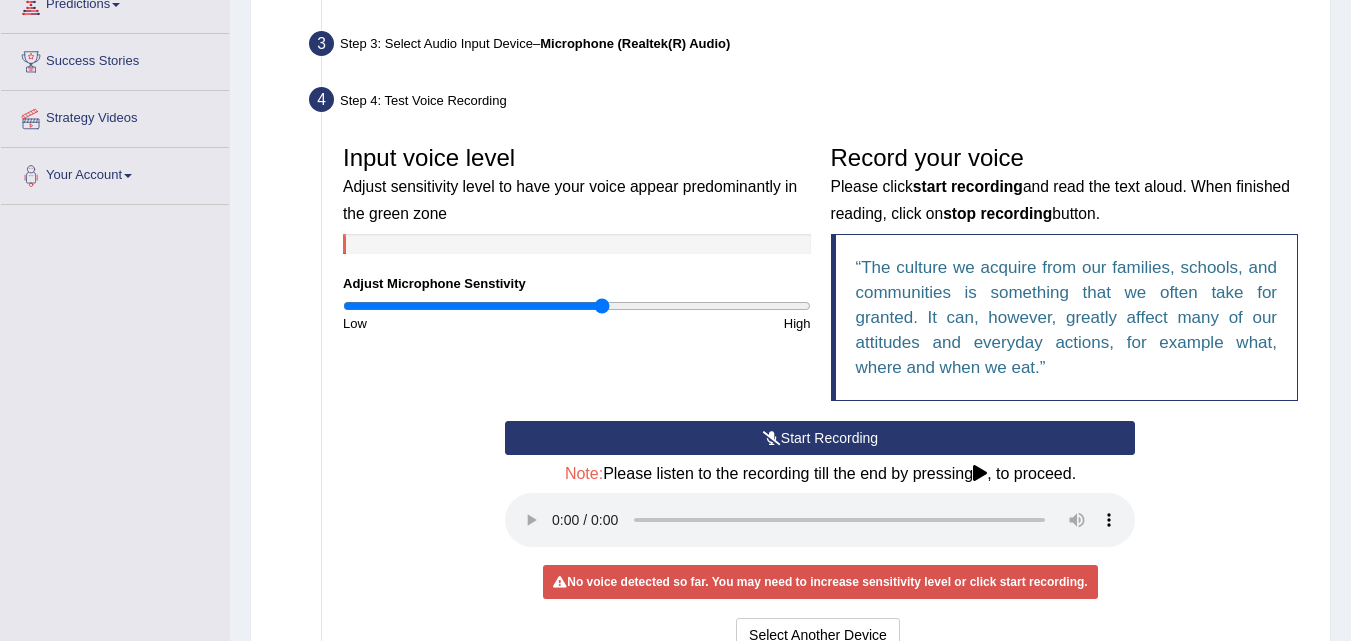 click on "Start Recording" at bounding box center (820, 438) 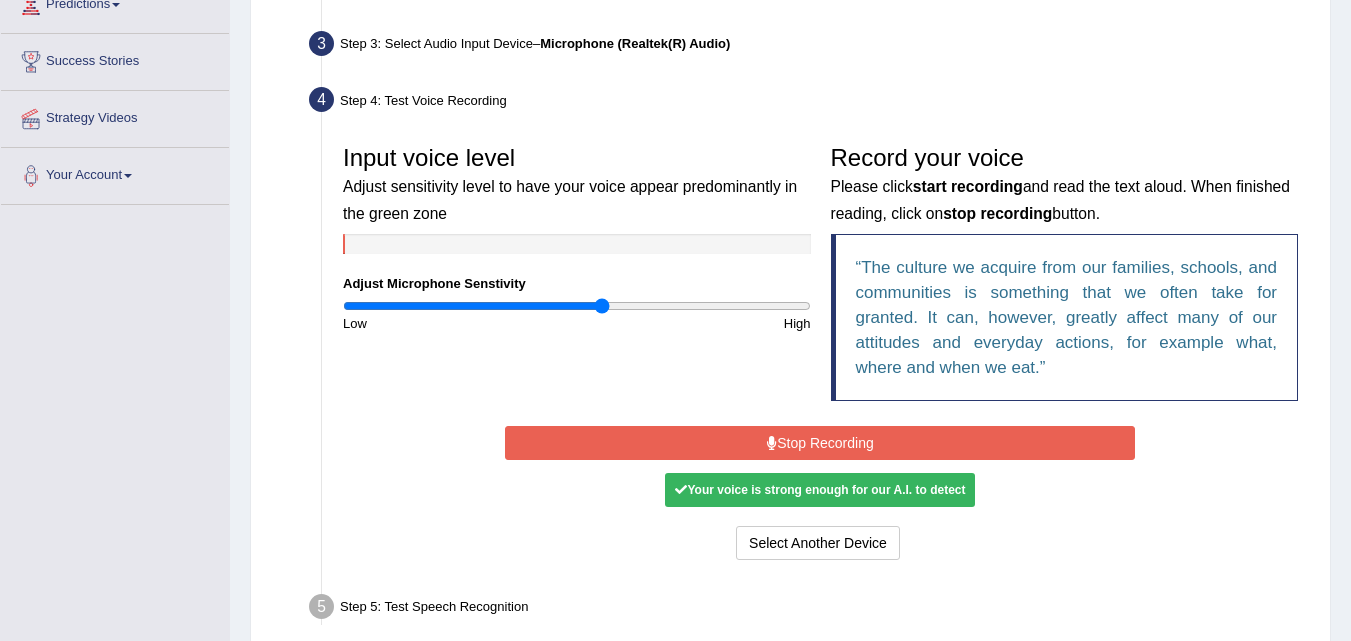 click on "Stop Recording" at bounding box center (820, 443) 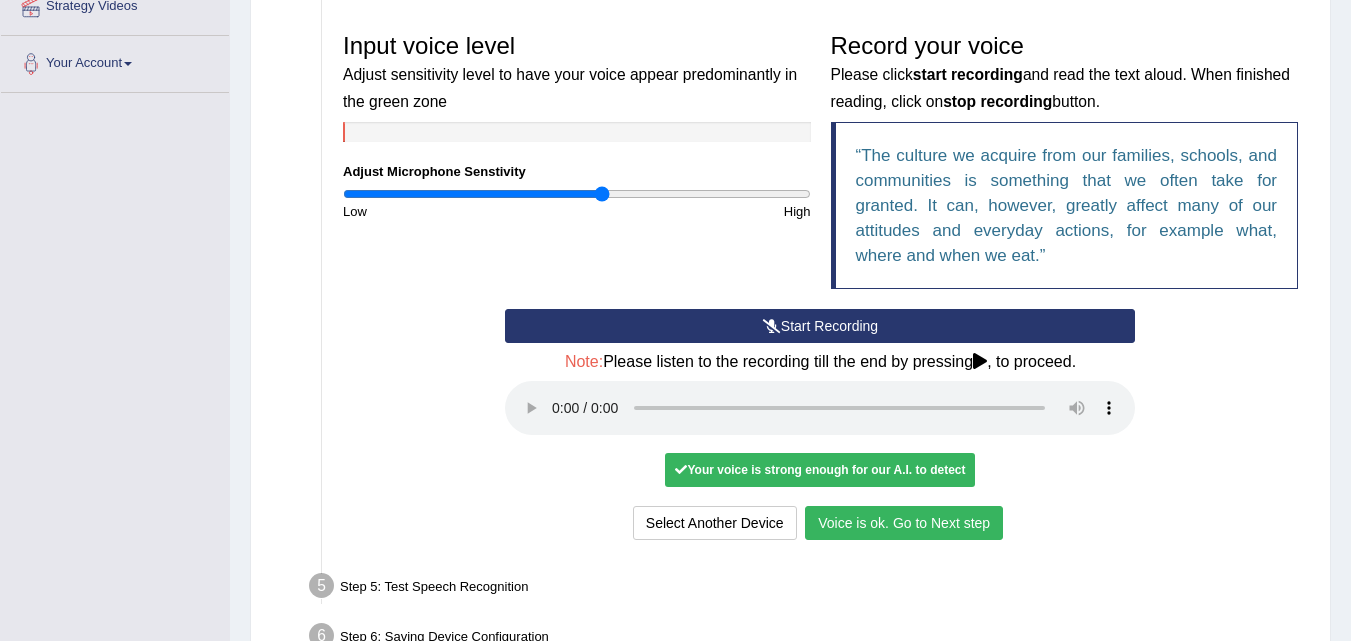 scroll, scrollTop: 527, scrollLeft: 0, axis: vertical 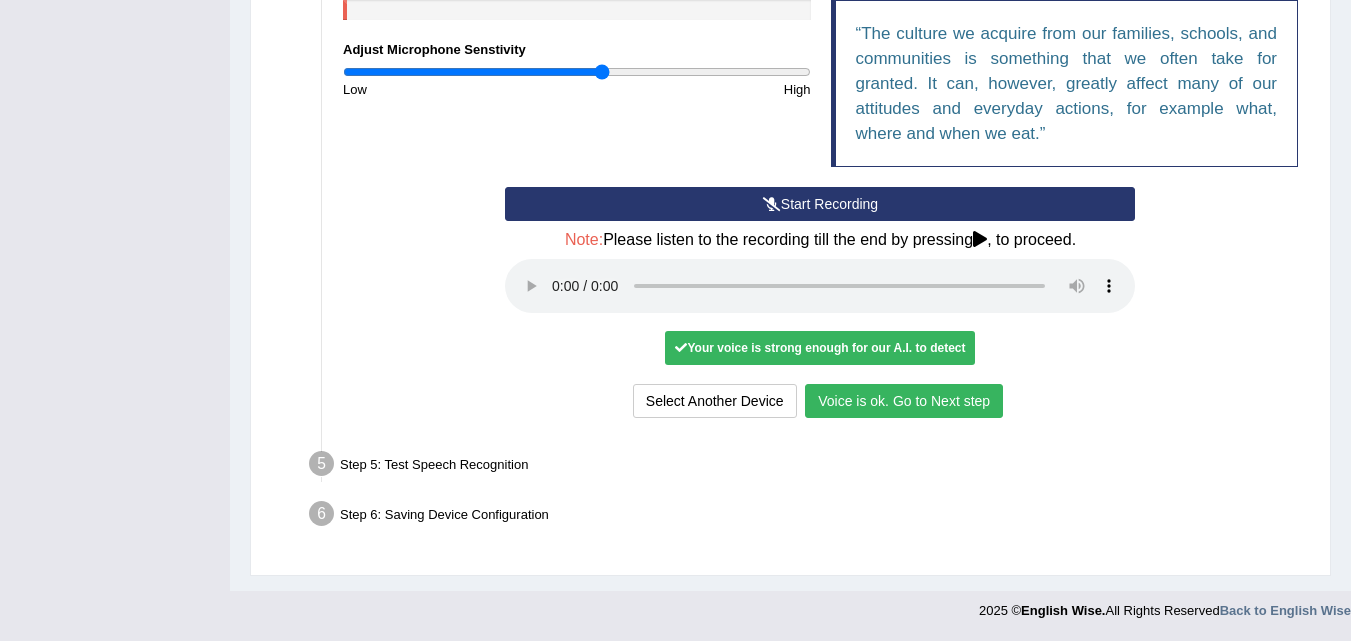 click on "Voice is ok. Go to Next step" at bounding box center (904, 401) 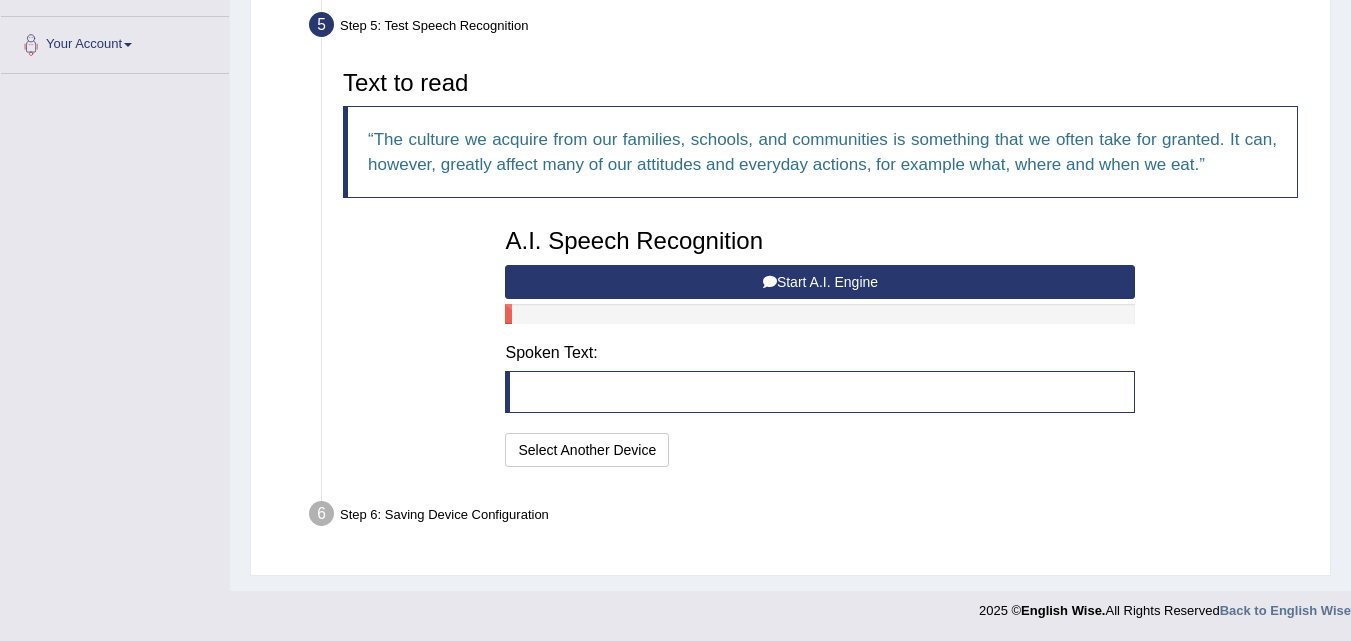 scroll, scrollTop: 424, scrollLeft: 0, axis: vertical 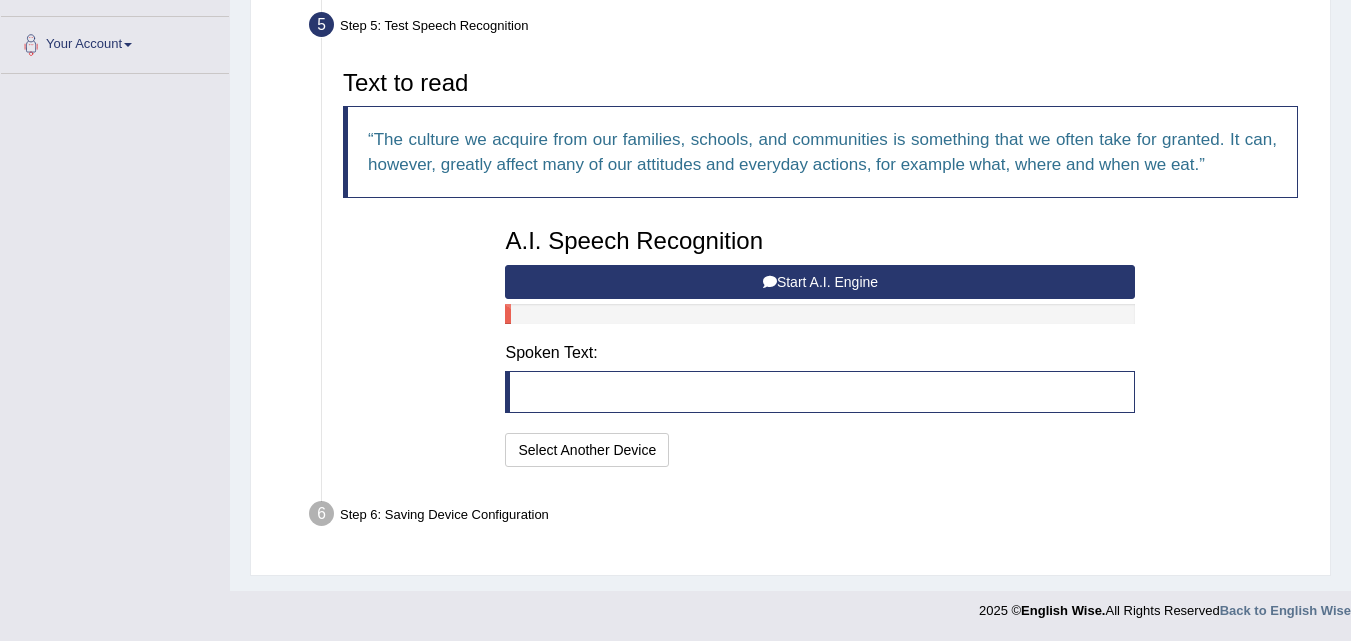 click at bounding box center [820, 392] 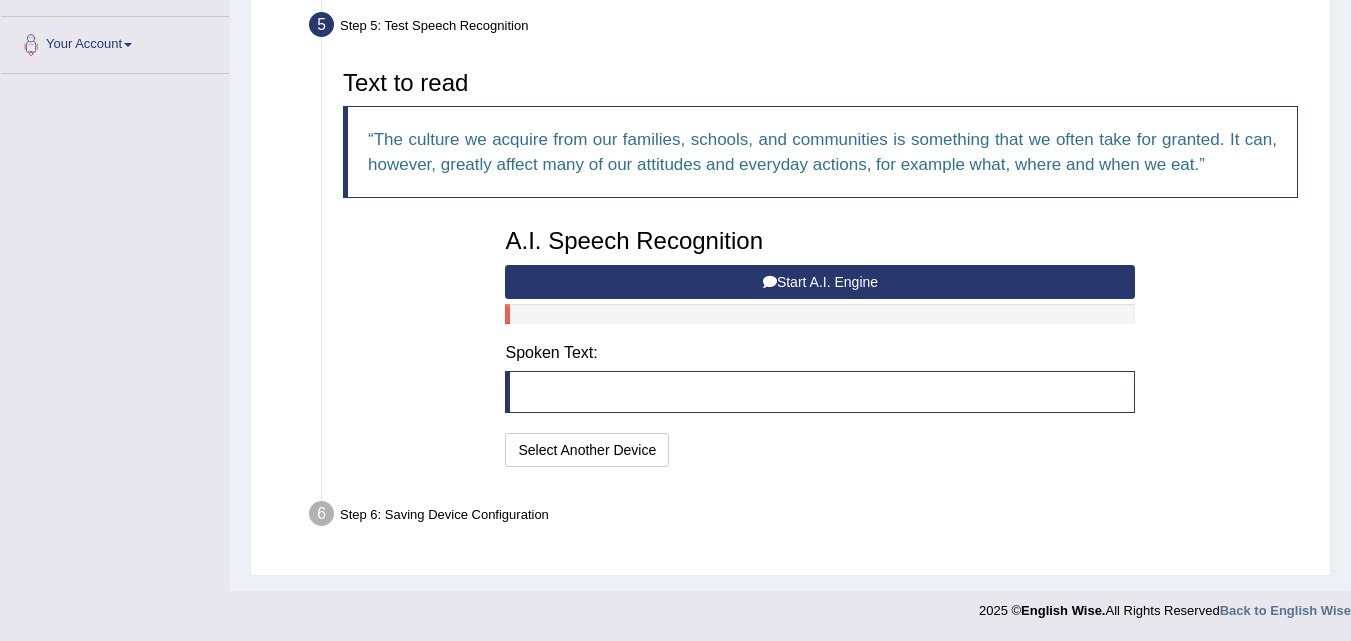 click on "Start A.I. Engine" at bounding box center (820, 282) 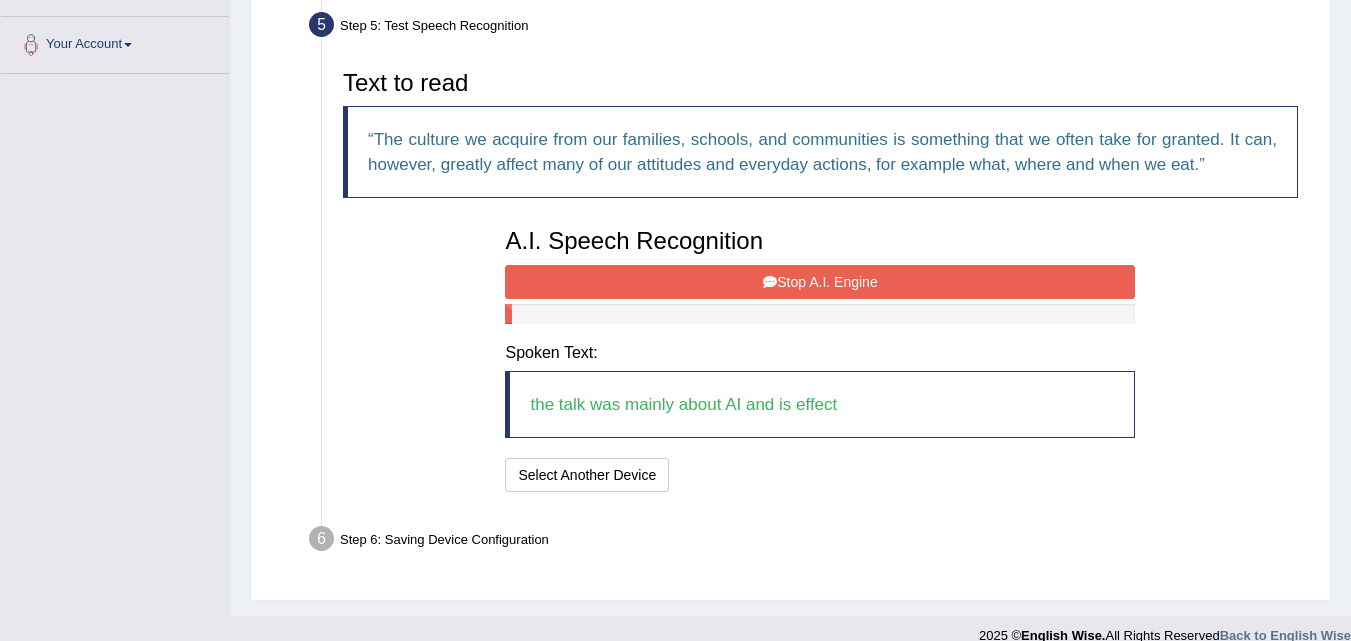 click on "Stop A.I. Engine" at bounding box center [820, 282] 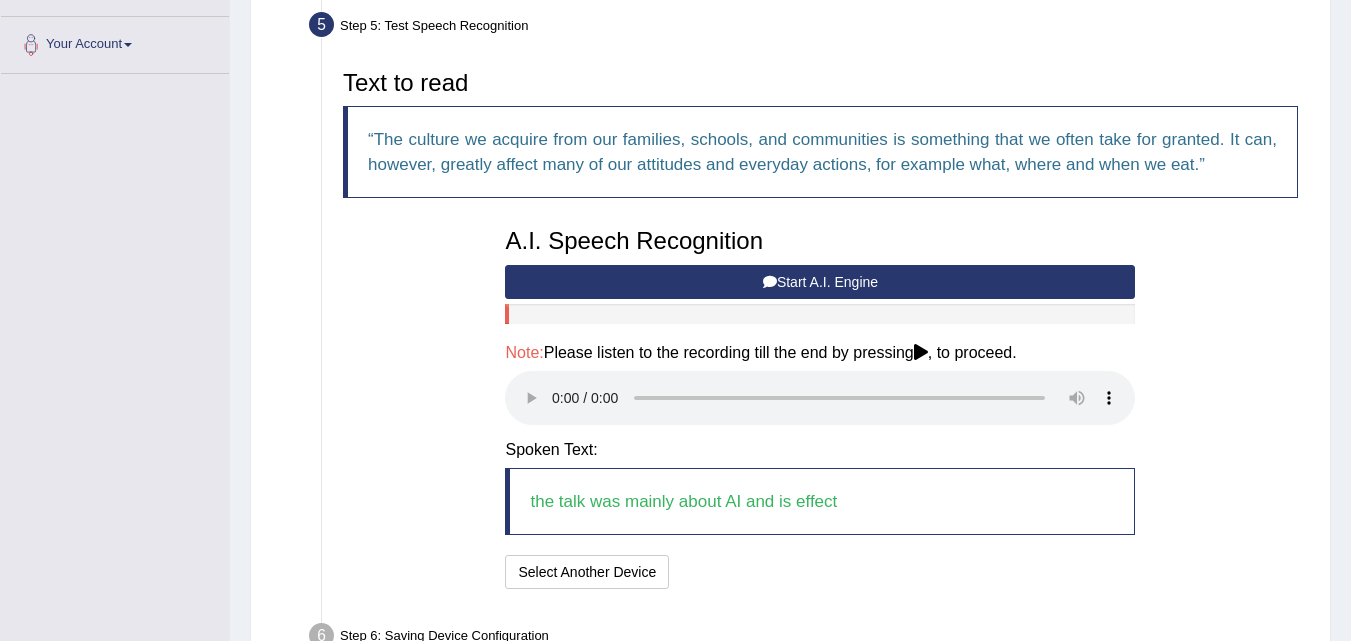 click on "Start A.I. Engine" at bounding box center (820, 282) 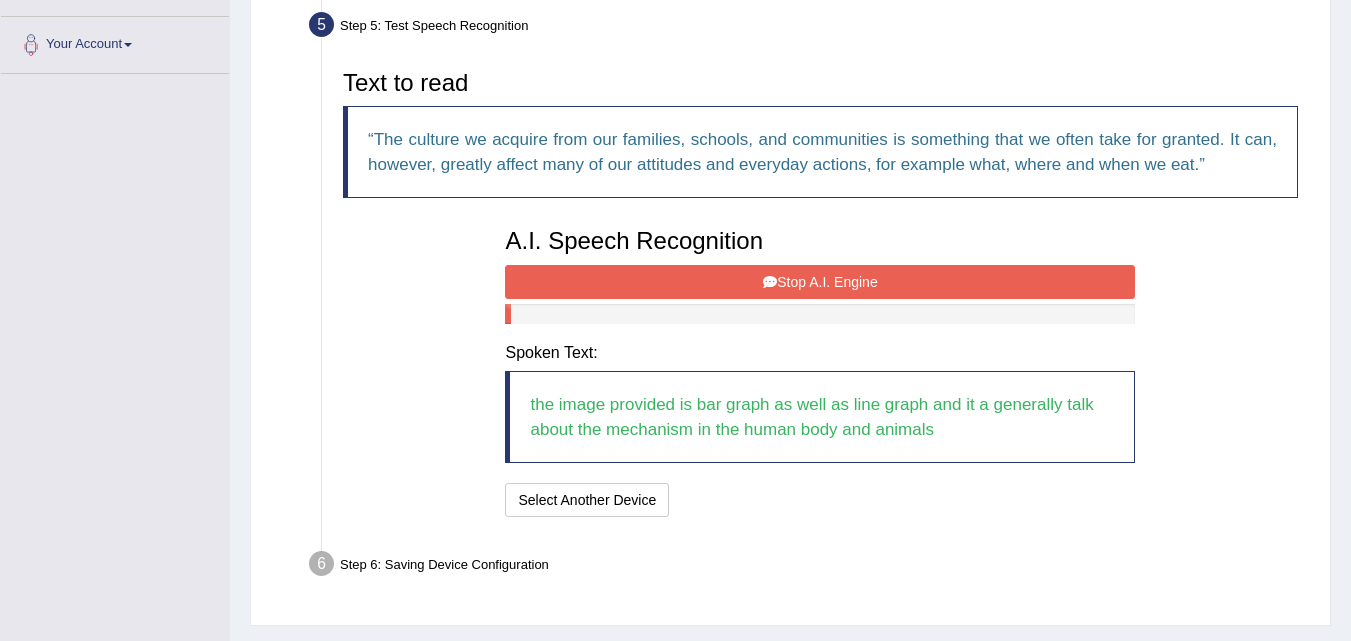 click on "Stop A.I. Engine" at bounding box center (820, 282) 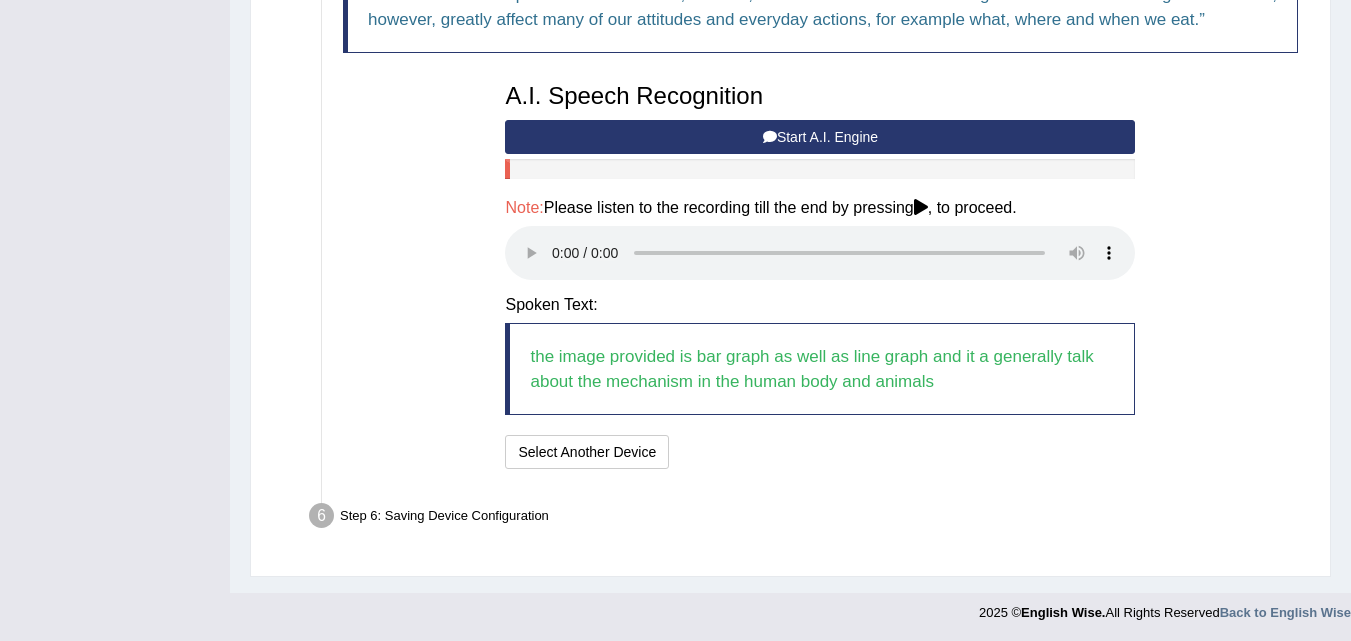 scroll, scrollTop: 571, scrollLeft: 0, axis: vertical 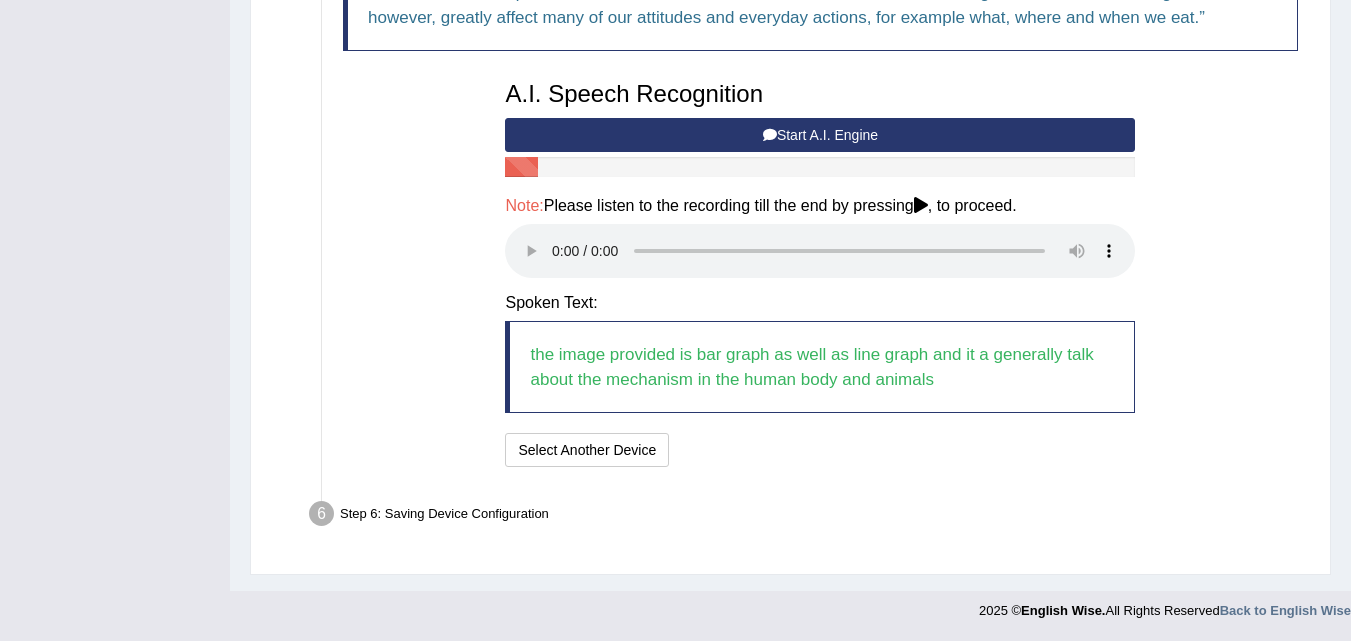 click on "Step 6: Saving Device Configuration" at bounding box center [810, 517] 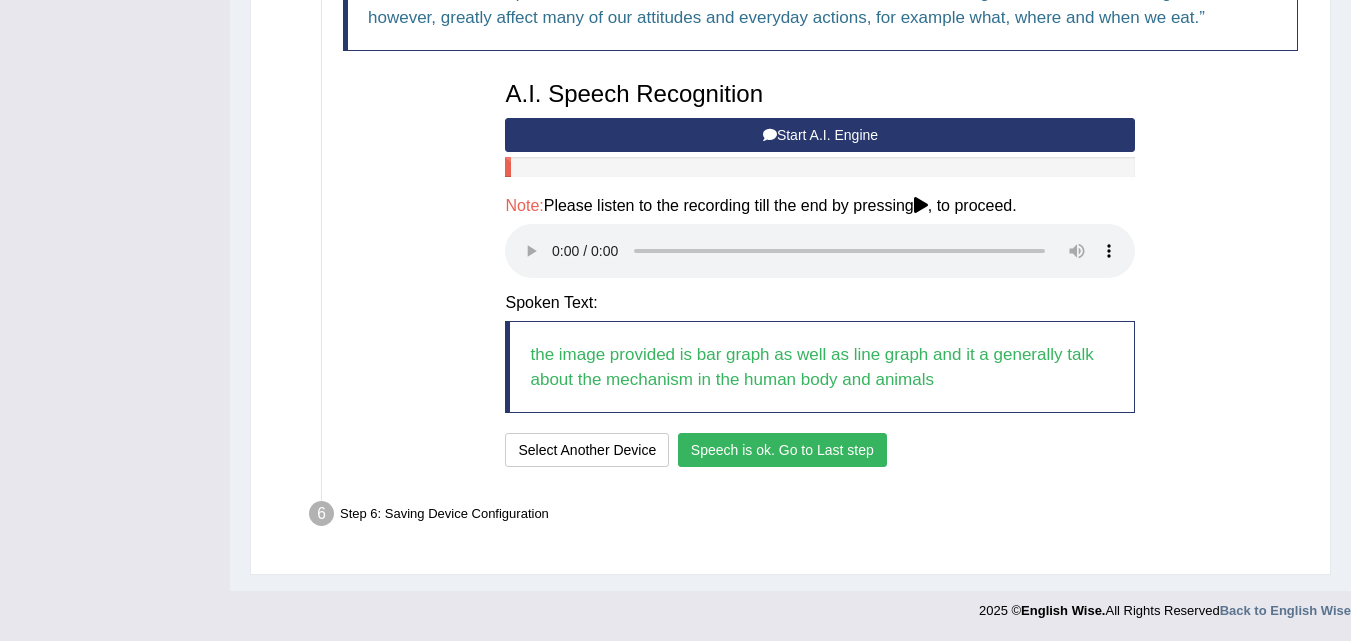 click on "Speech is ok. Go to Last step" at bounding box center (782, 450) 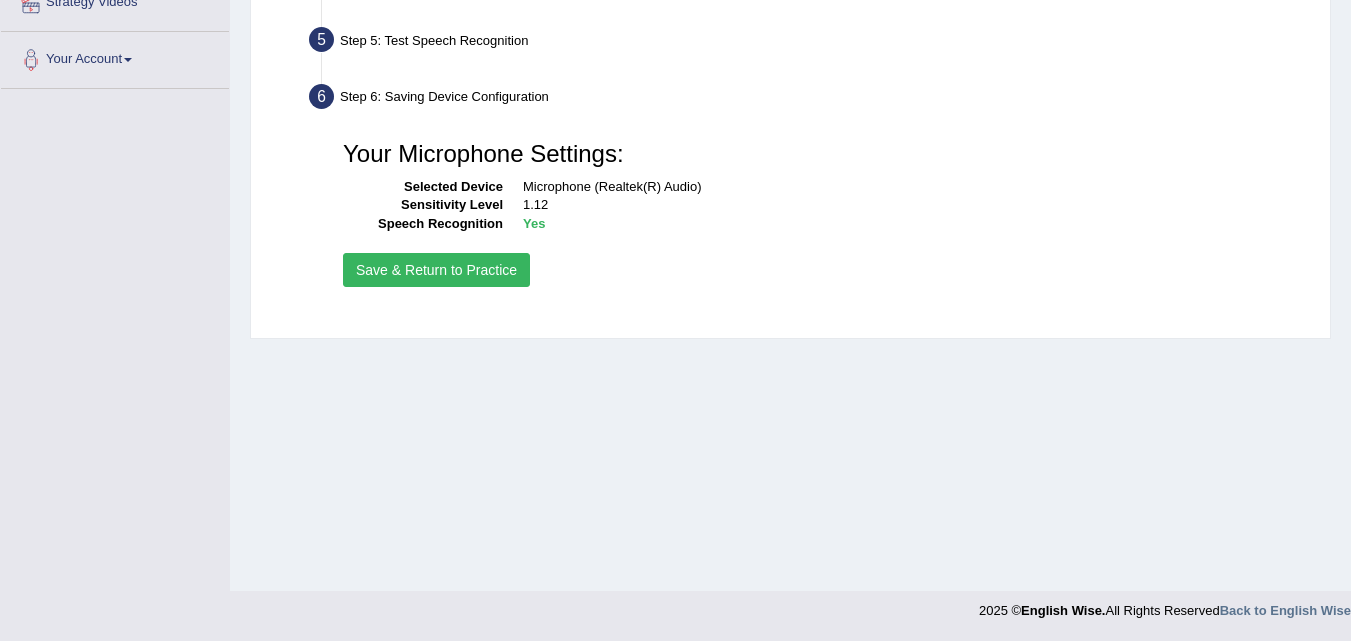 click on "Save & Return to Practice" at bounding box center (436, 270) 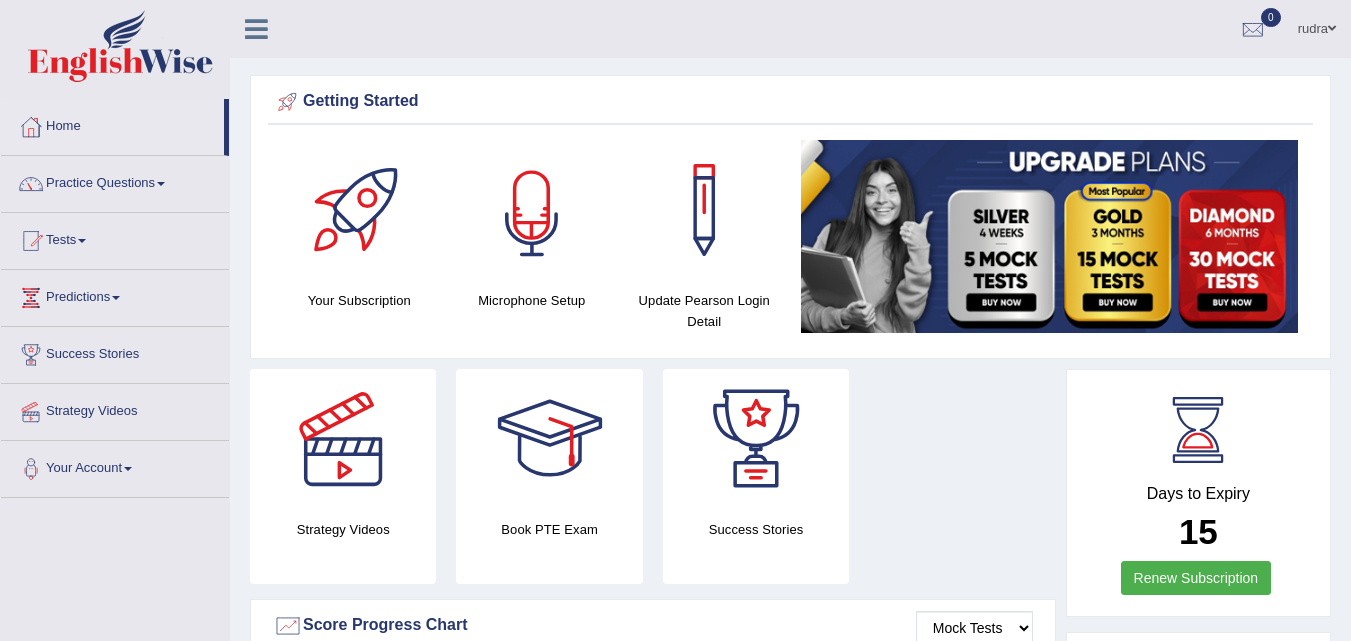 scroll, scrollTop: 0, scrollLeft: 0, axis: both 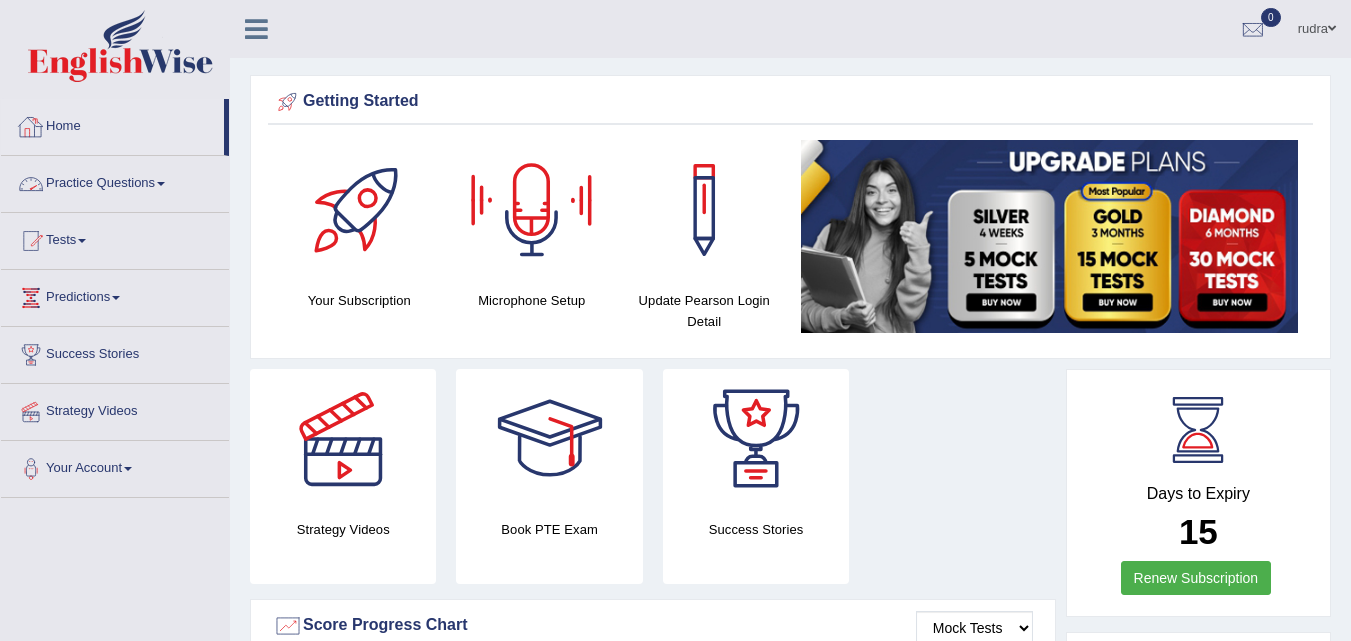 click on "Practice Questions" at bounding box center [115, 181] 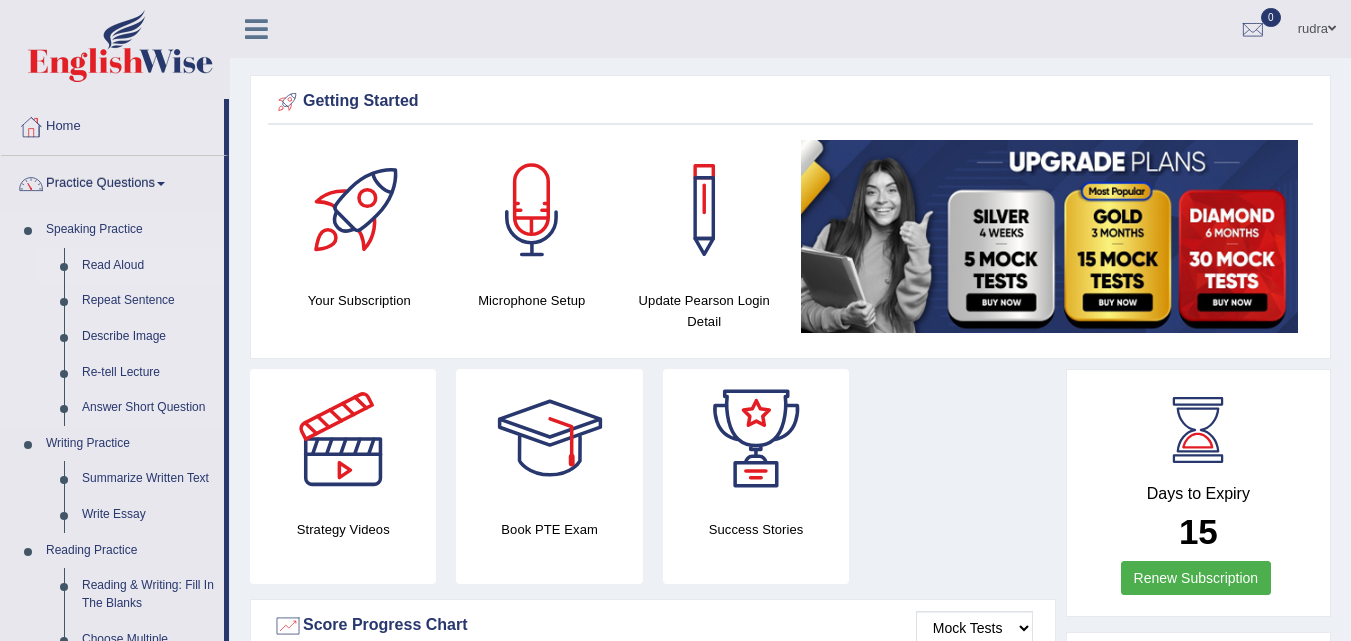 click on "Read Aloud" at bounding box center (148, 266) 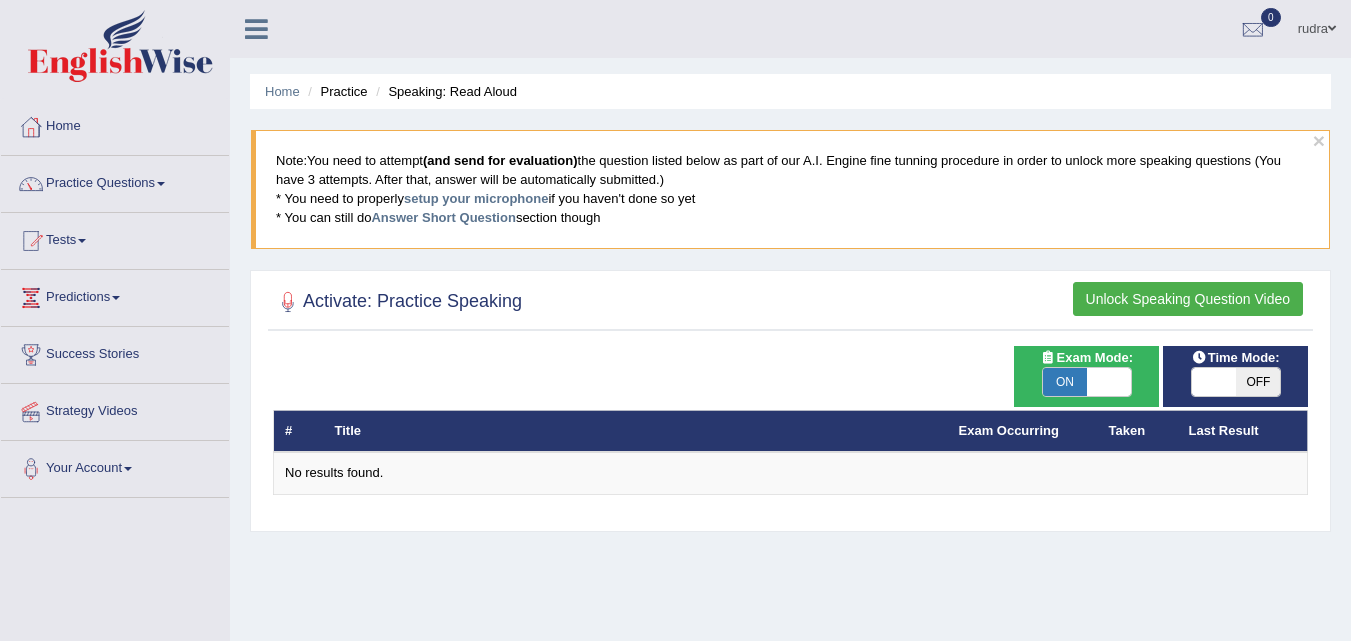 scroll, scrollTop: 0, scrollLeft: 0, axis: both 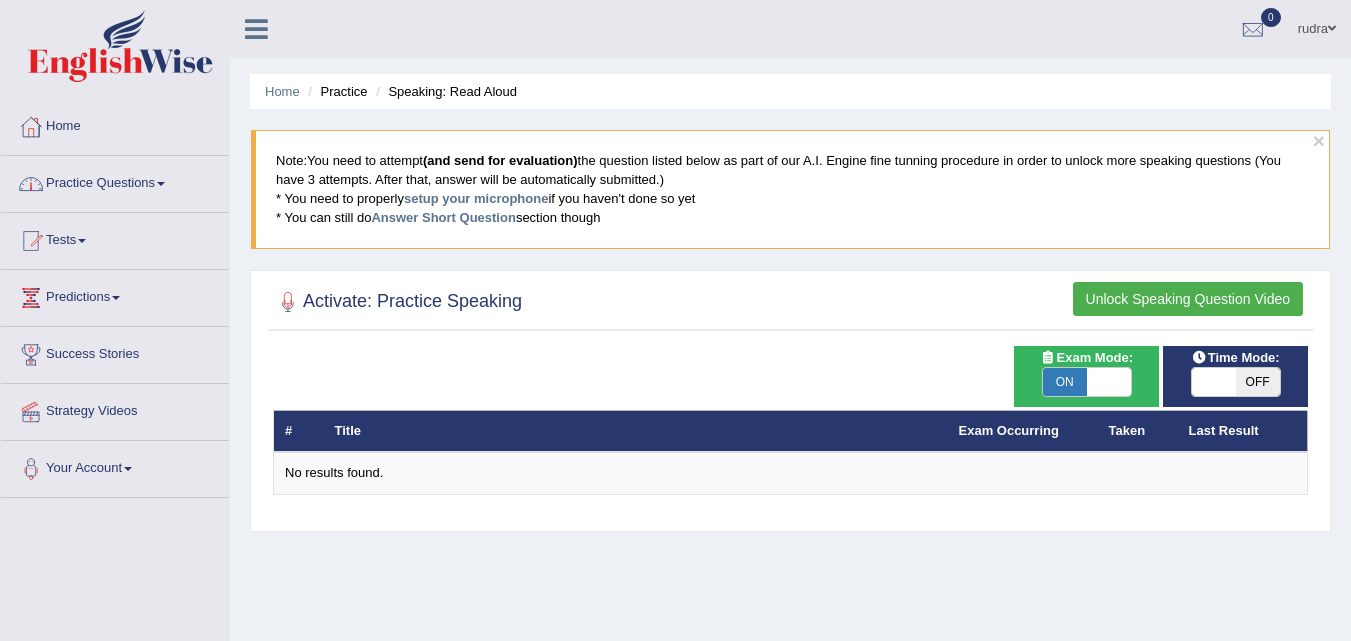 click on "Practice Questions" at bounding box center [115, 181] 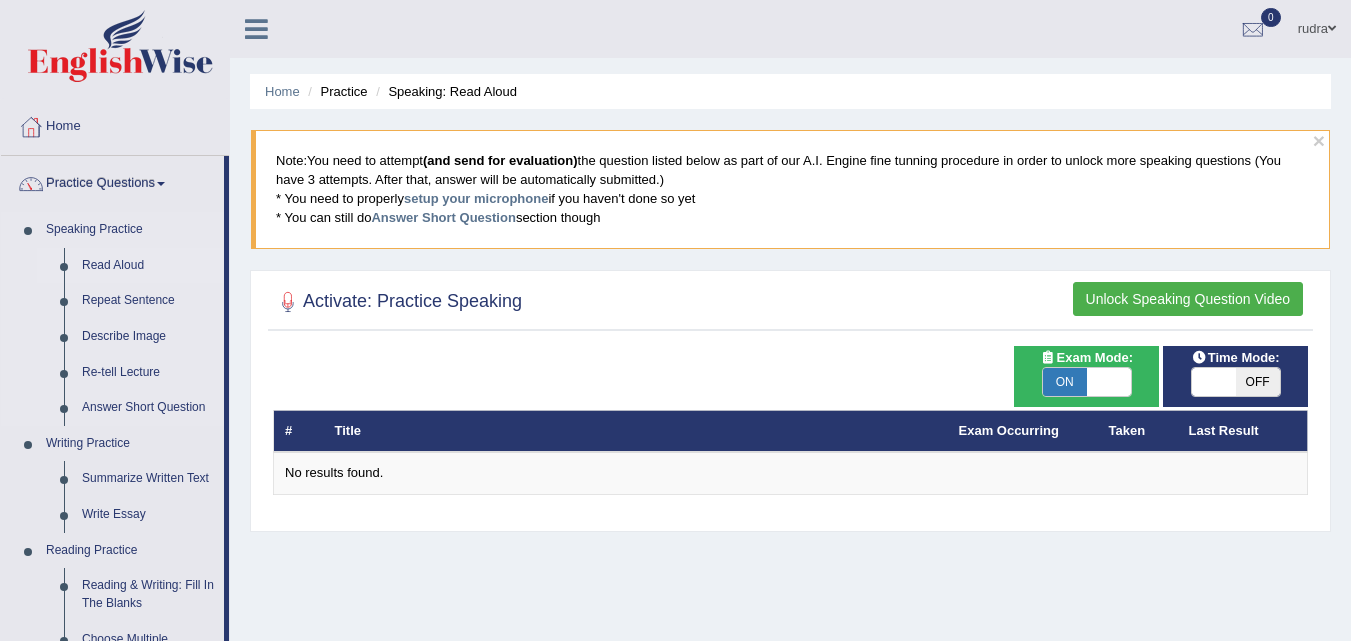 click on "Read Aloud" at bounding box center [148, 266] 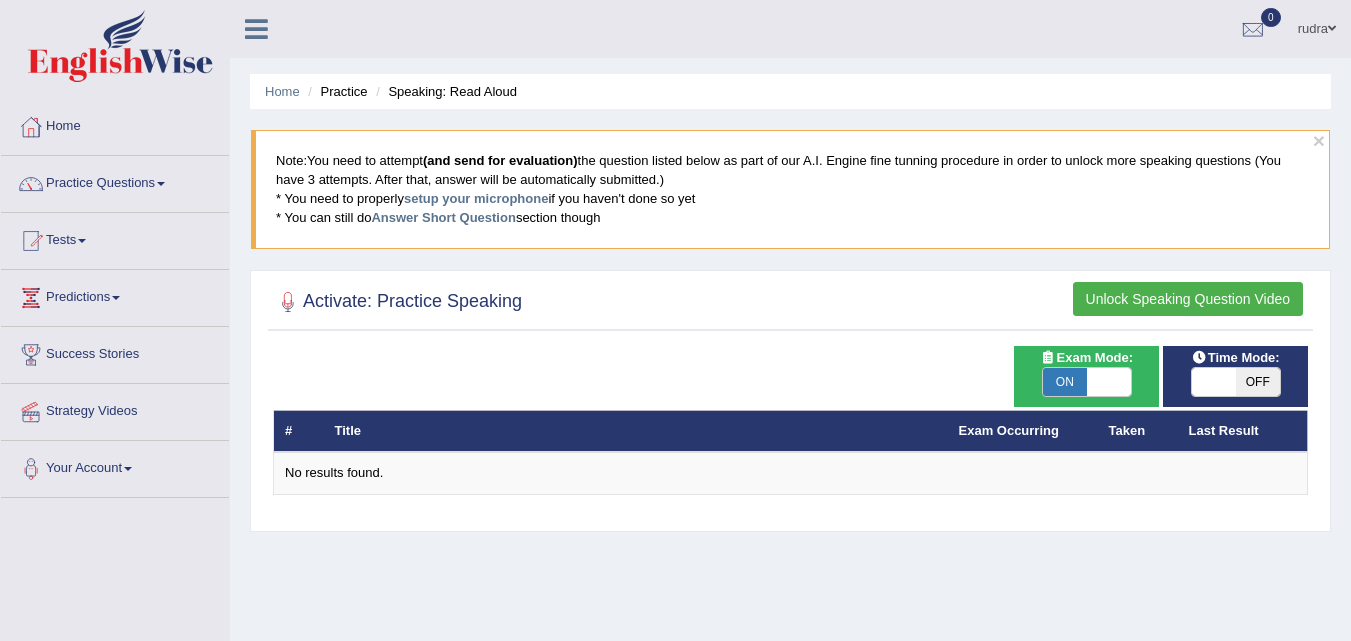 scroll, scrollTop: 0, scrollLeft: 0, axis: both 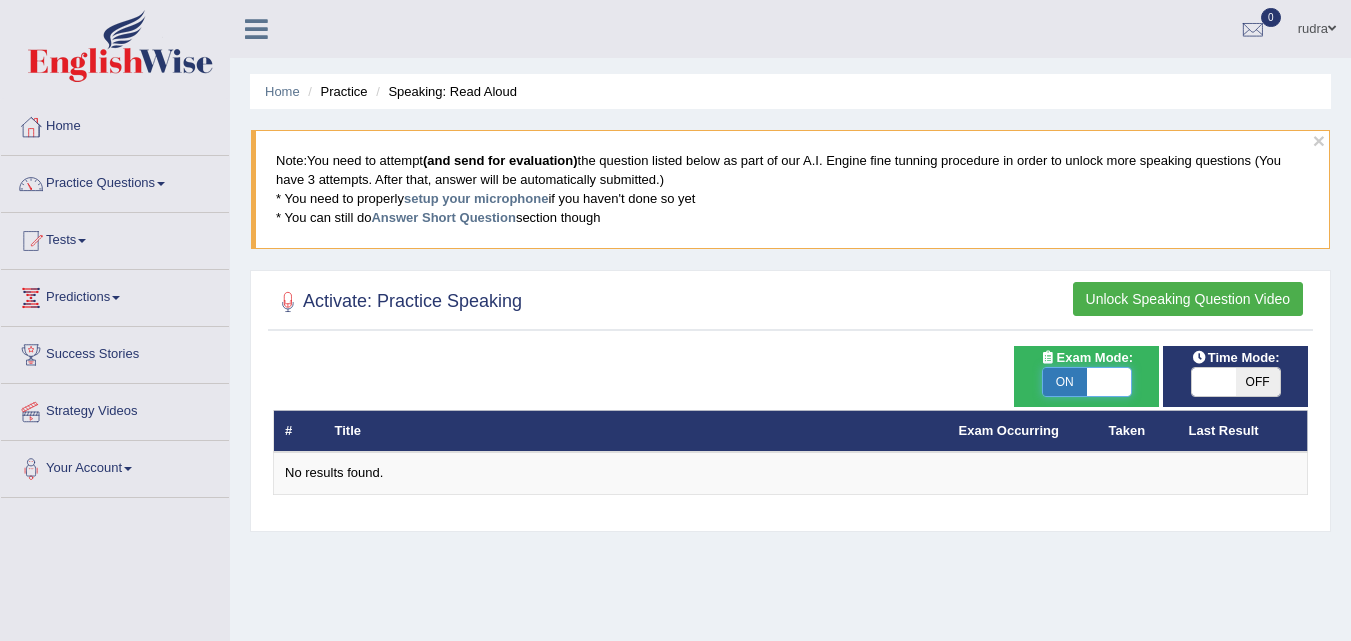 click at bounding box center (1109, 382) 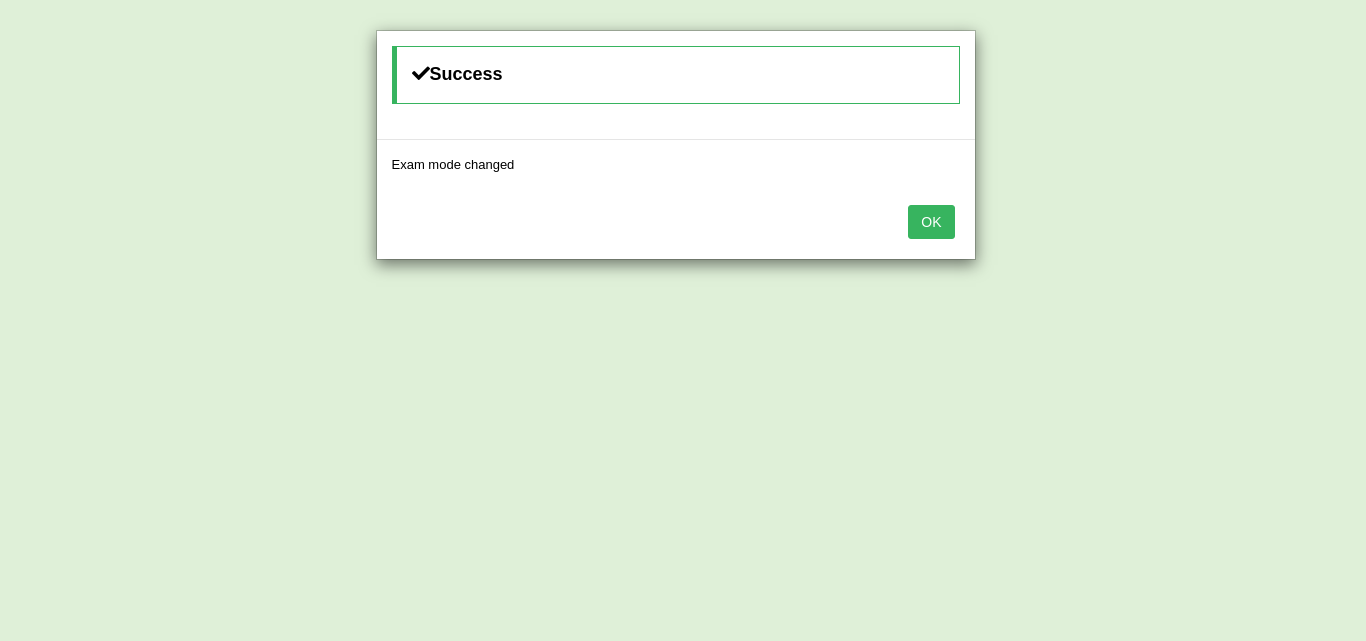 click on "OK" at bounding box center (931, 222) 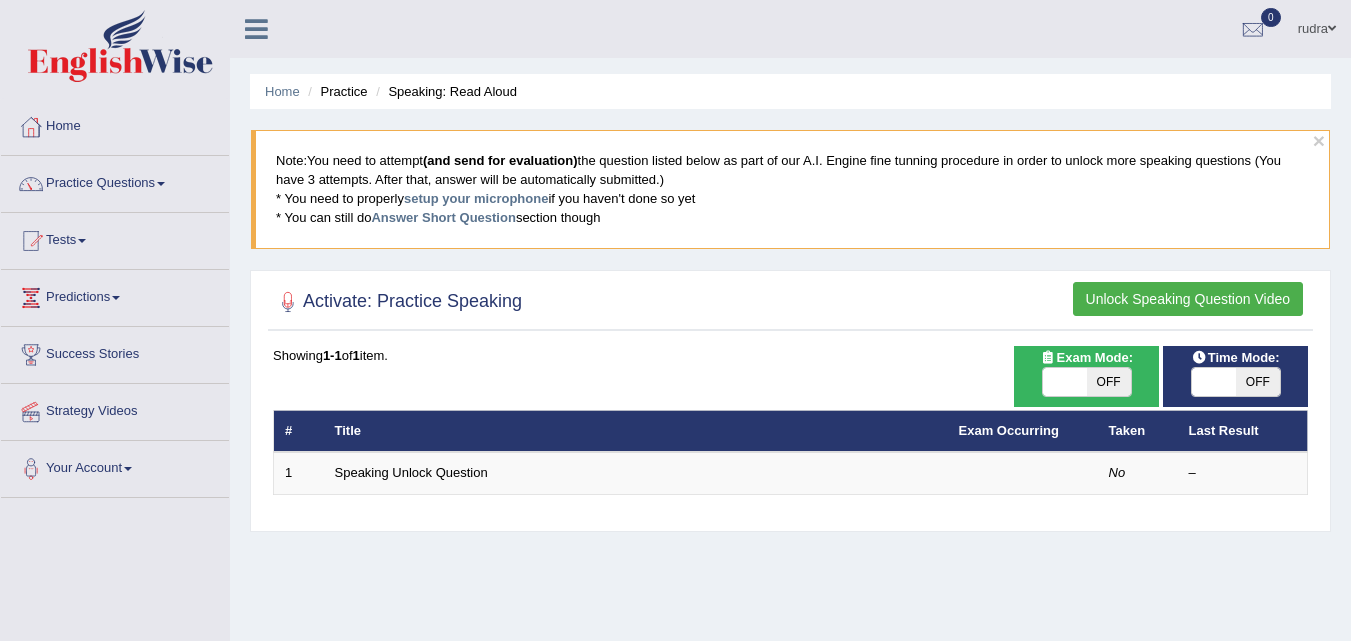 scroll, scrollTop: 0, scrollLeft: 0, axis: both 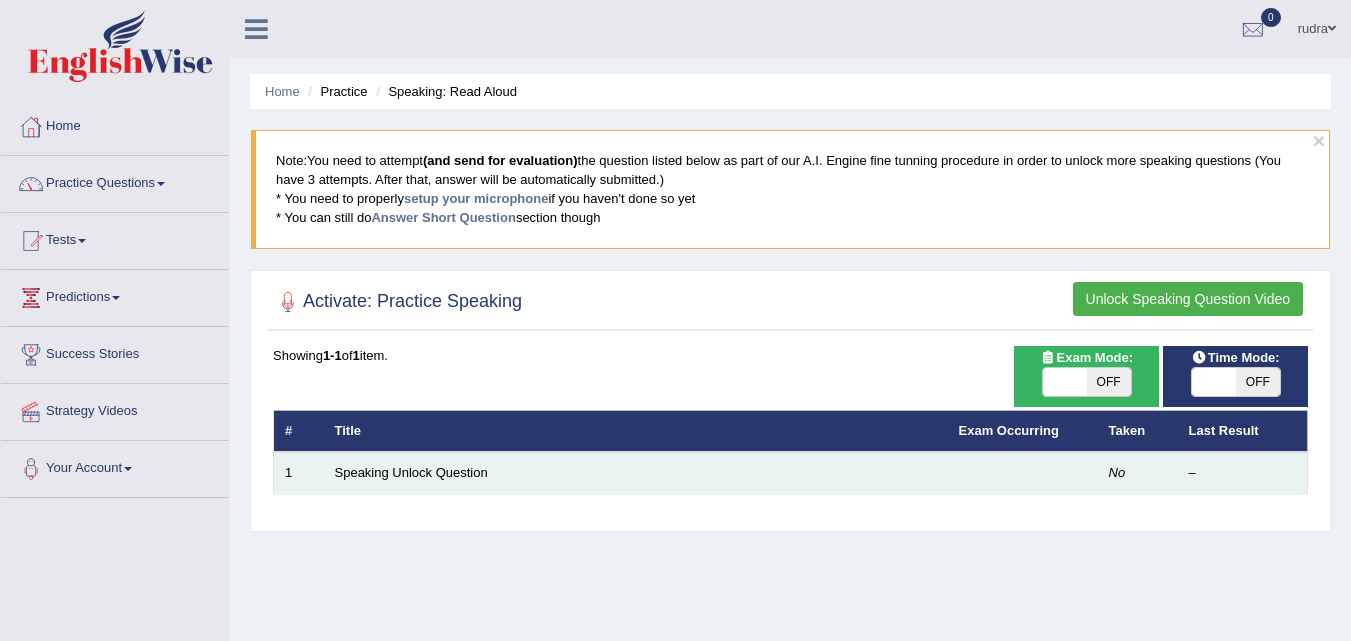 click on "Speaking Unlock Question" at bounding box center (636, 473) 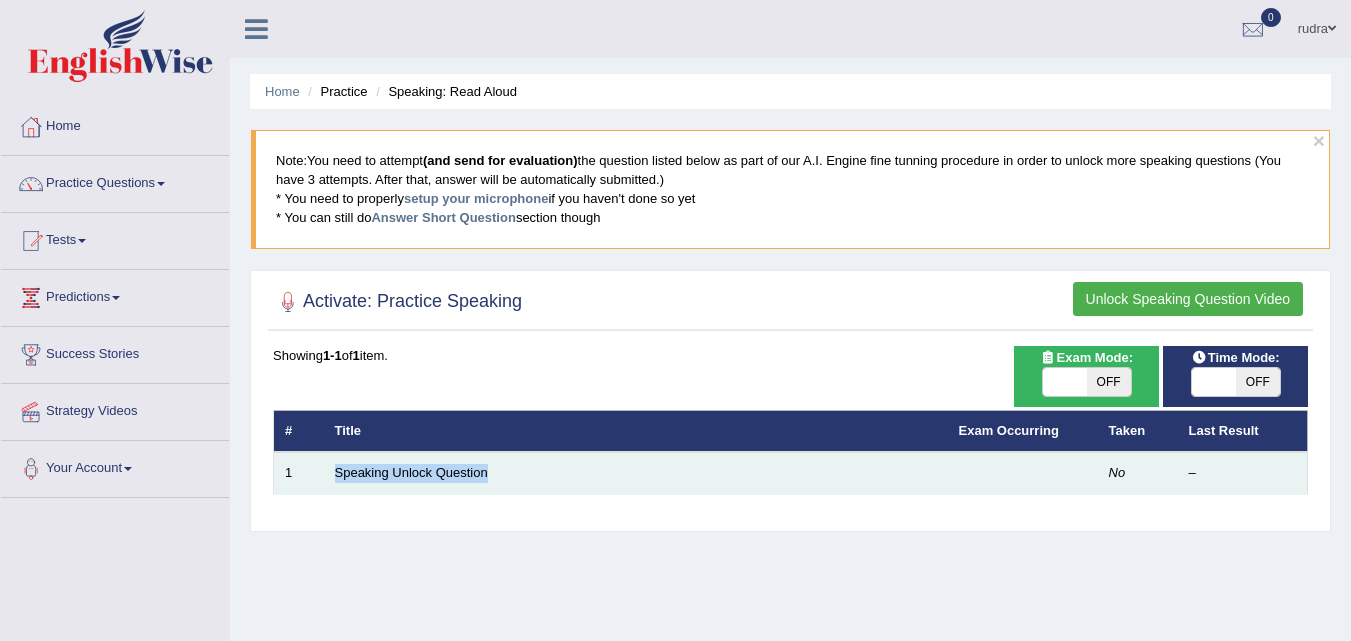 click on "Speaking Unlock Question" at bounding box center [636, 473] 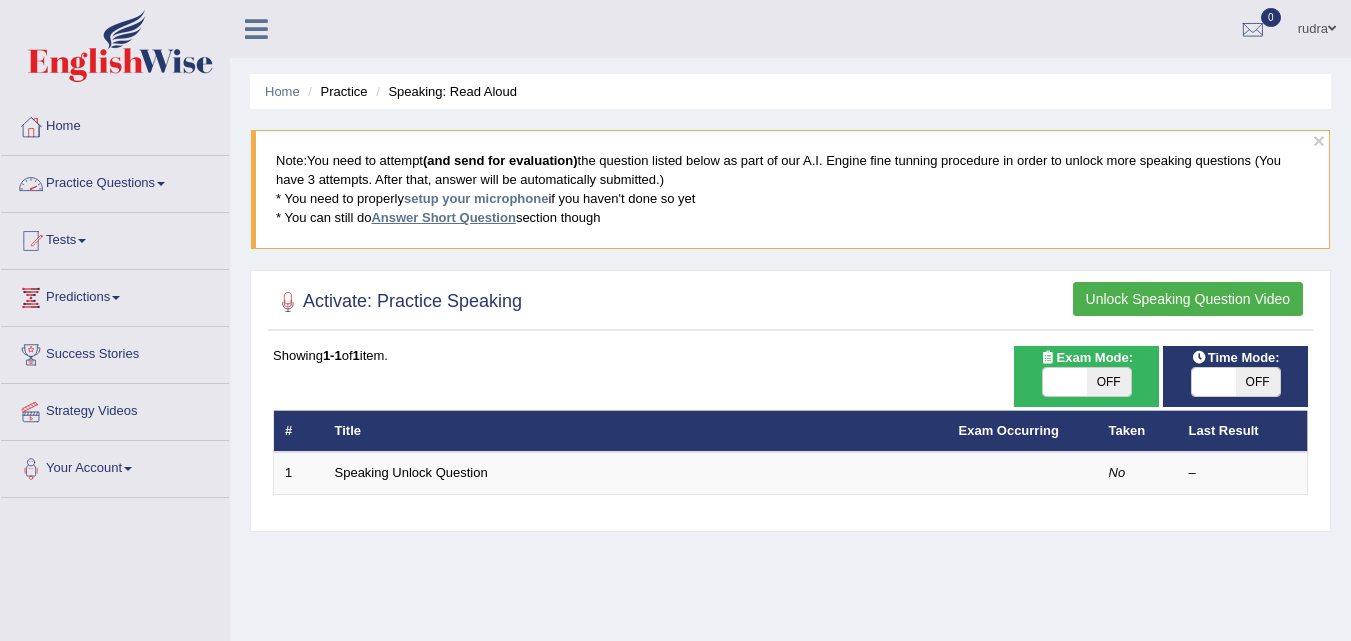 click on "Answer Short Question" at bounding box center [443, 217] 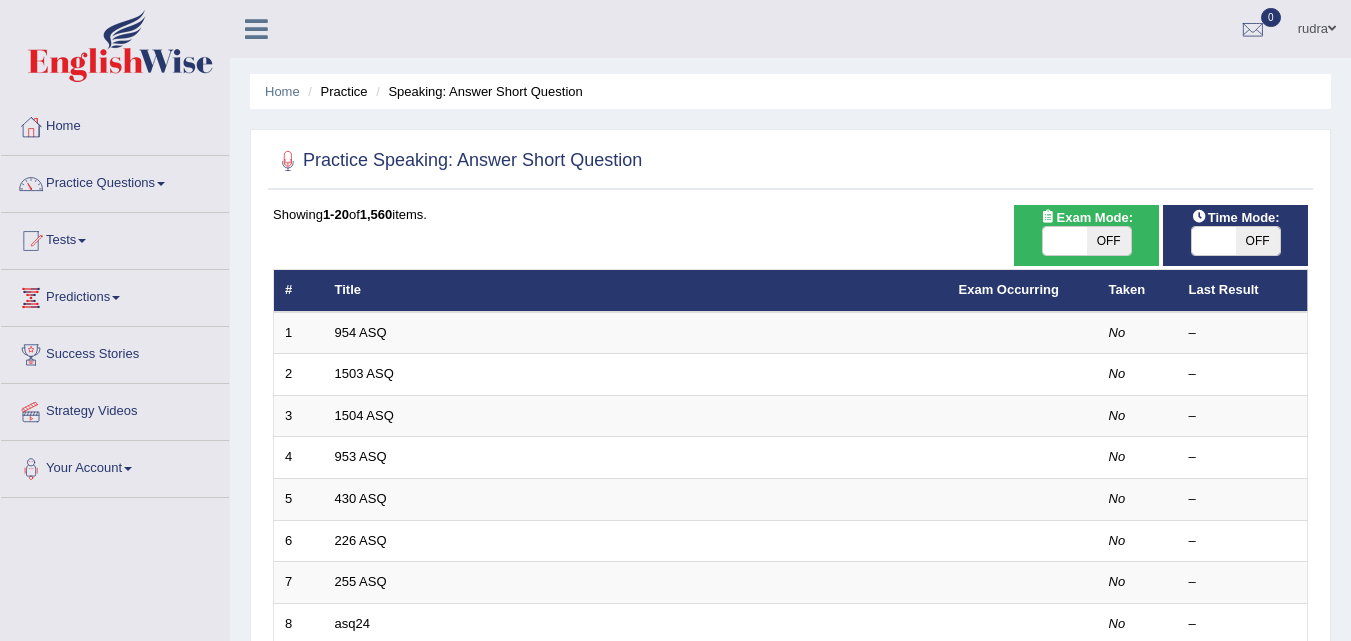 scroll, scrollTop: 0, scrollLeft: 0, axis: both 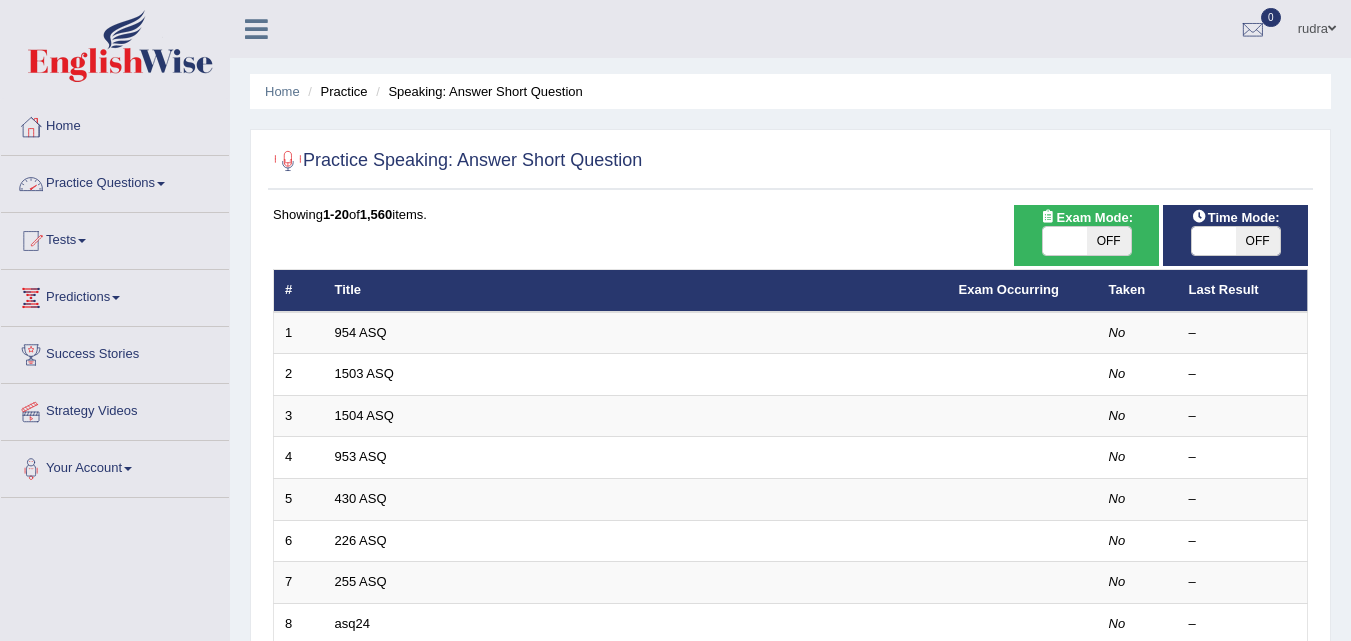 click on "Practice Questions" at bounding box center [115, 181] 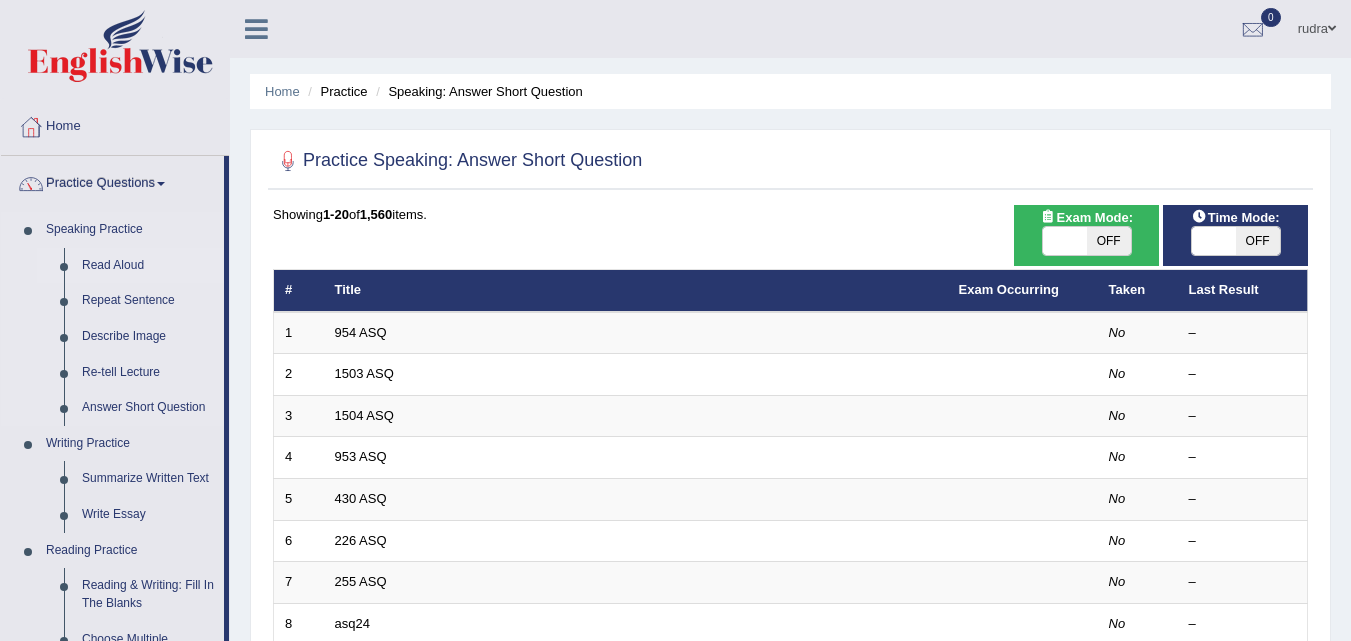 click on "Read Aloud" at bounding box center [148, 266] 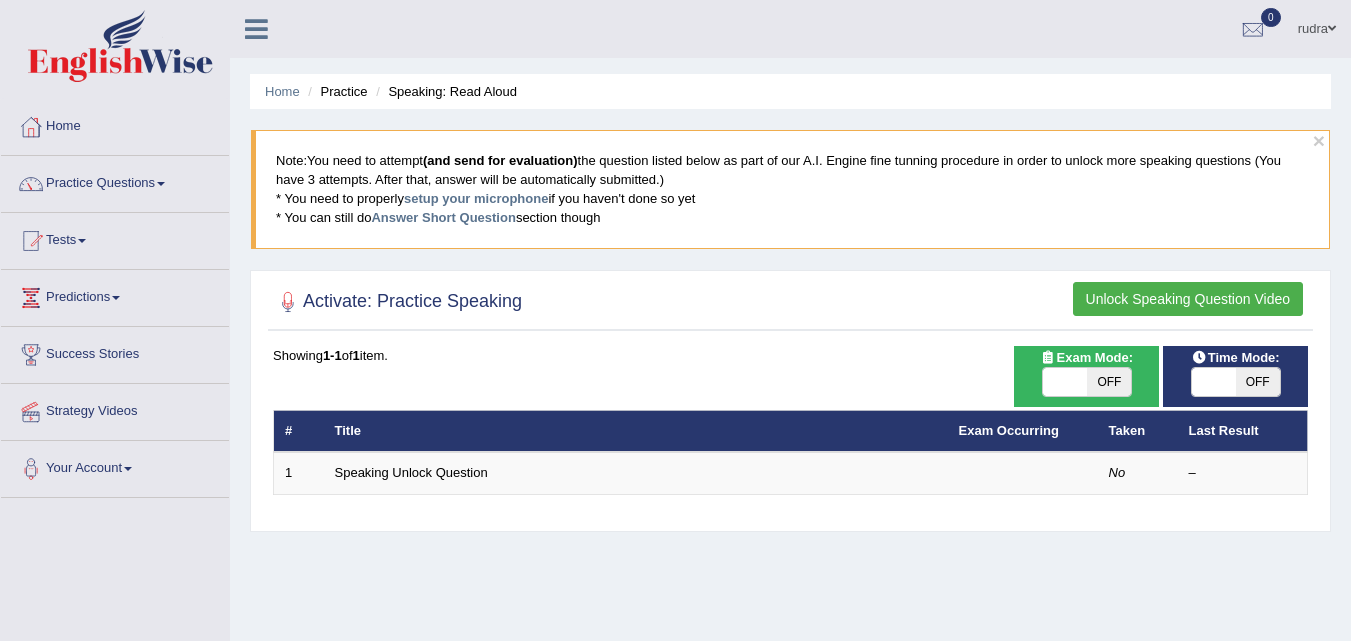 scroll, scrollTop: 0, scrollLeft: 0, axis: both 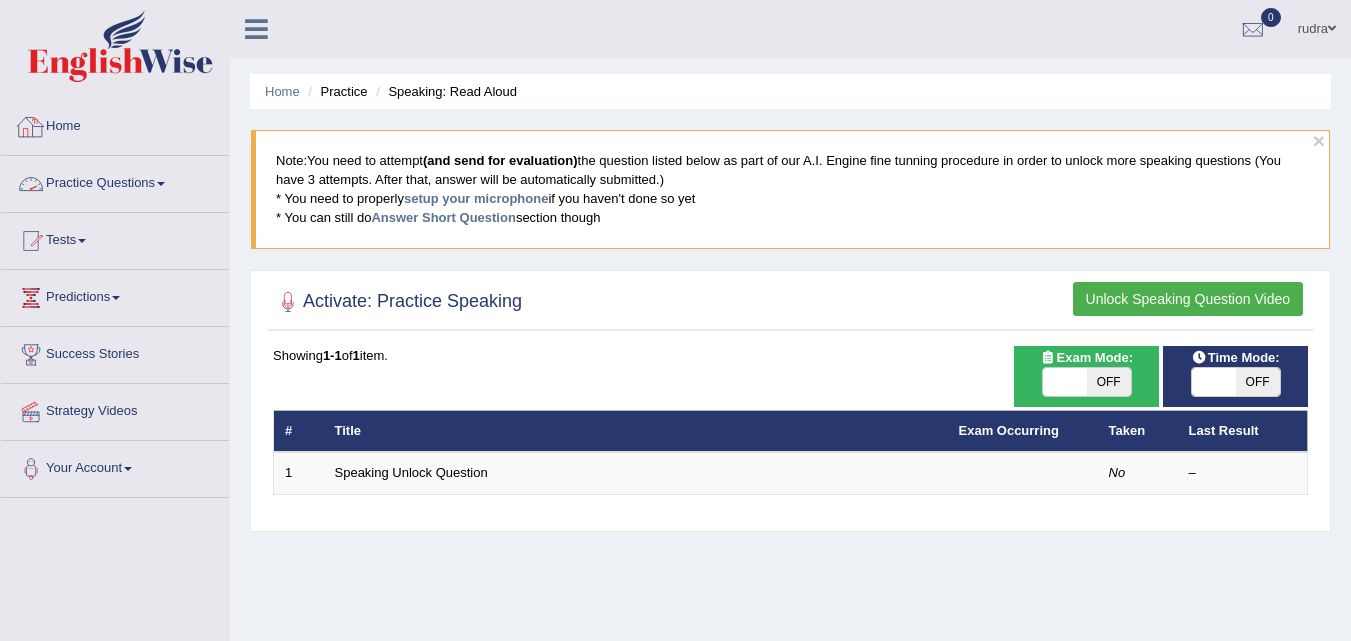 click on "Home" at bounding box center (115, 124) 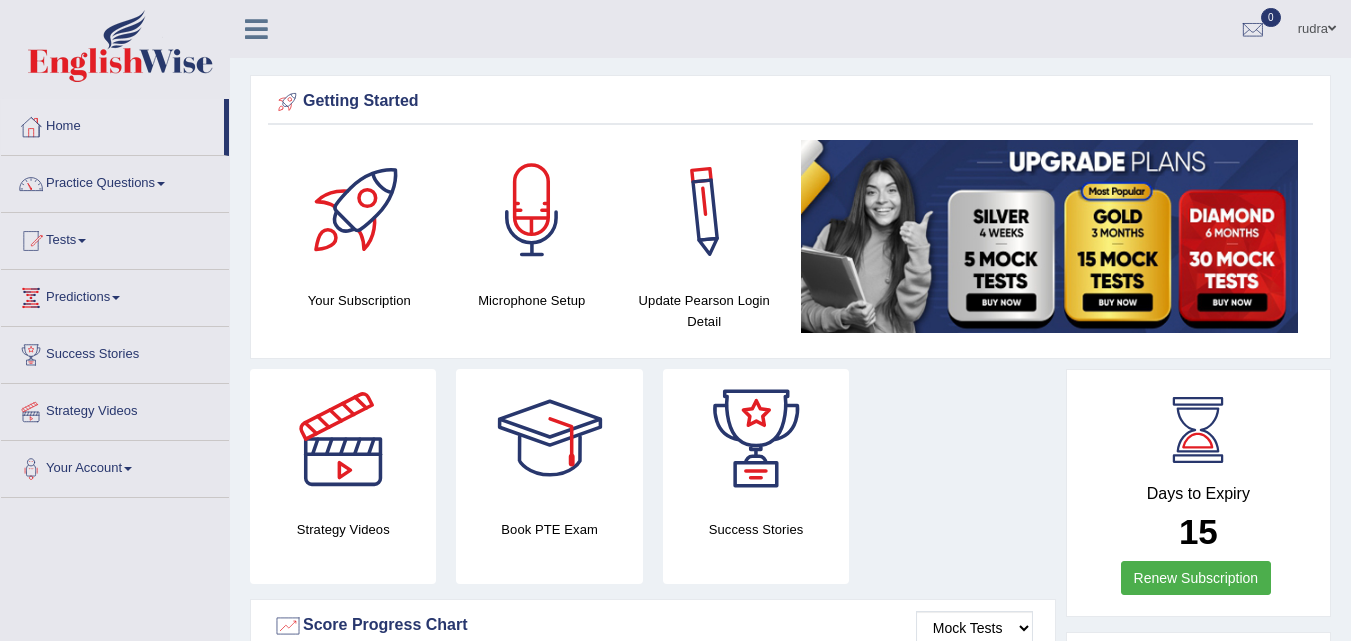 scroll, scrollTop: 0, scrollLeft: 0, axis: both 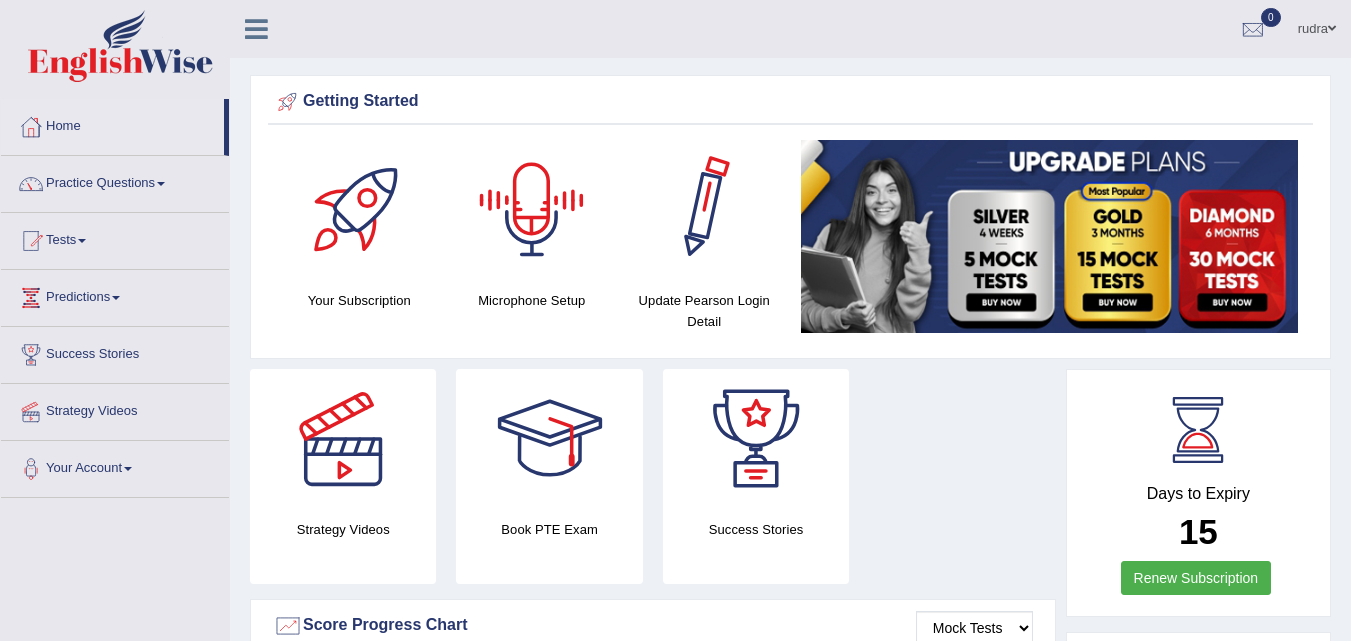 click at bounding box center (532, 210) 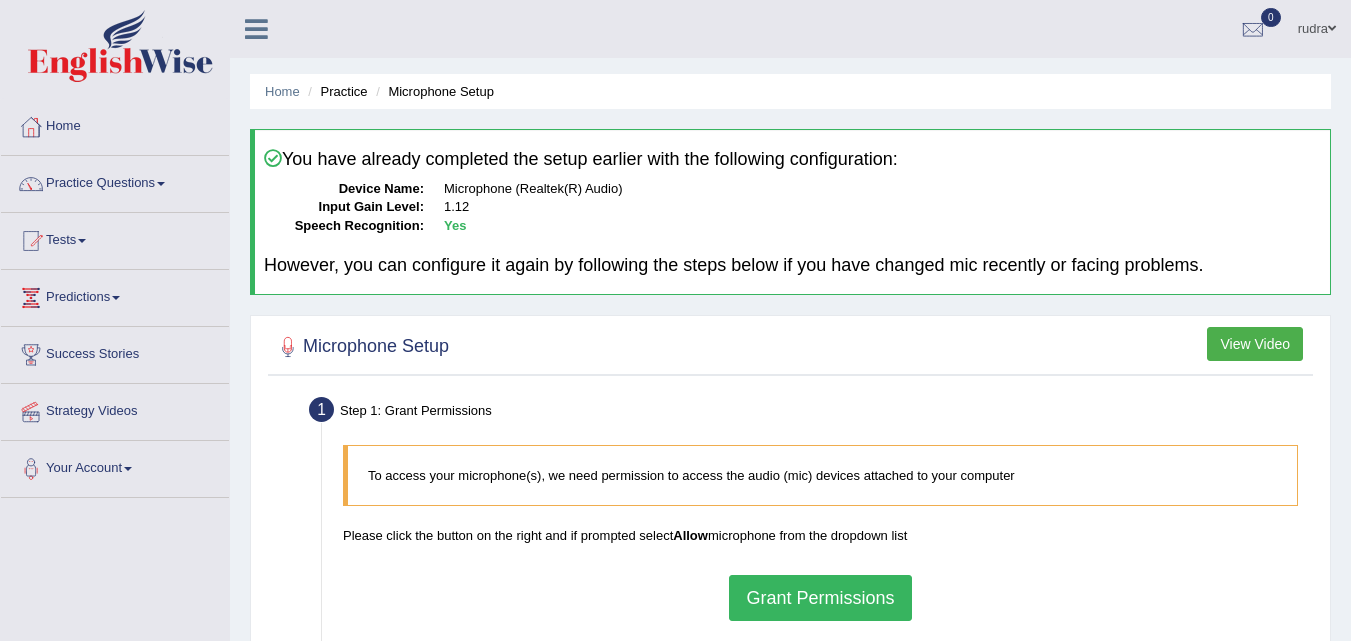 scroll, scrollTop: 0, scrollLeft: 0, axis: both 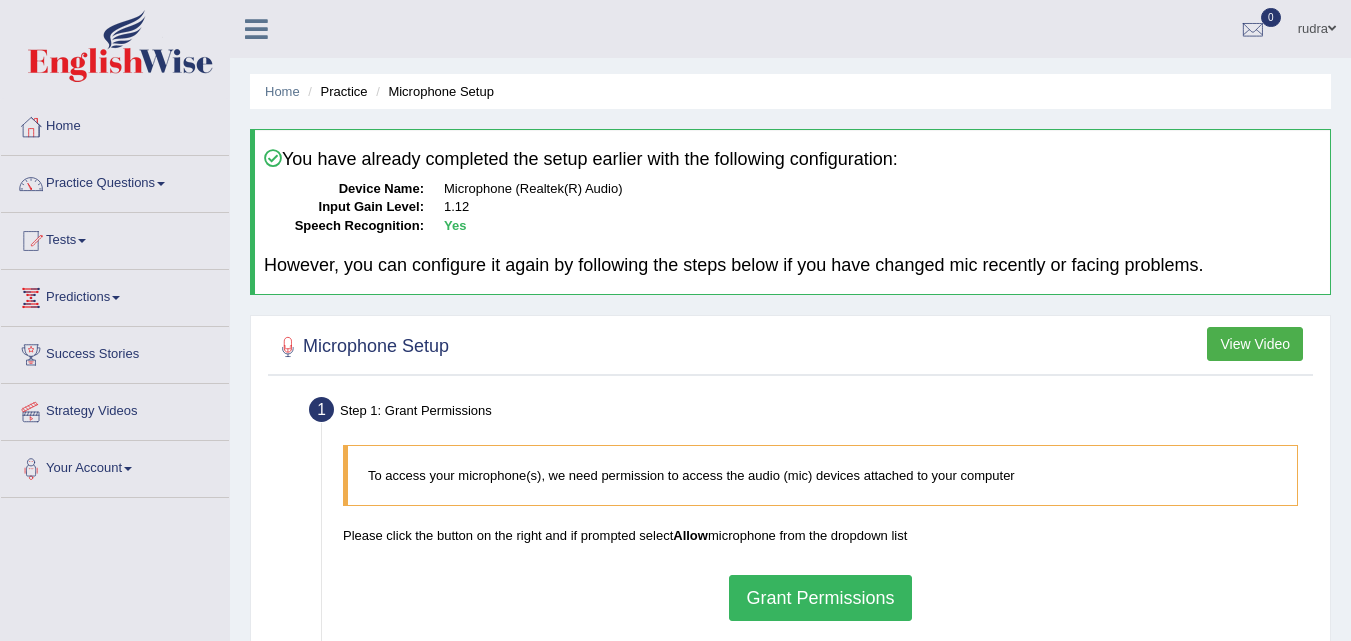 click on "Grant Permissions" at bounding box center [820, 598] 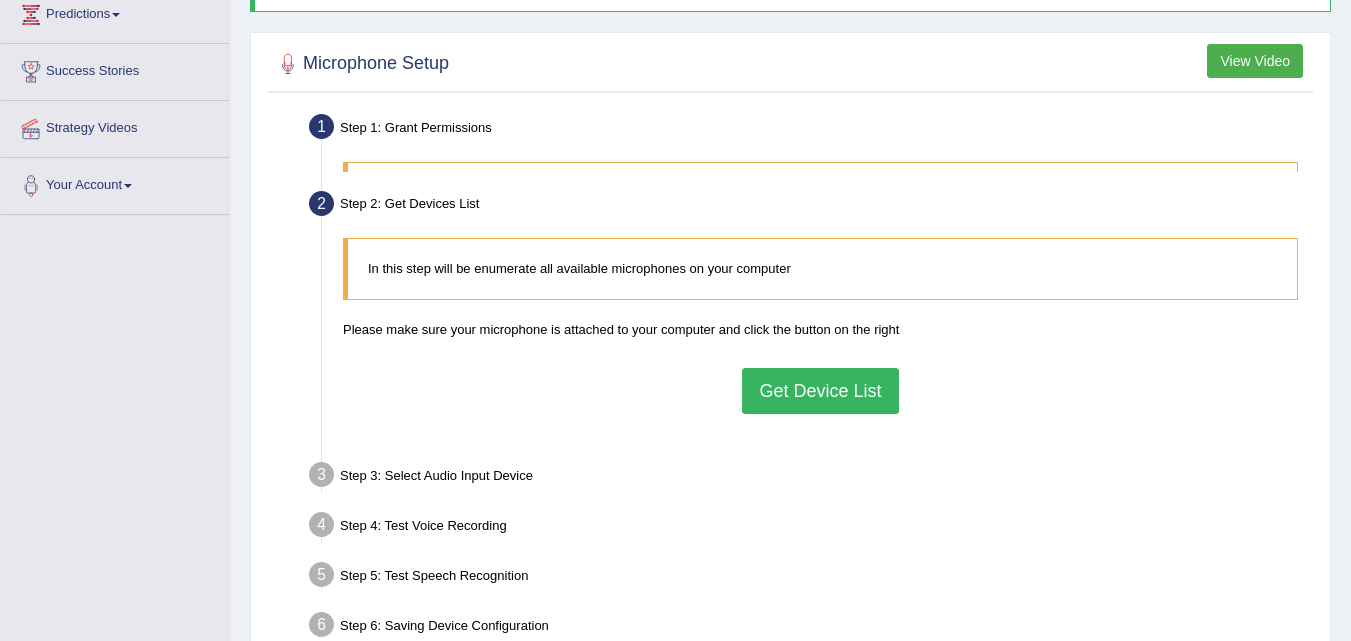 scroll, scrollTop: 340, scrollLeft: 0, axis: vertical 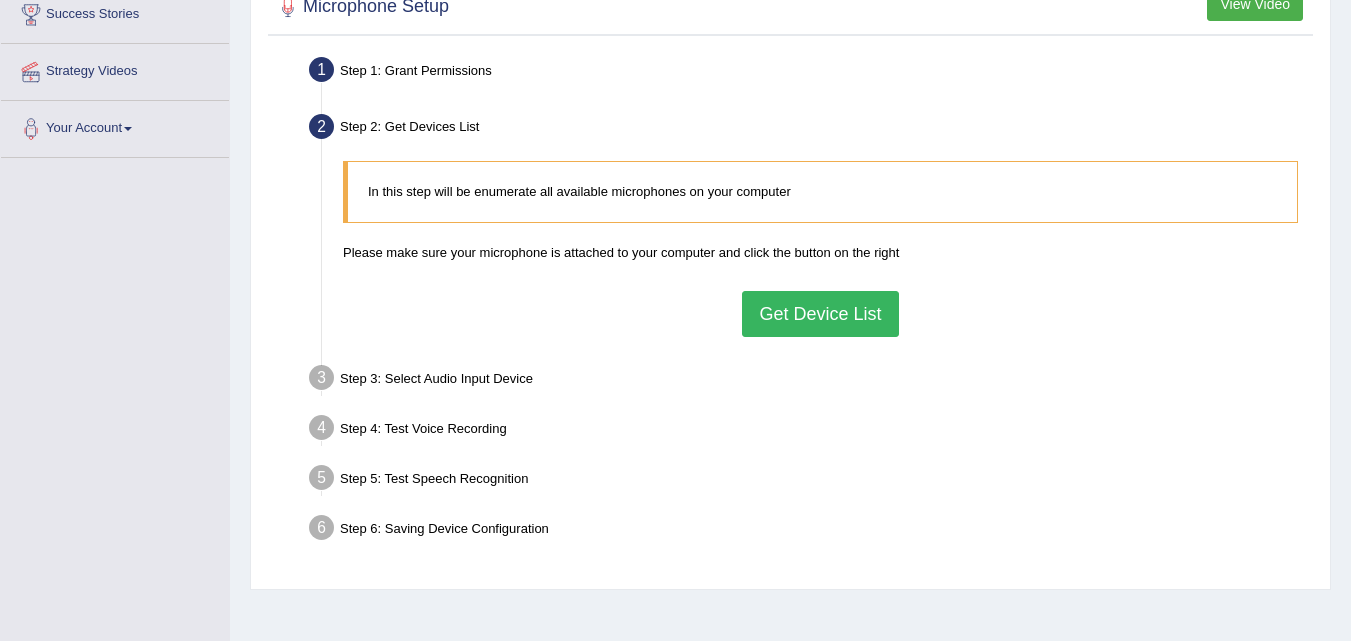 click on "In this step will be enumerate all available microphones on your computer   Please make sure your microphone is attached to your computer and click the button on the right     Get Device List" at bounding box center [820, 248] 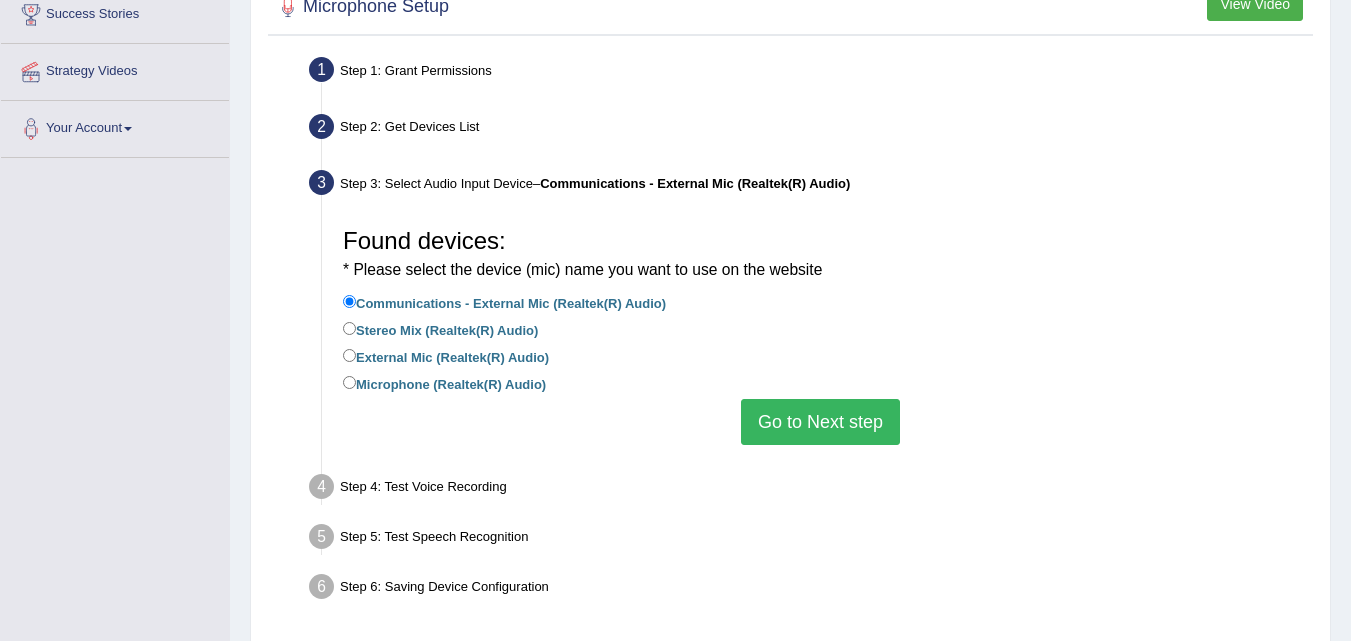 click on "Microphone (Realtek(R) Audio)" at bounding box center (444, 383) 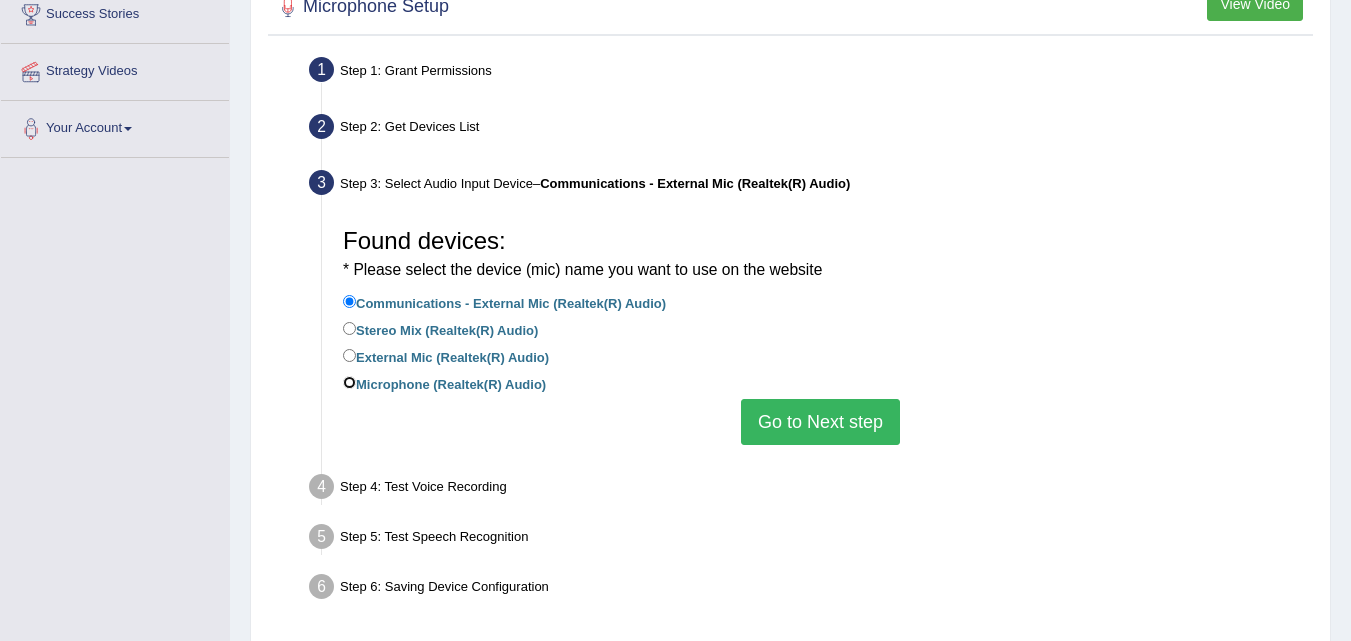 click on "Microphone (Realtek(R) Audio)" at bounding box center [349, 382] 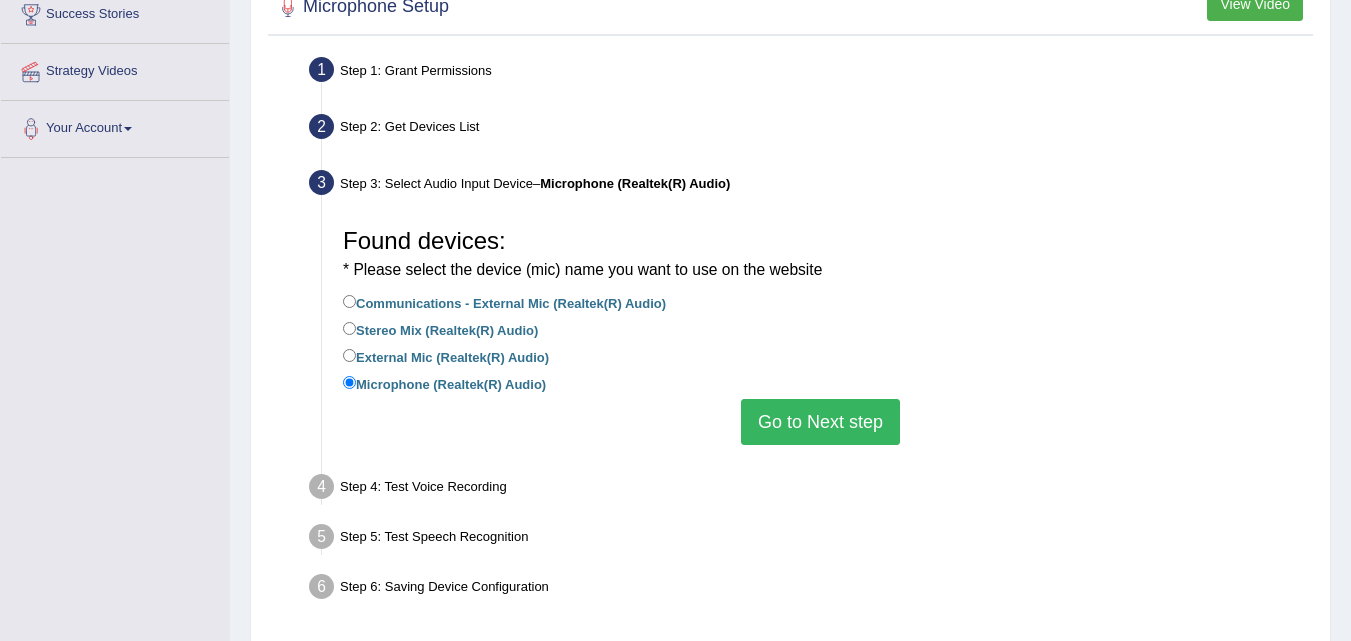 click on "Go to Next step" at bounding box center [820, 422] 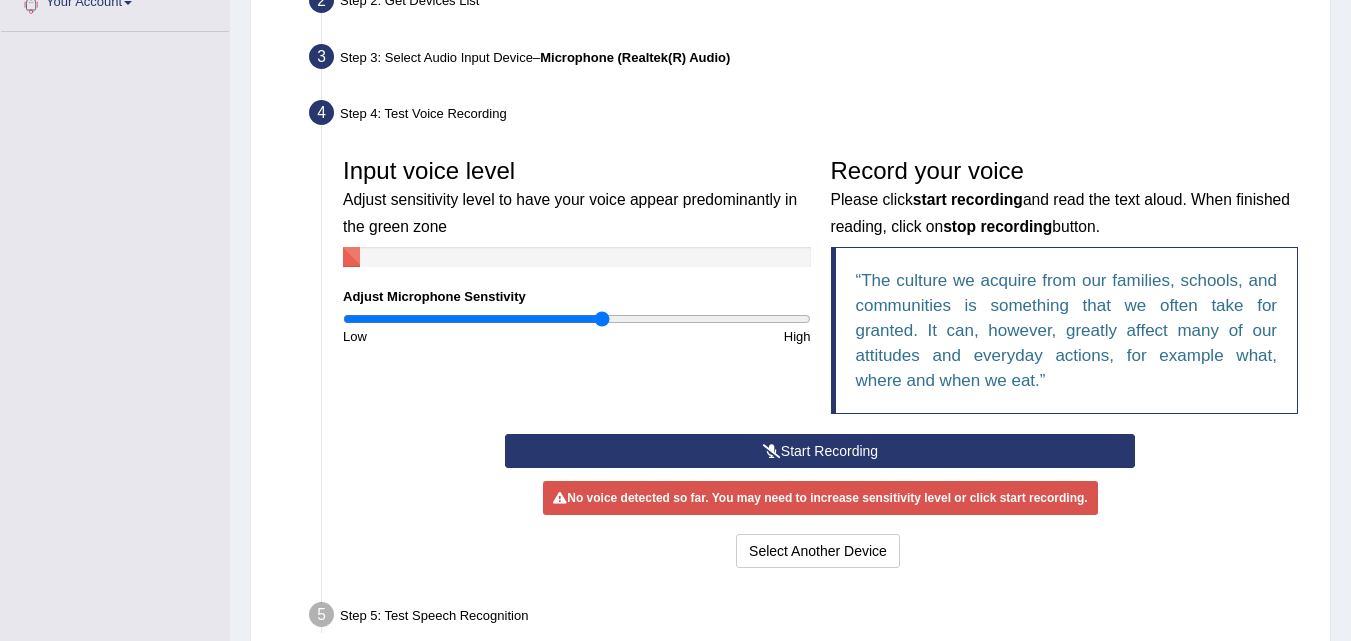 scroll, scrollTop: 467, scrollLeft: 0, axis: vertical 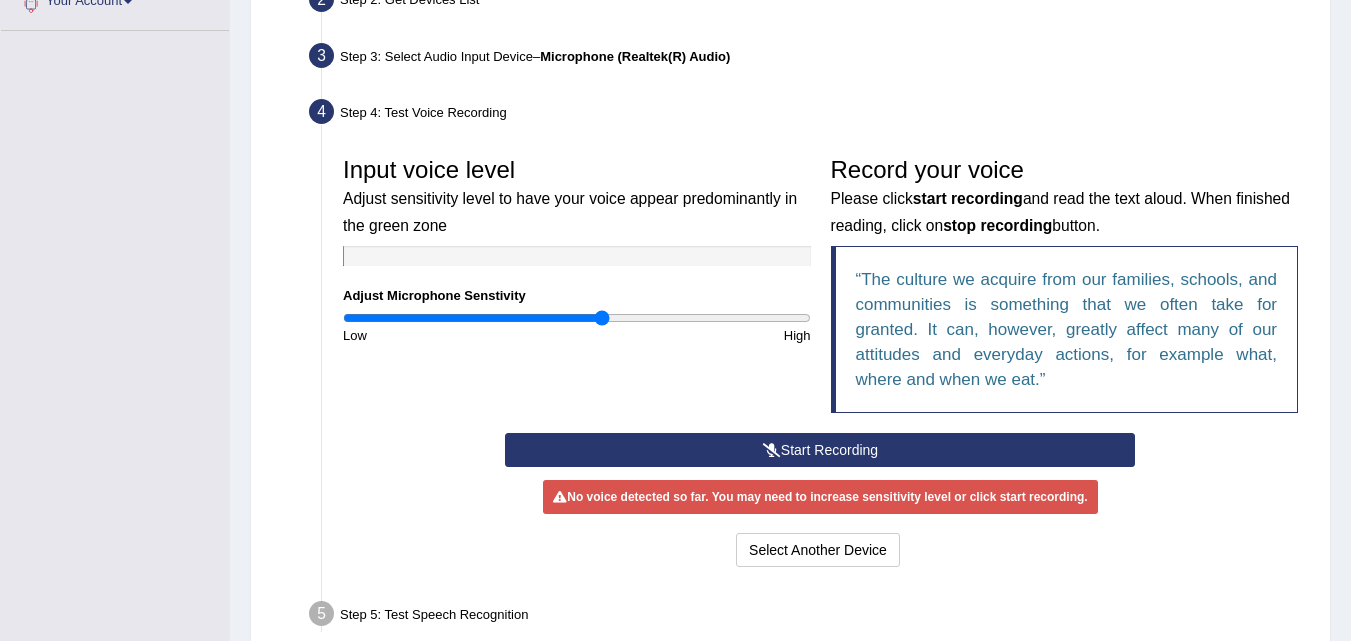 click at bounding box center [772, 450] 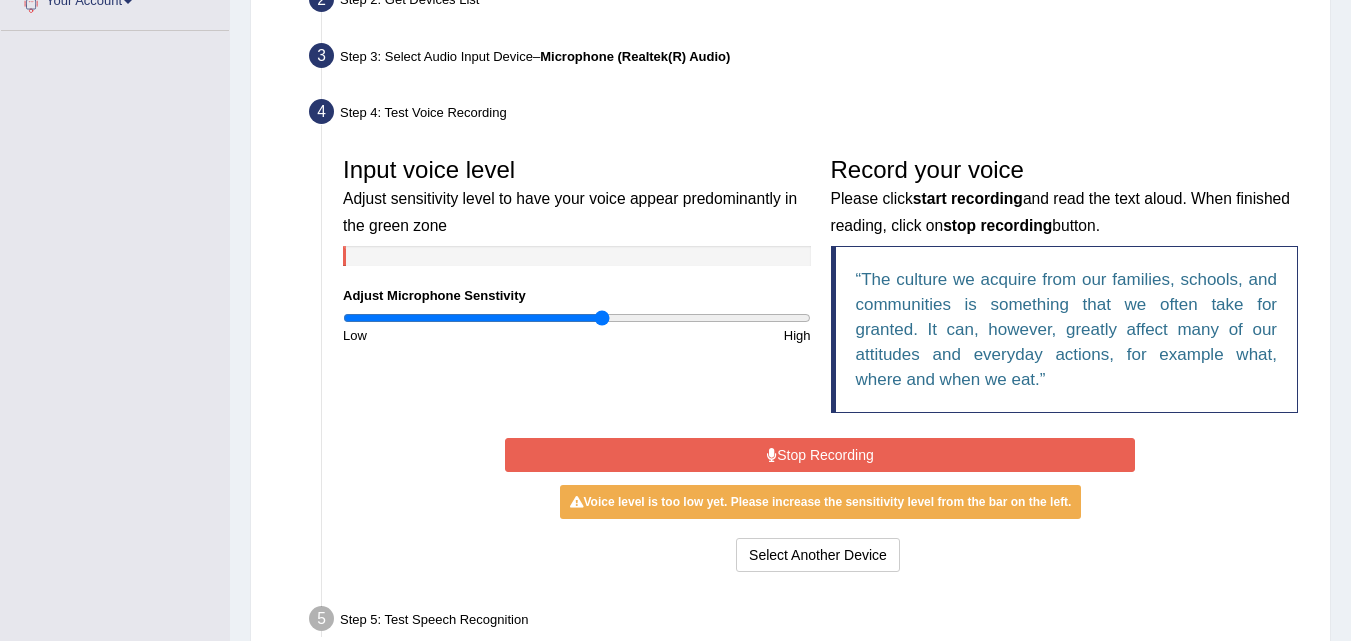 click on "Stop Recording" at bounding box center [820, 455] 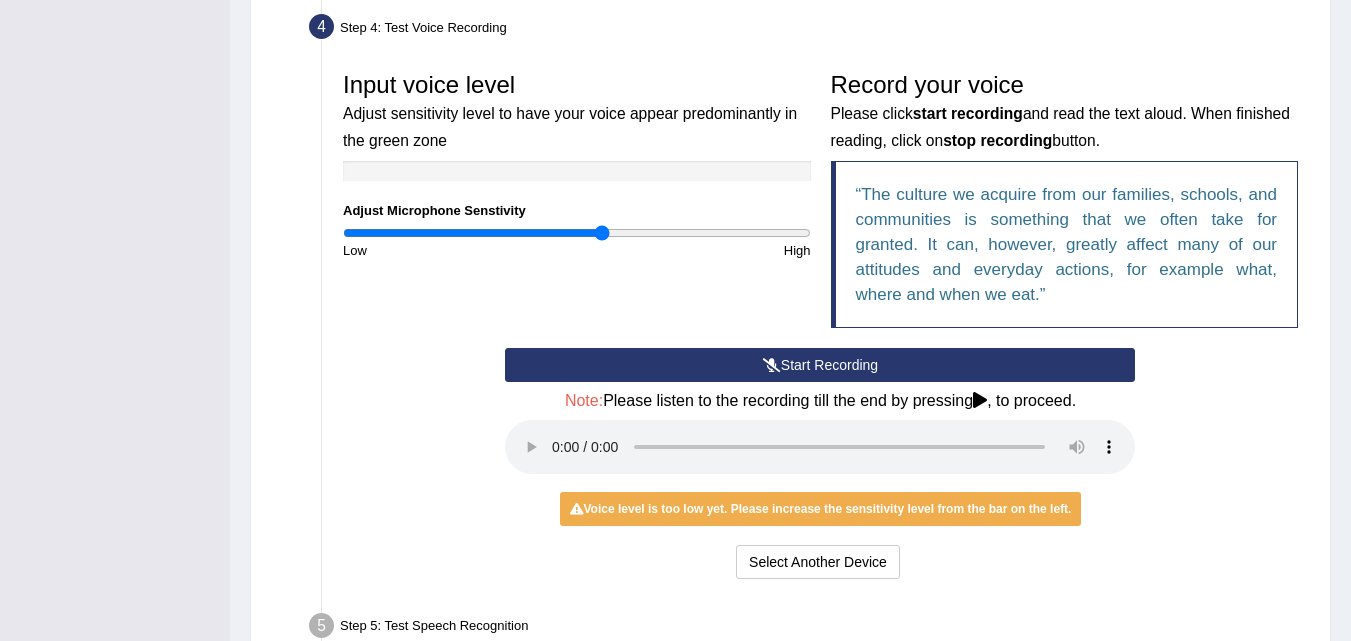 scroll, scrollTop: 714, scrollLeft: 0, axis: vertical 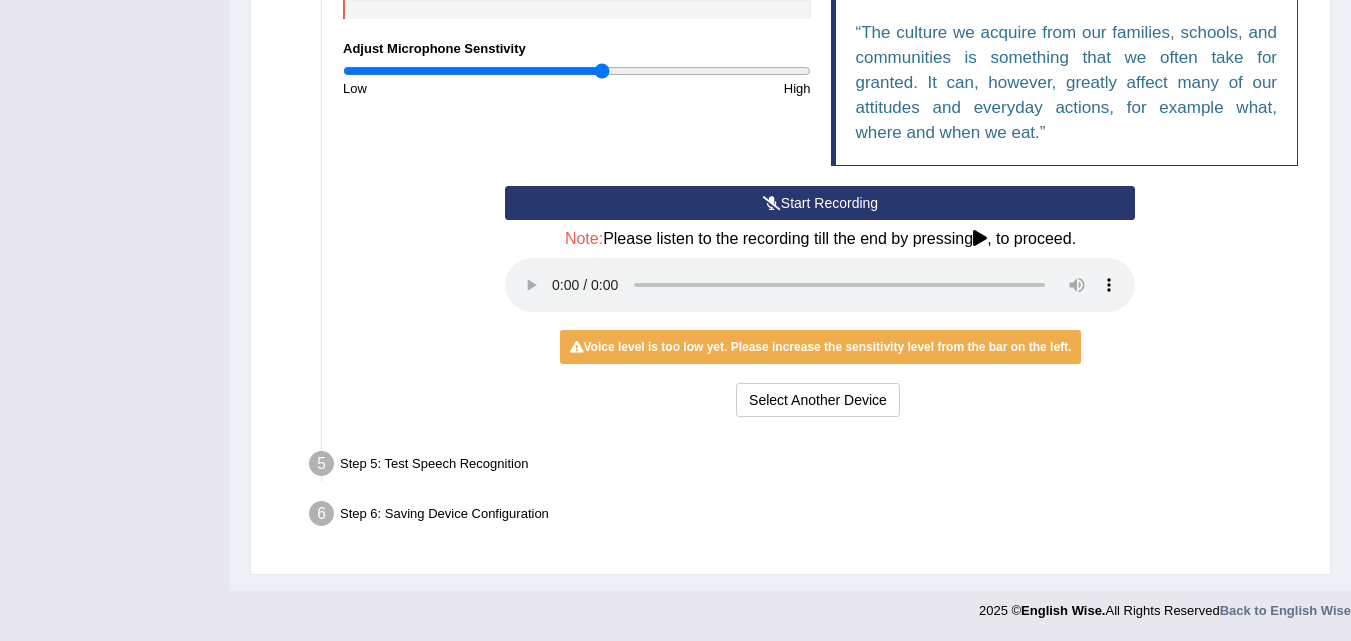click on "Start Recording" at bounding box center (820, 203) 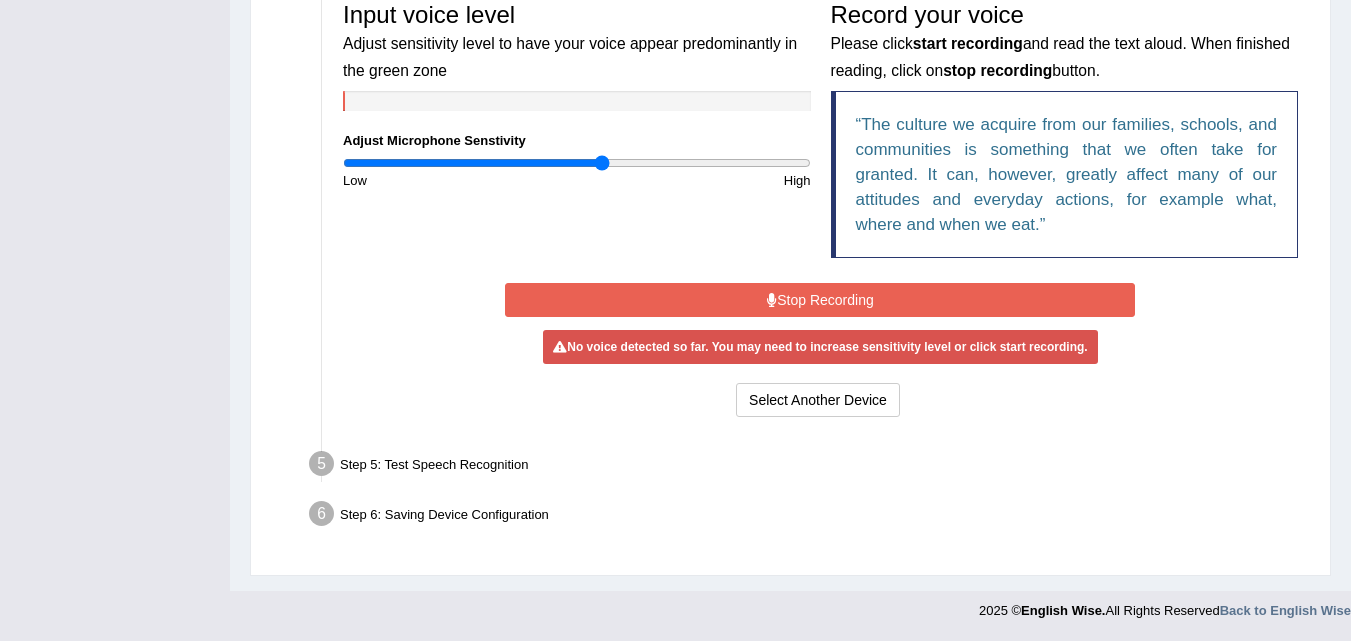 scroll, scrollTop: 622, scrollLeft: 0, axis: vertical 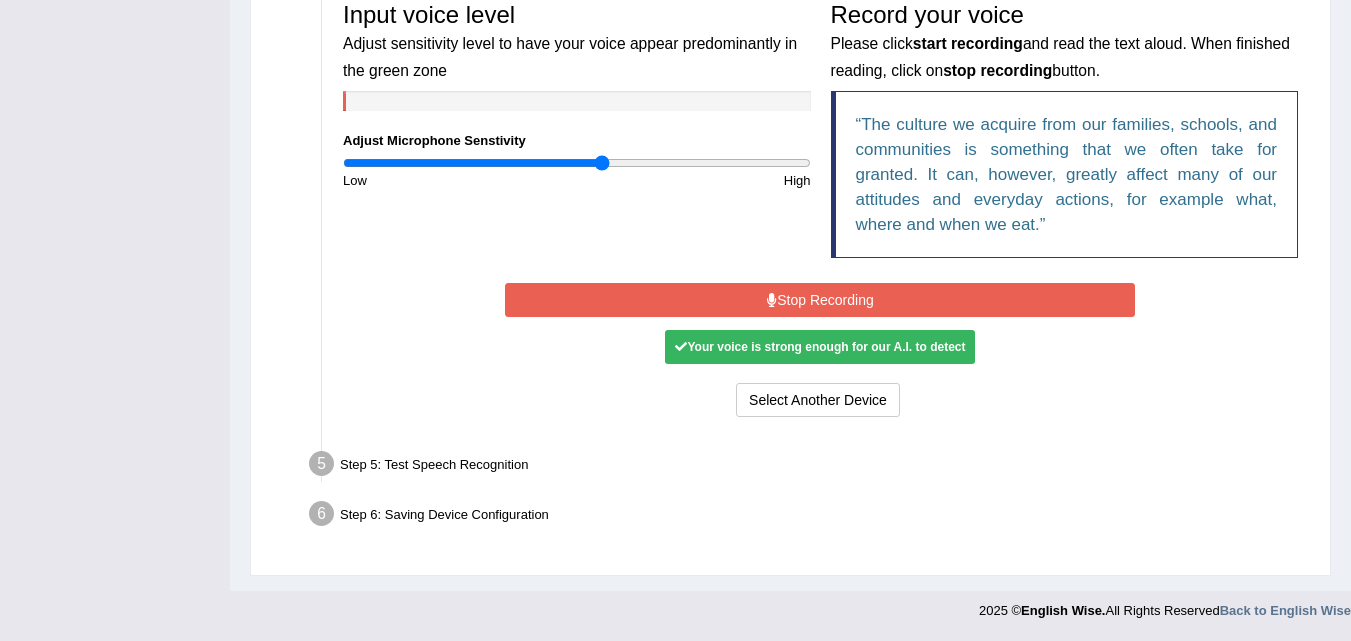 click on "Input voice level   Adjust sensitivity level to have your voice appear predominantly in the green zone     Adjust Microphone Senstivity     Low   High   Record your voice Please click  start recording  and read the text aloud. When finished reading, click on  stop recording  button.   The culture we acquire from our families, schools, and communities is something that we often take for granted. It can, however, greatly affect many of our attitudes and everyday actions, for example what, where and when we eat." at bounding box center (820, 135) 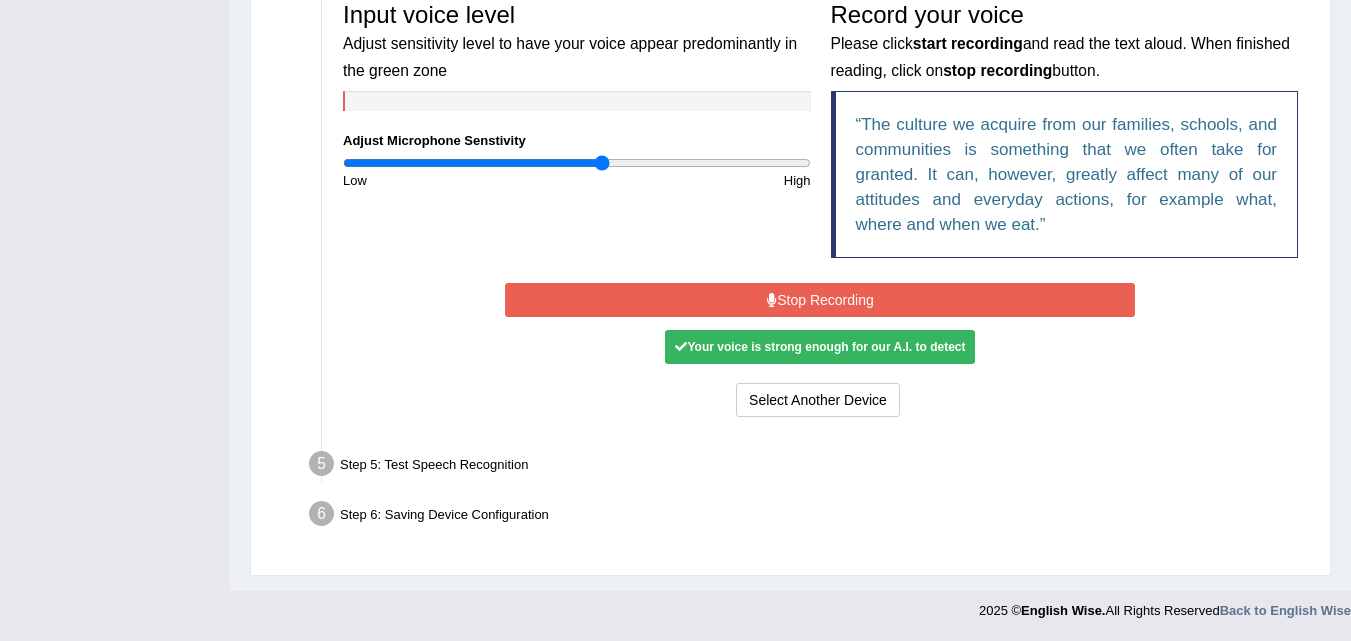 click on "Stop Recording" at bounding box center [820, 300] 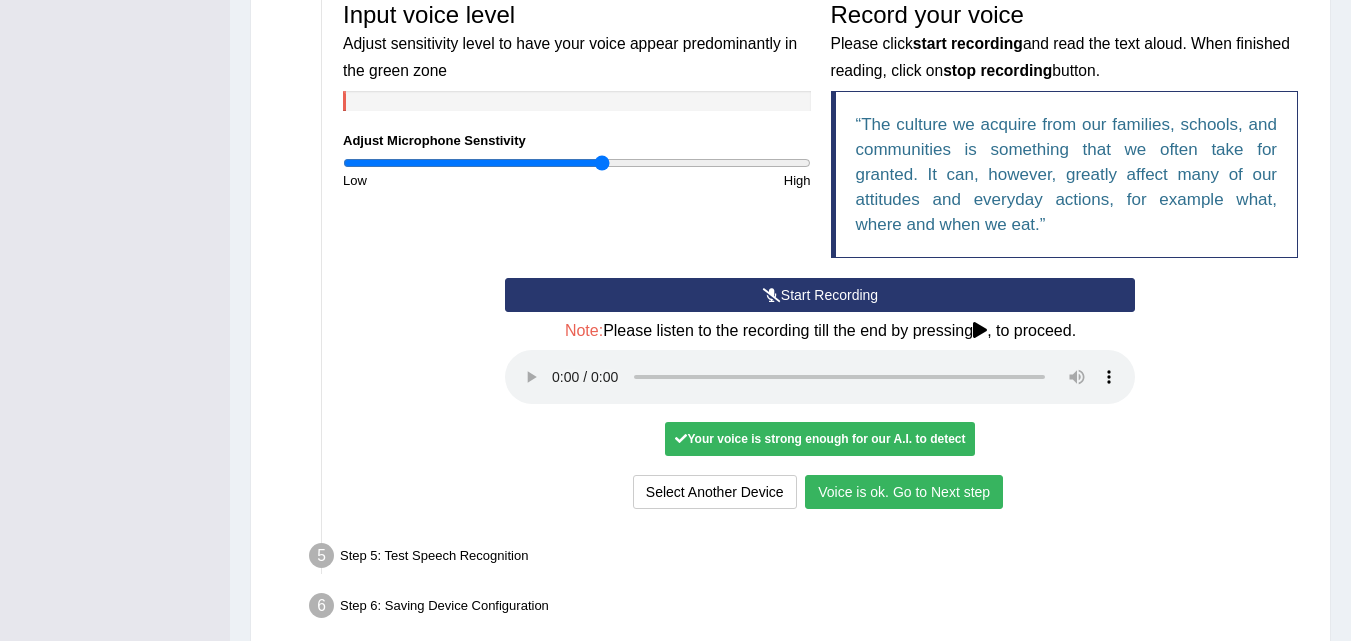 click on "Voice is ok. Go to Next step" at bounding box center [904, 492] 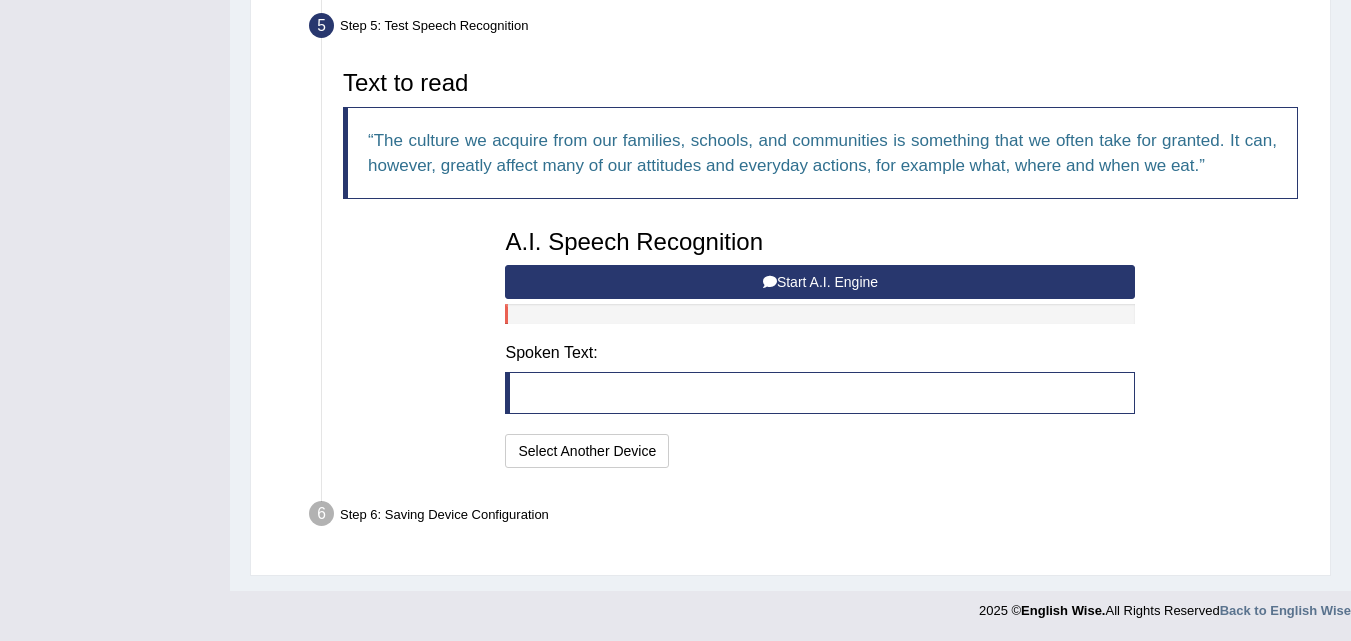 scroll, scrollTop: 610, scrollLeft: 0, axis: vertical 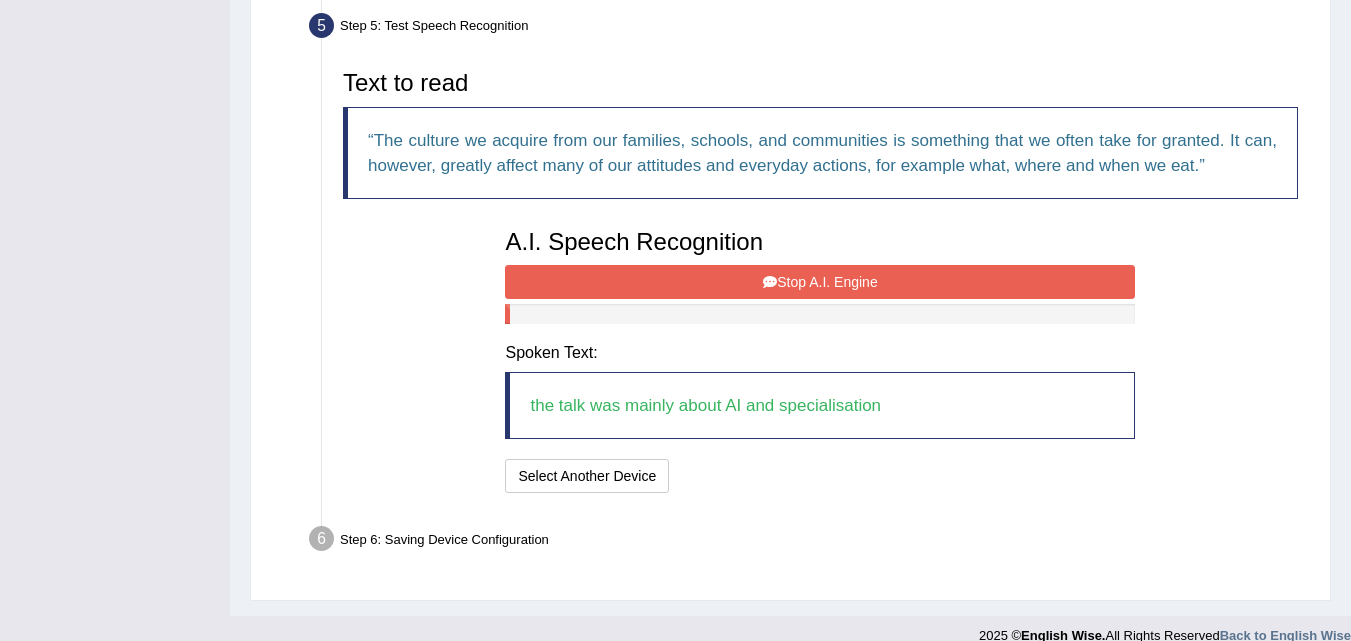 click on "Stop A.I. Engine" at bounding box center (820, 282) 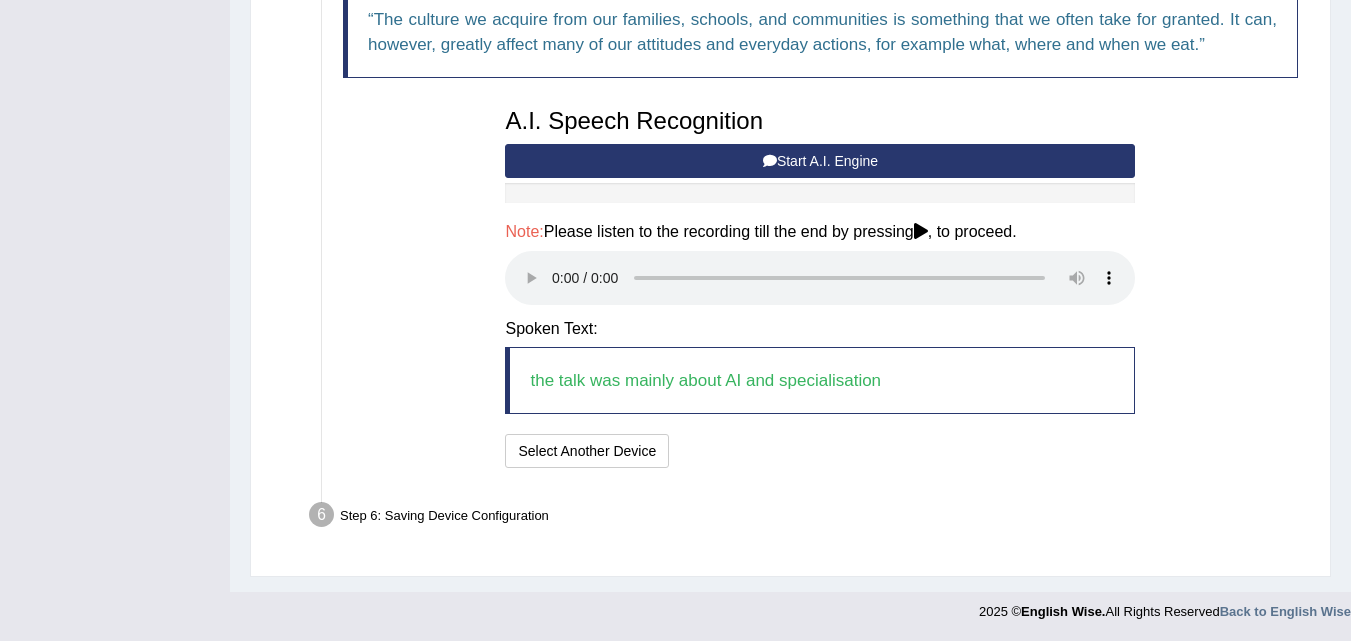 scroll, scrollTop: 732, scrollLeft: 0, axis: vertical 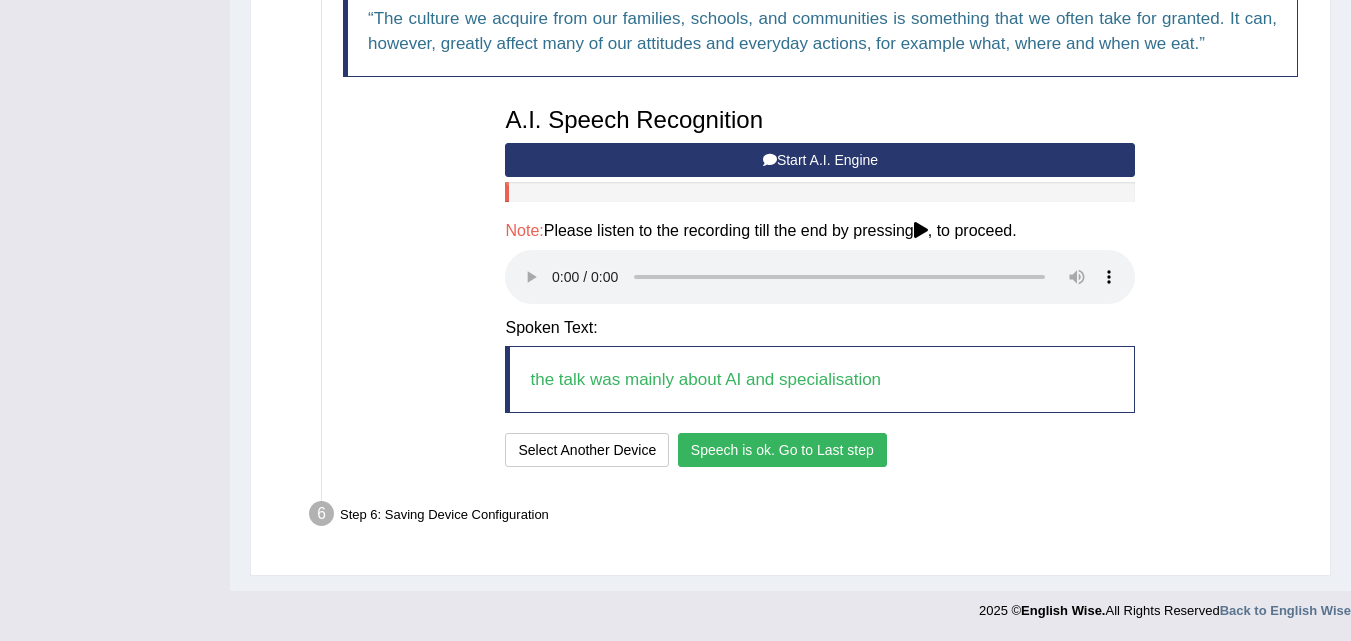 click on "Start A.I. Engine" at bounding box center (820, 160) 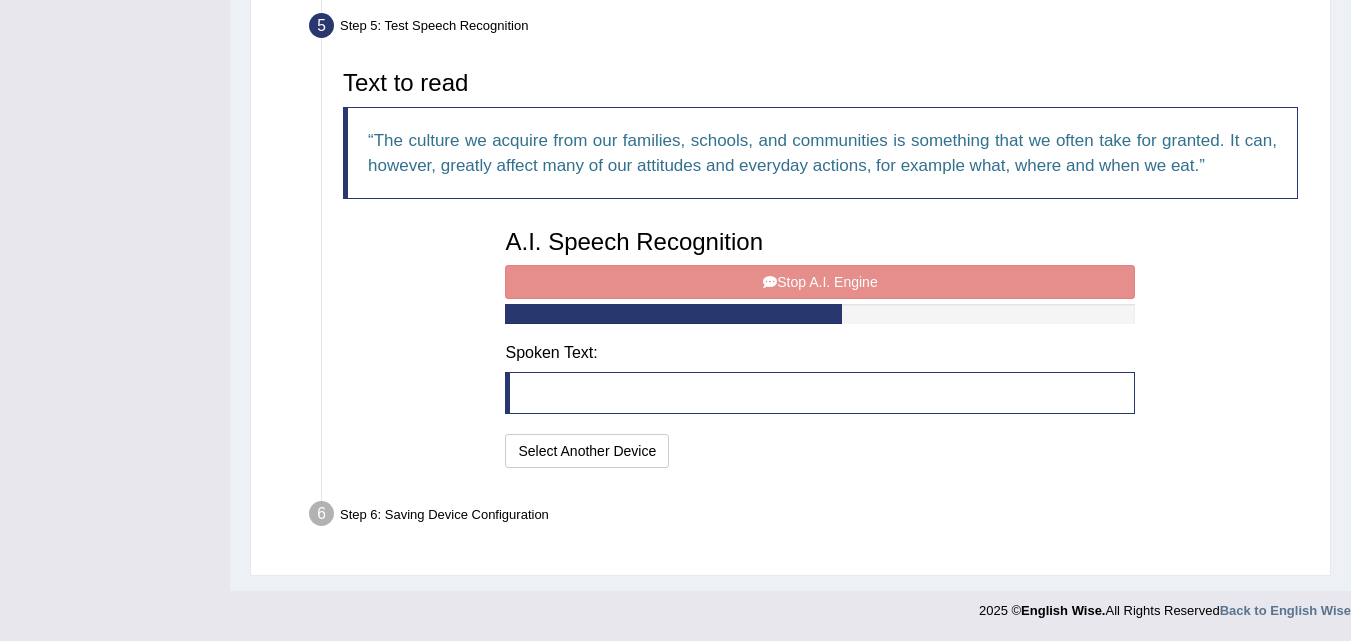 scroll, scrollTop: 635, scrollLeft: 0, axis: vertical 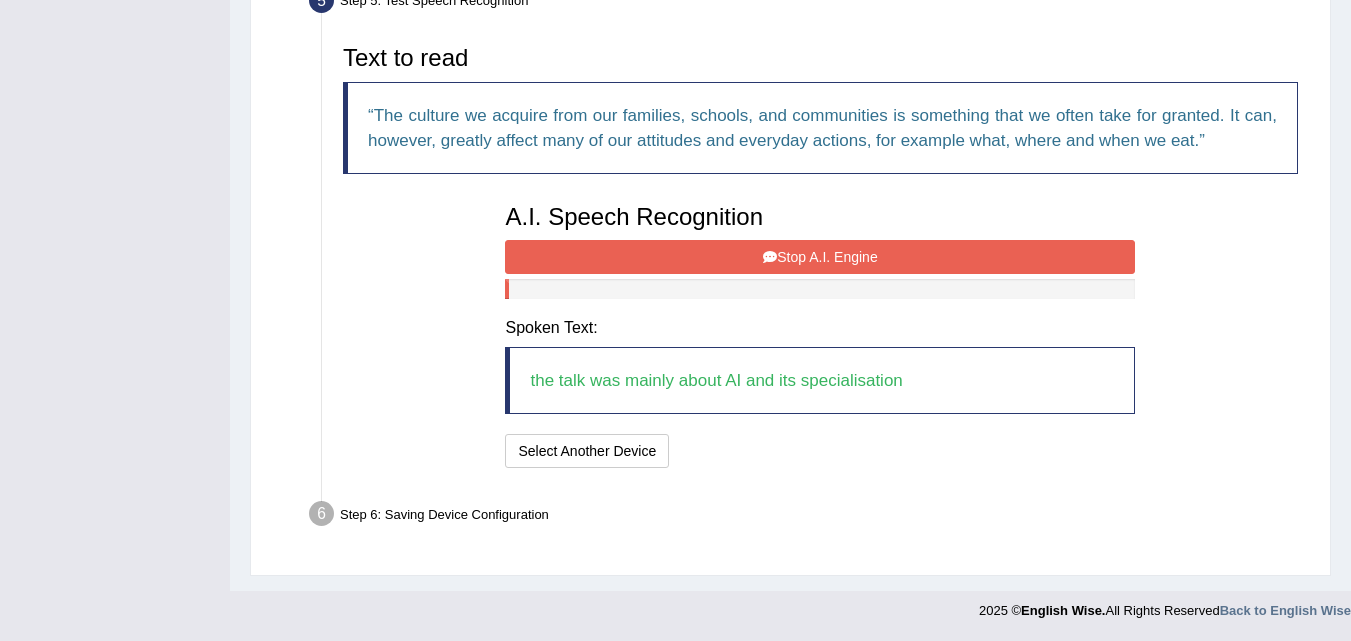 click on "Stop A.I. Engine" at bounding box center (820, 257) 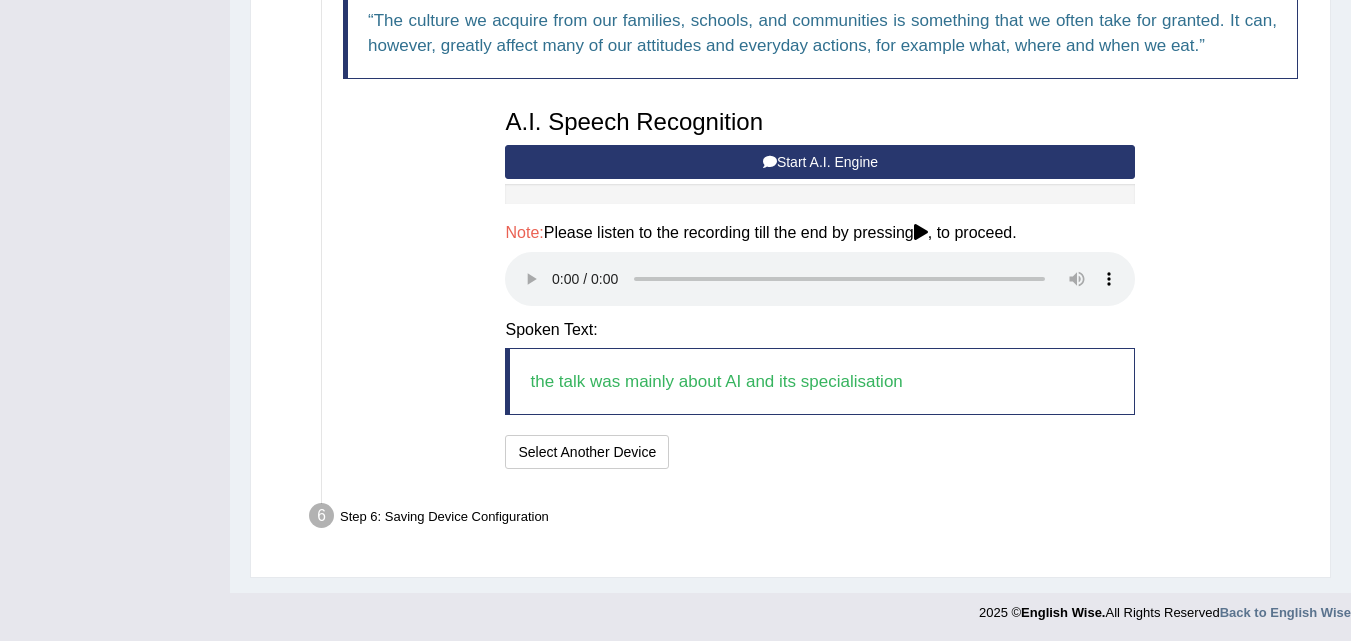 scroll, scrollTop: 732, scrollLeft: 0, axis: vertical 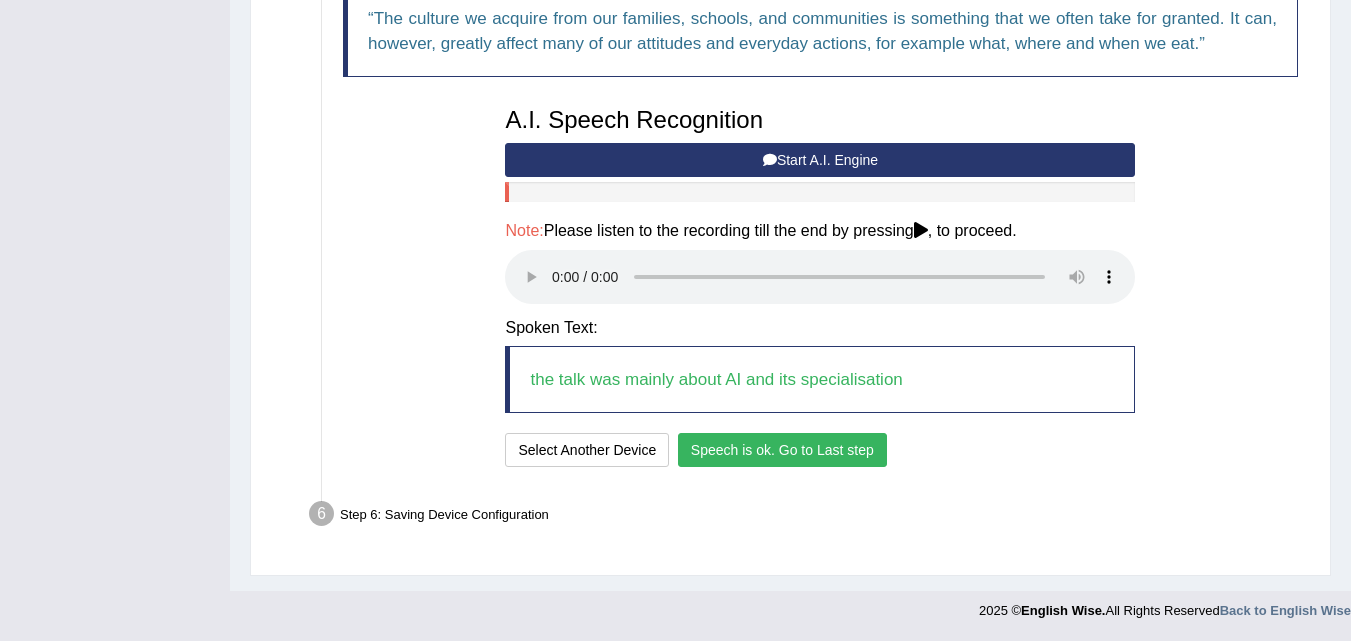 click on "Speech is ok. Go to Last step" at bounding box center (782, 450) 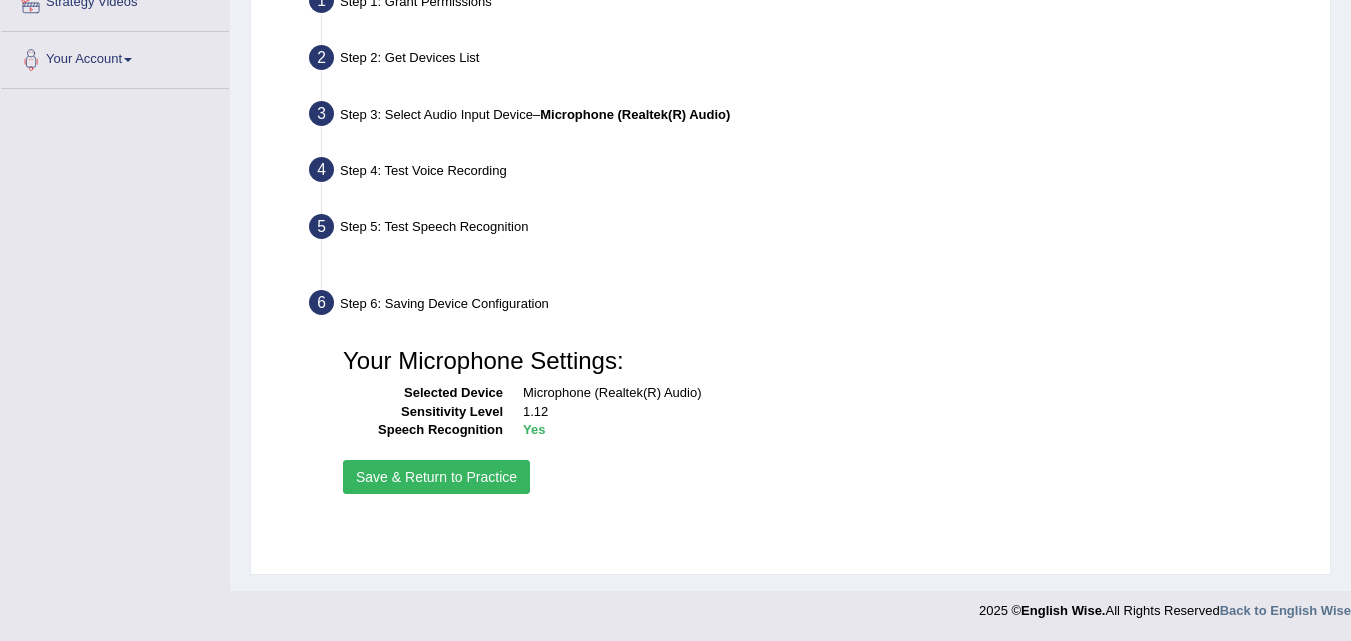 scroll, scrollTop: 409, scrollLeft: 0, axis: vertical 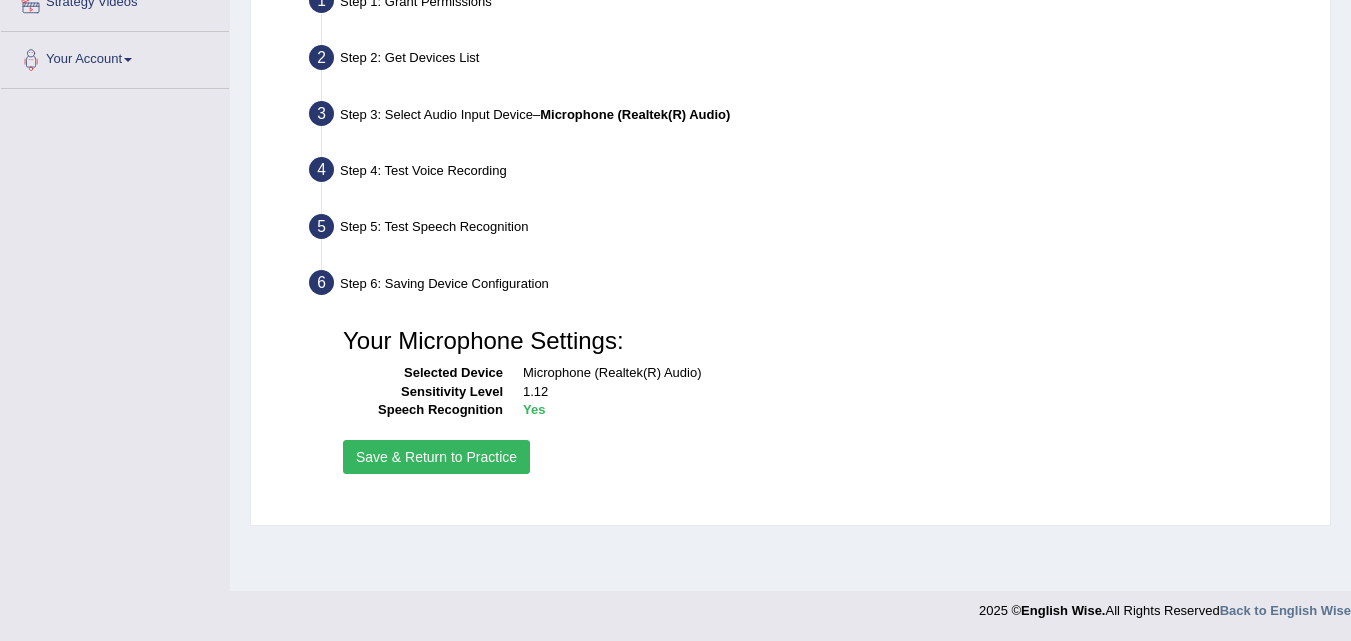 click on "Save & Return to Practice" at bounding box center [436, 457] 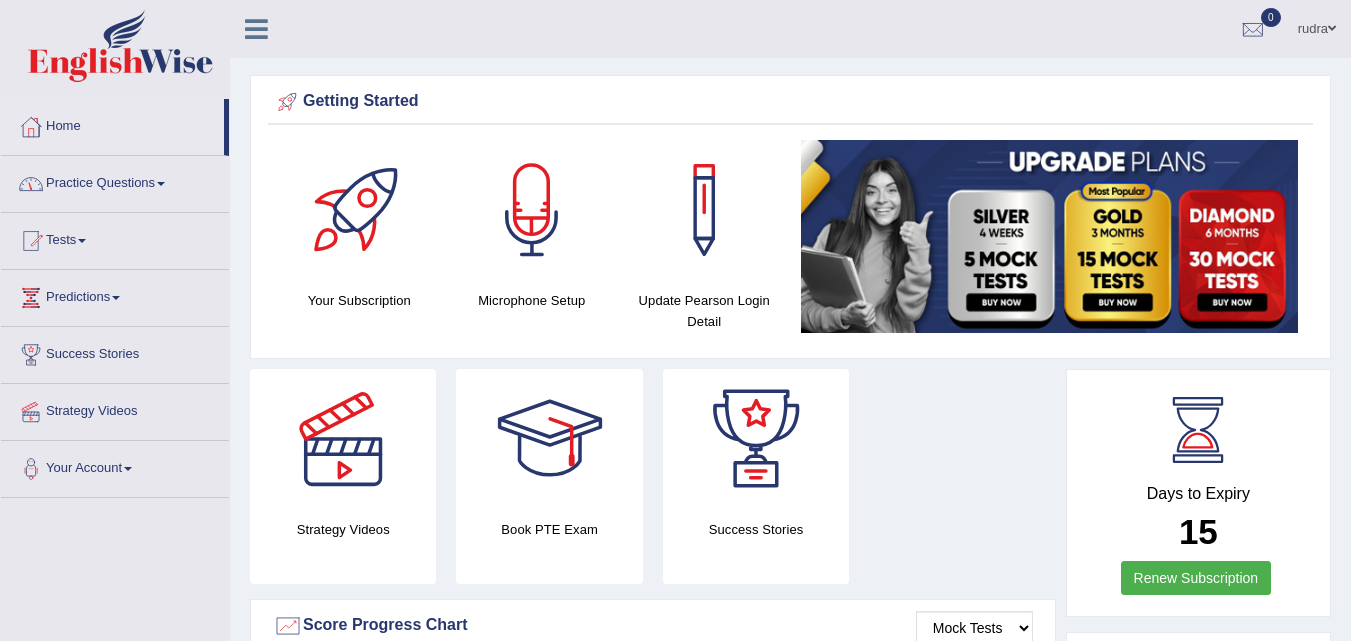 scroll, scrollTop: 0, scrollLeft: 0, axis: both 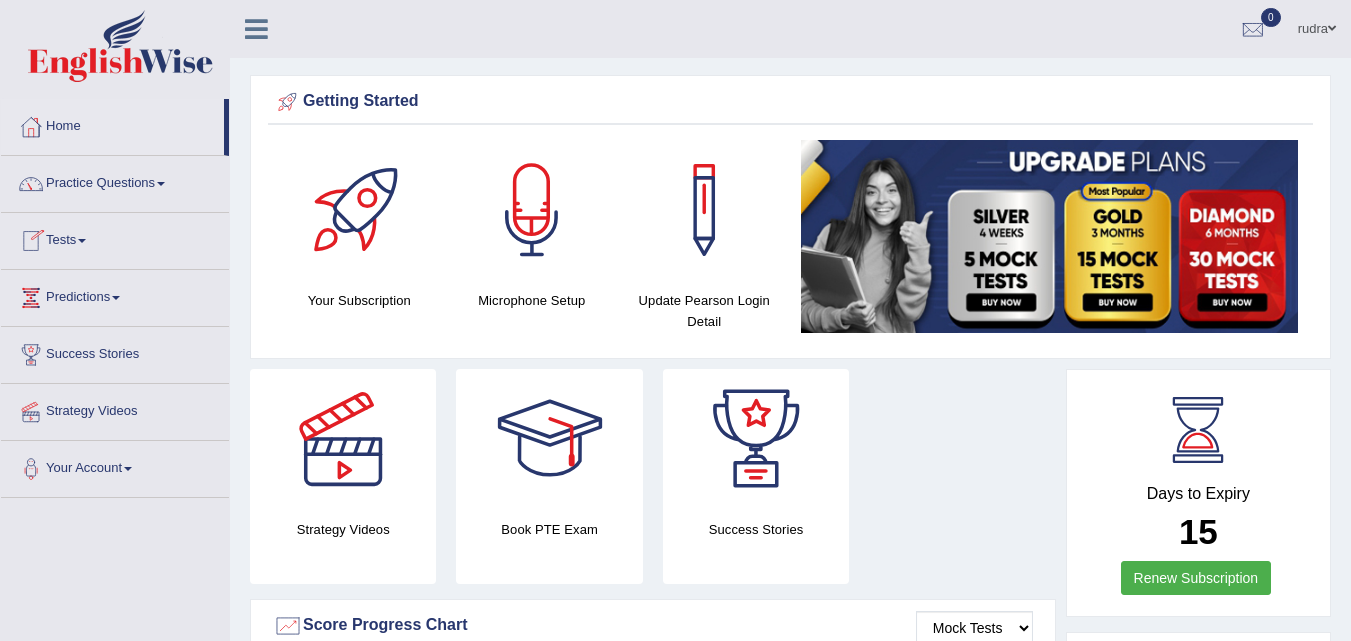 click on "Practice Questions" at bounding box center [115, 181] 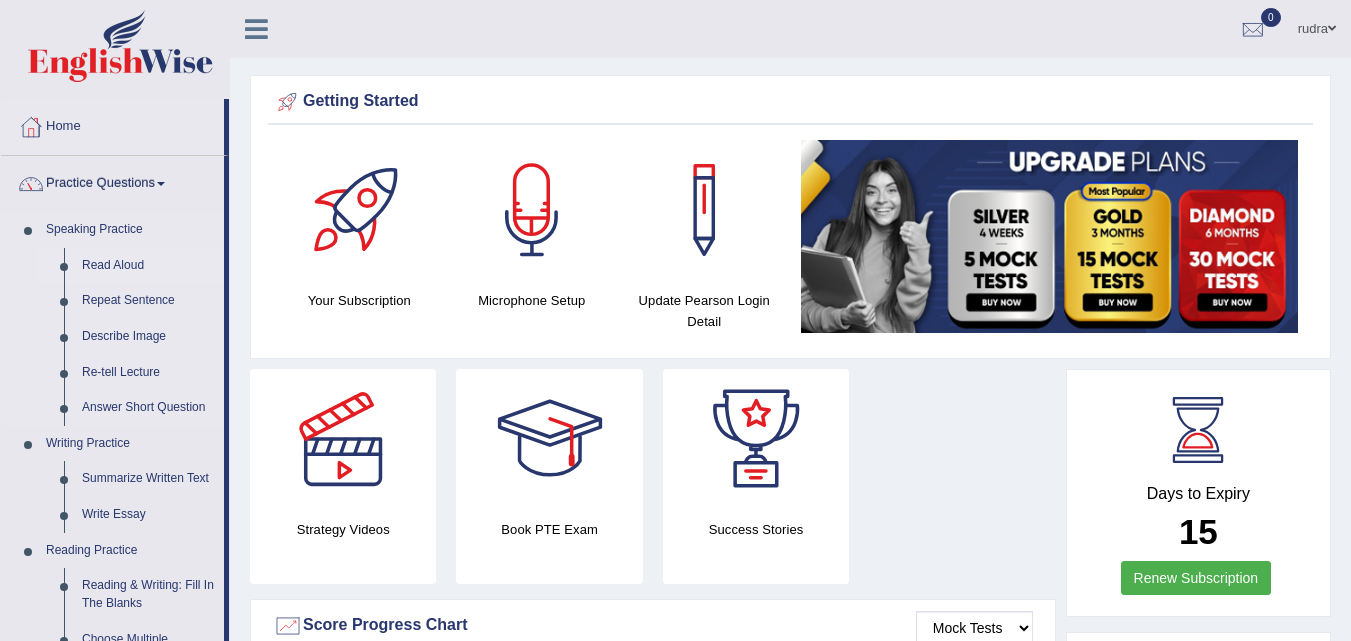 click on "Read Aloud" at bounding box center (148, 266) 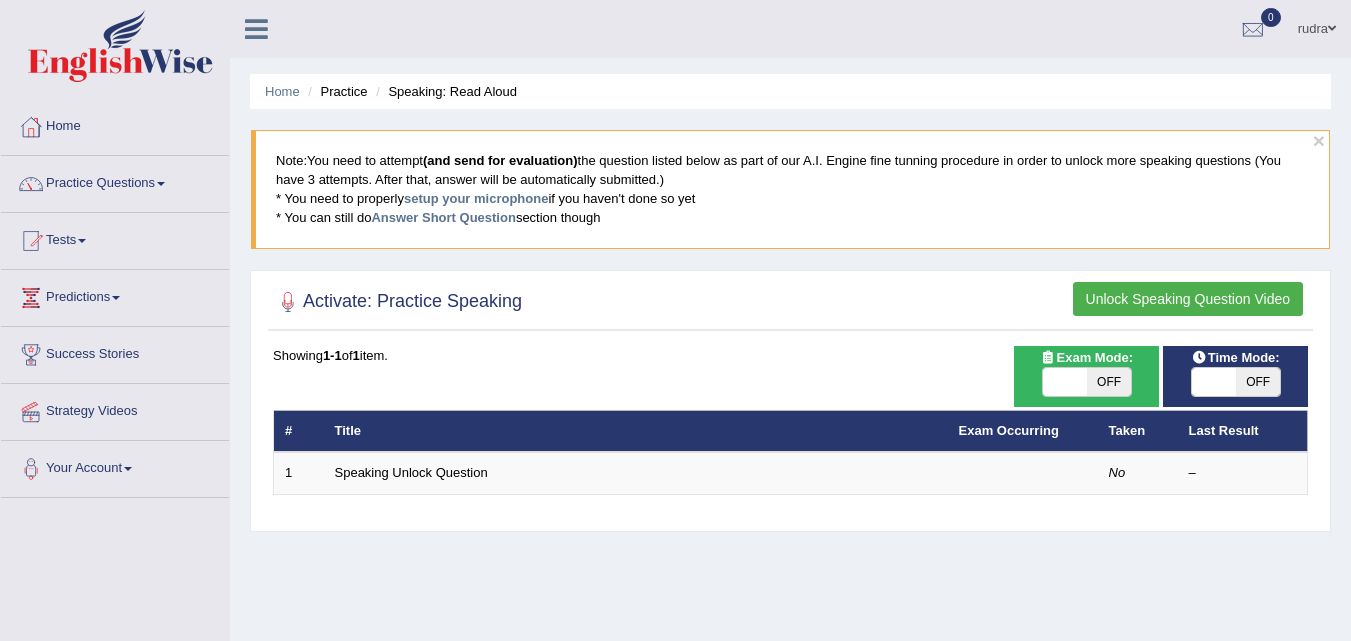 scroll, scrollTop: 0, scrollLeft: 0, axis: both 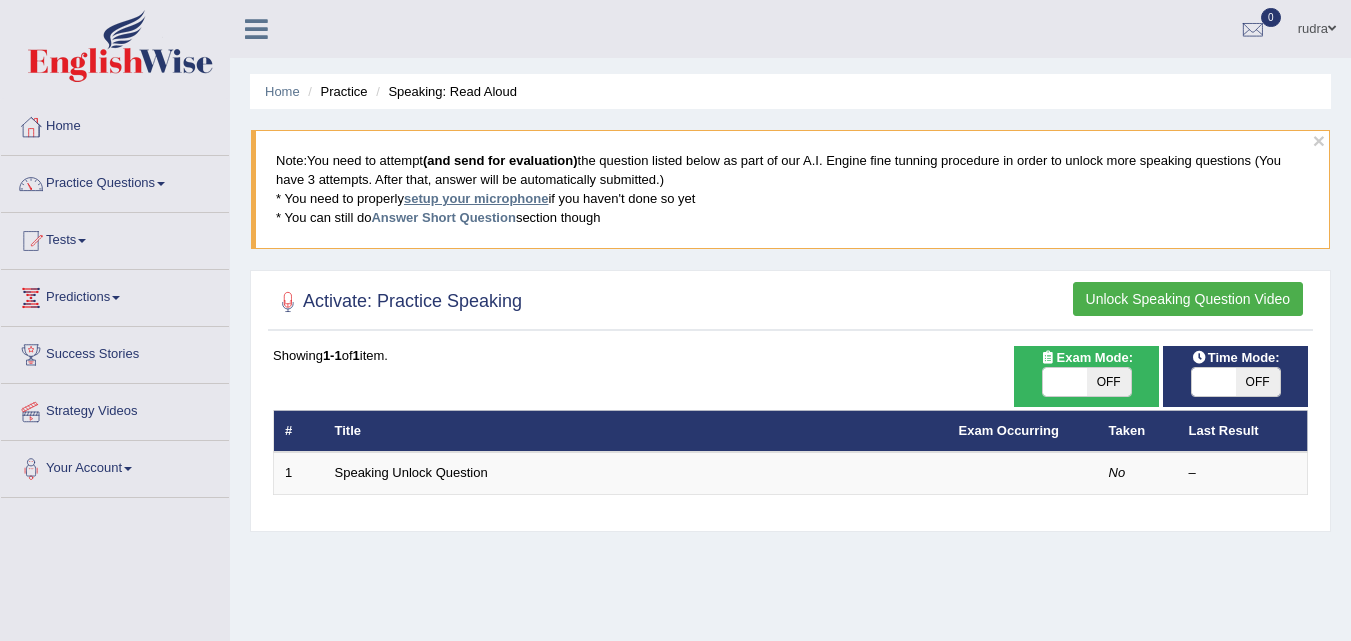 click on "setup your microphone" at bounding box center [476, 198] 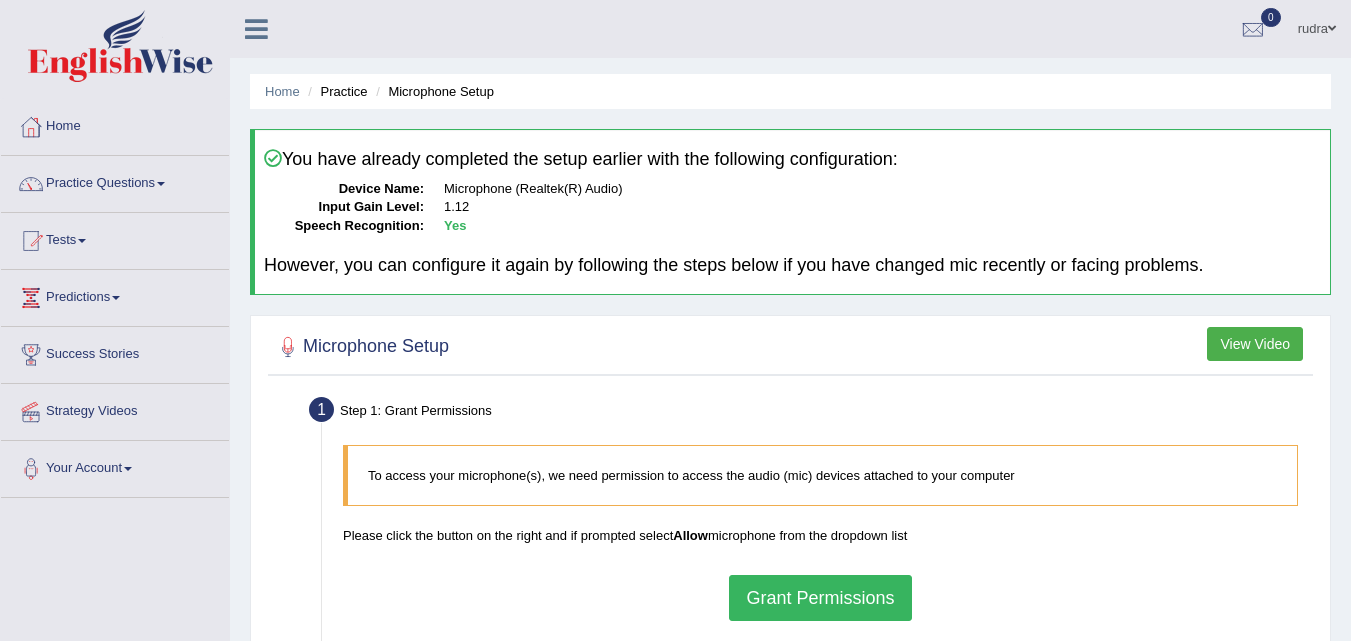 scroll, scrollTop: 0, scrollLeft: 0, axis: both 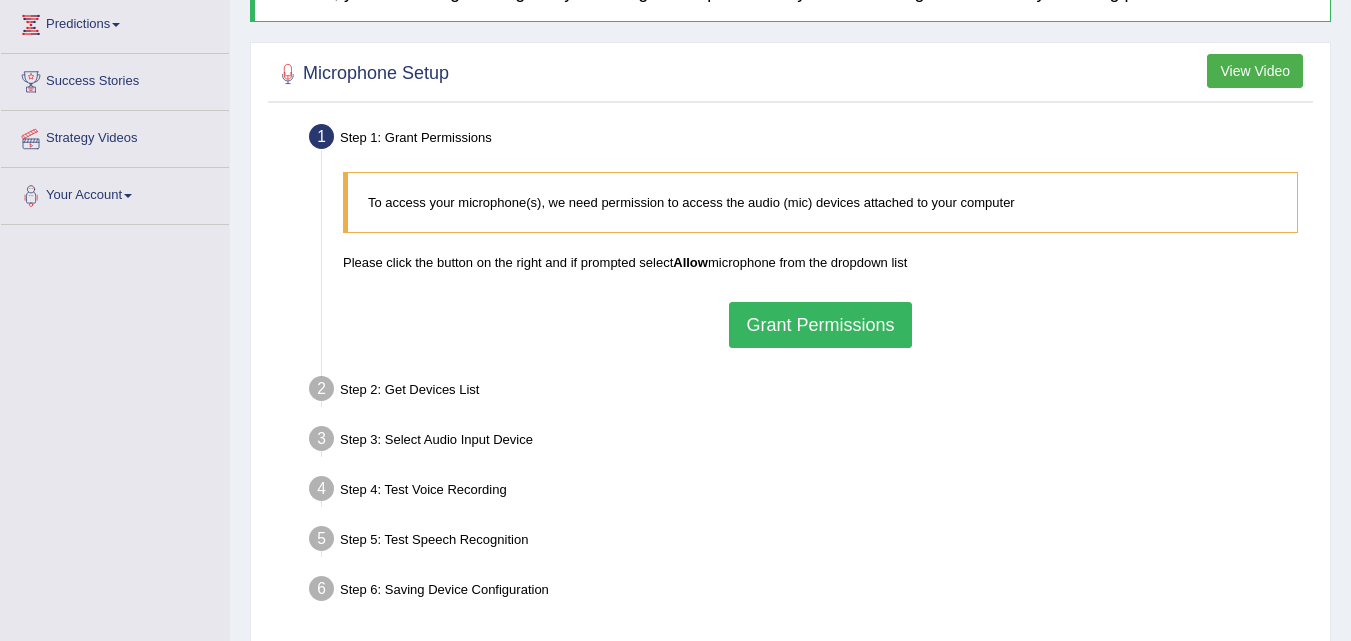 click on "View Video" at bounding box center [1255, 71] 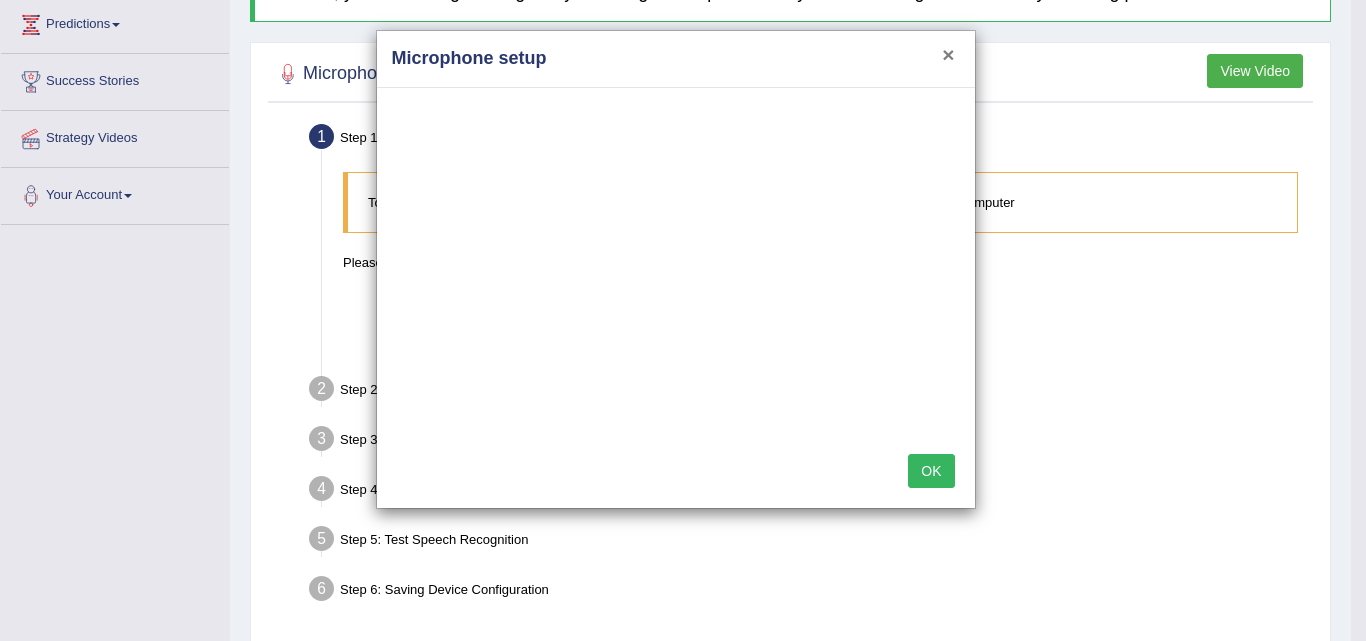click on "×" at bounding box center [948, 54] 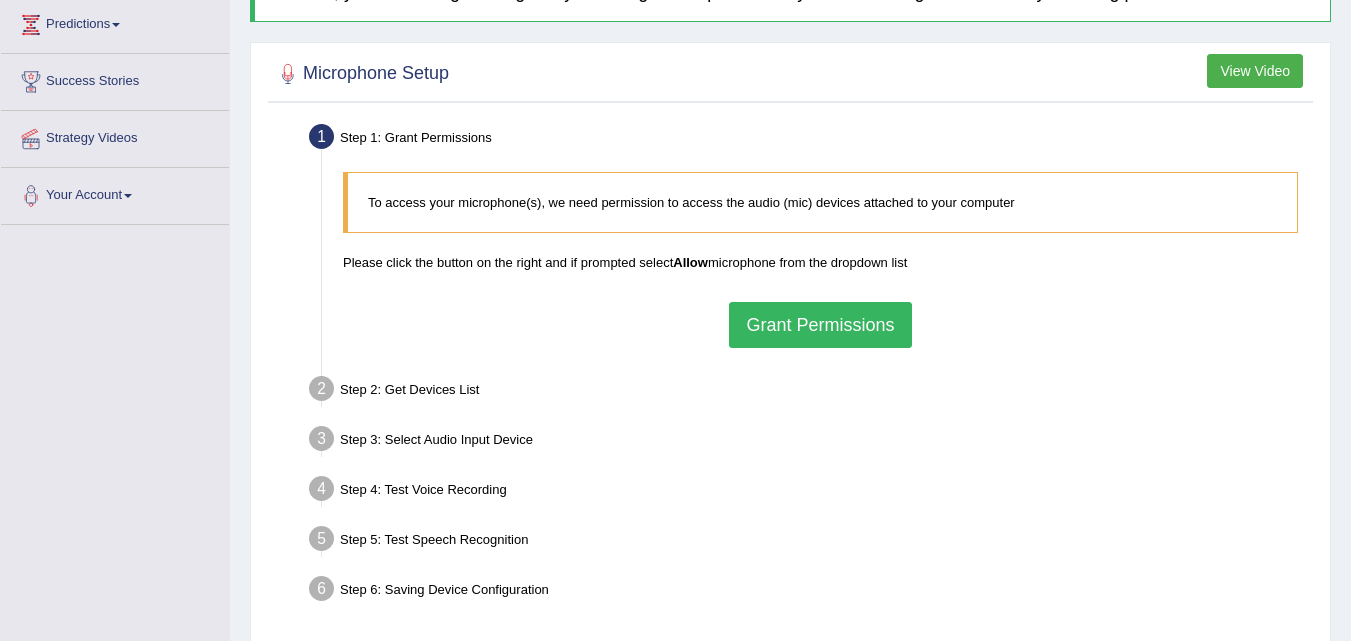 click on "Grant Permissions" at bounding box center [820, 325] 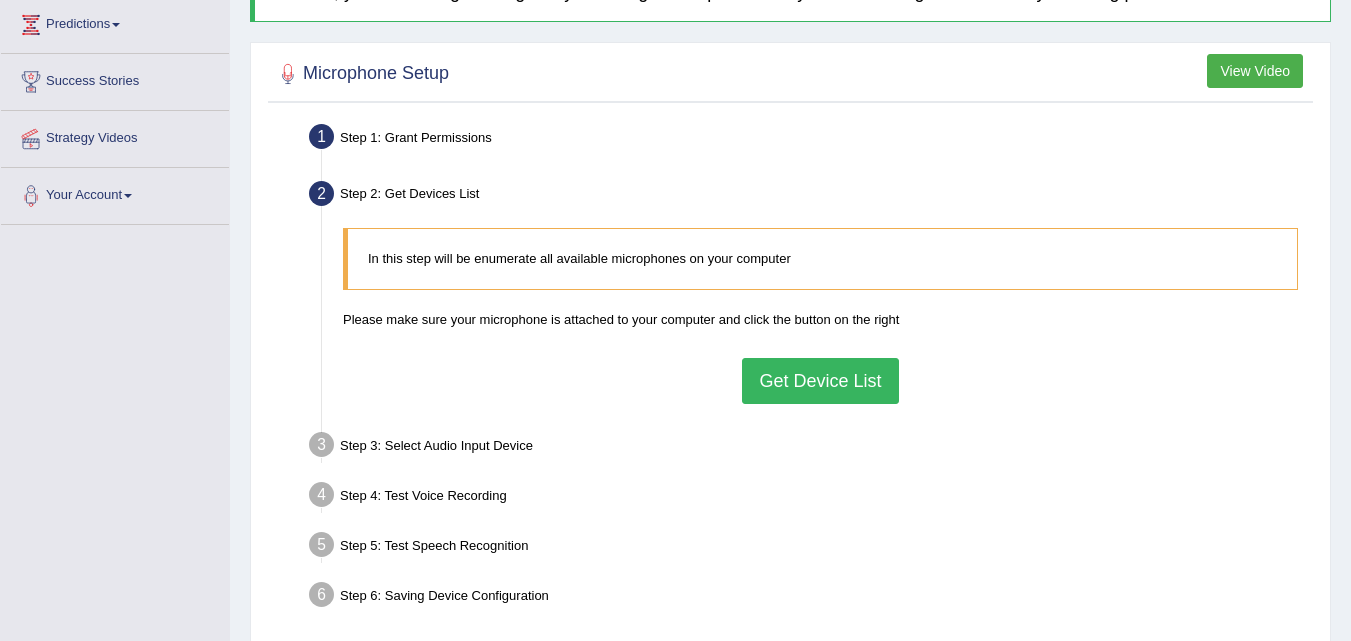 click on "Get Device List" at bounding box center (820, 381) 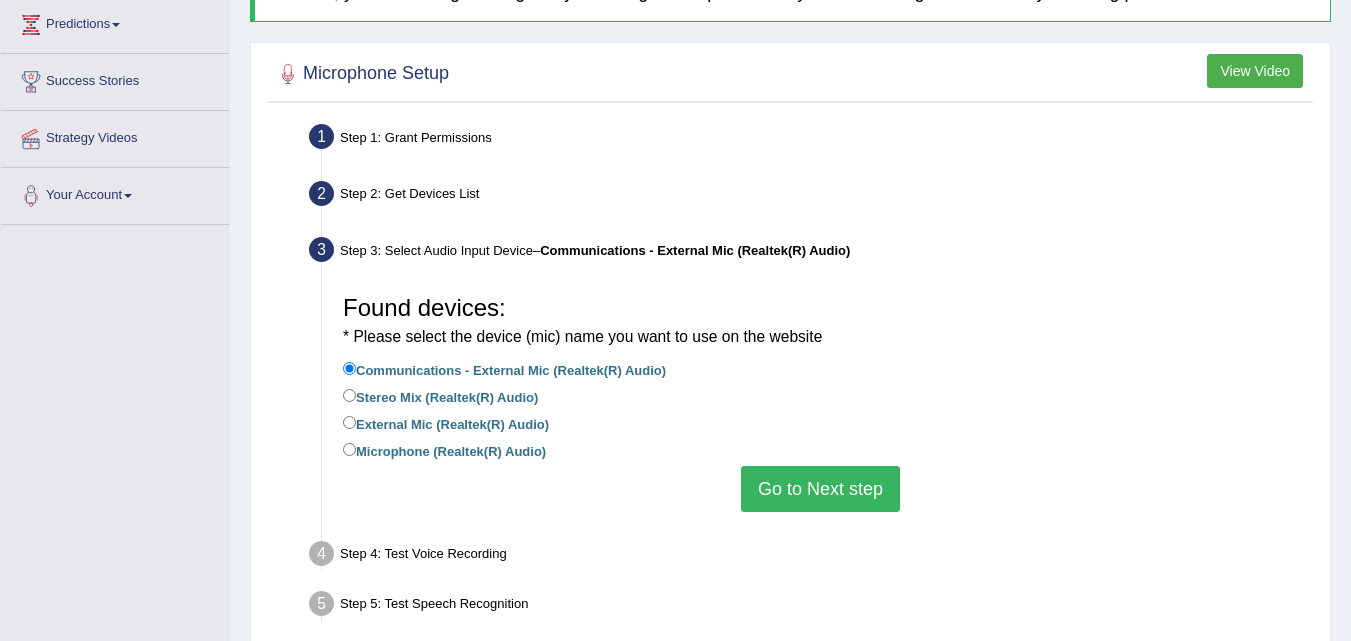 click on "Microphone (Realtek(R) Audio)" at bounding box center [820, 452] 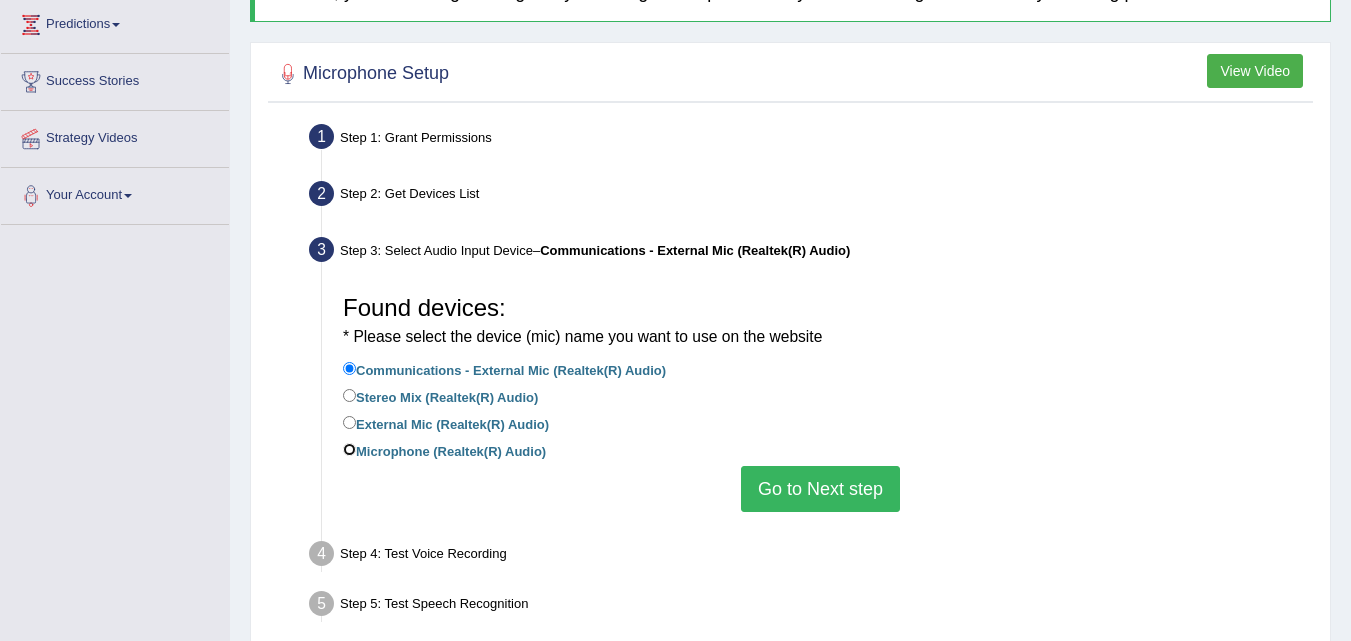 radio on "true" 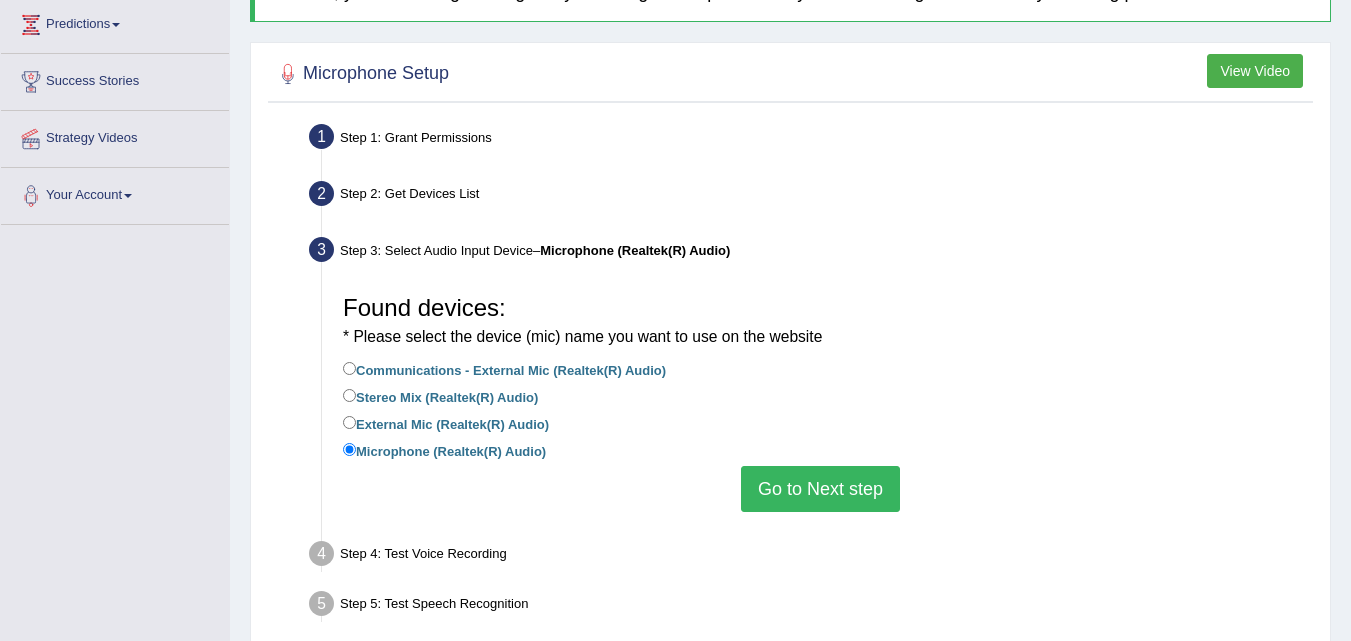 click on "Go to Next step" at bounding box center (820, 489) 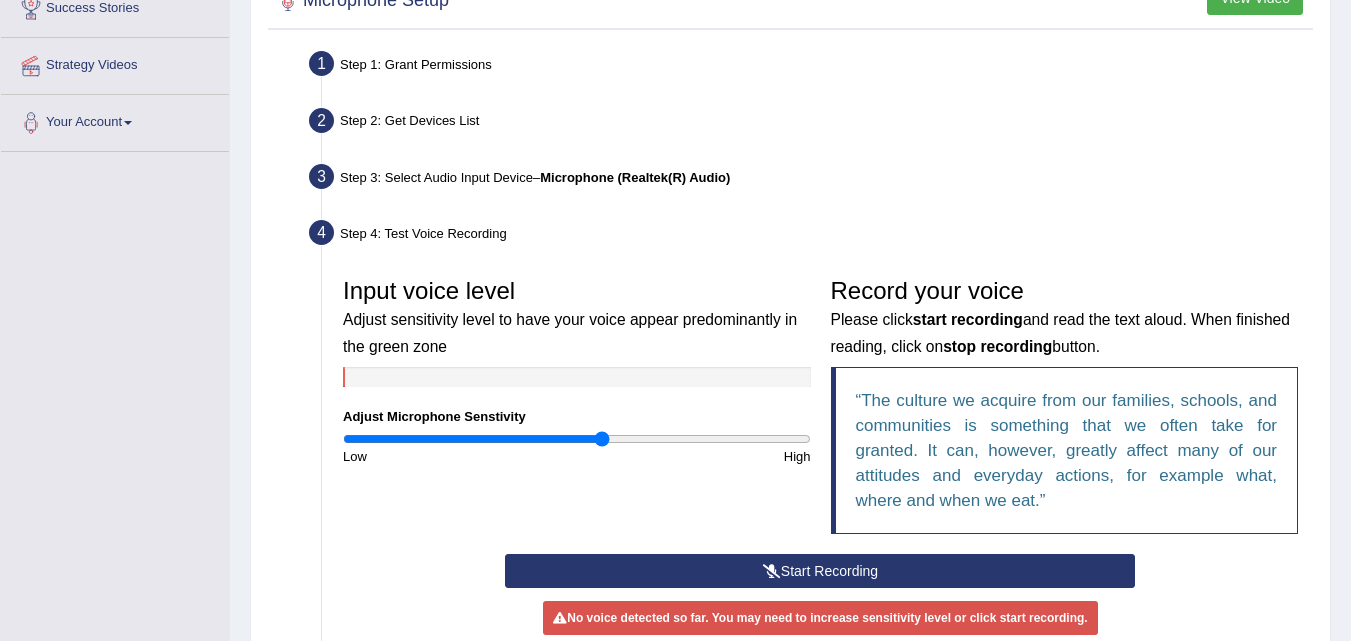 scroll, scrollTop: 593, scrollLeft: 0, axis: vertical 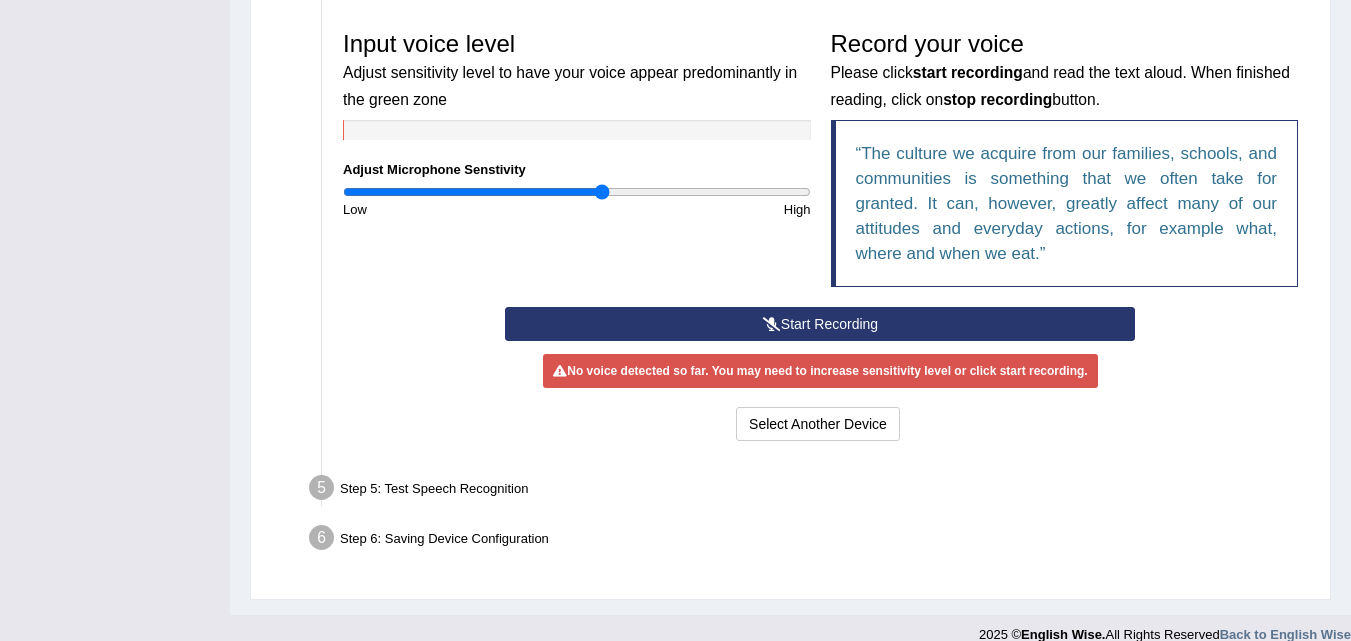 click on "Start Recording" at bounding box center (820, 324) 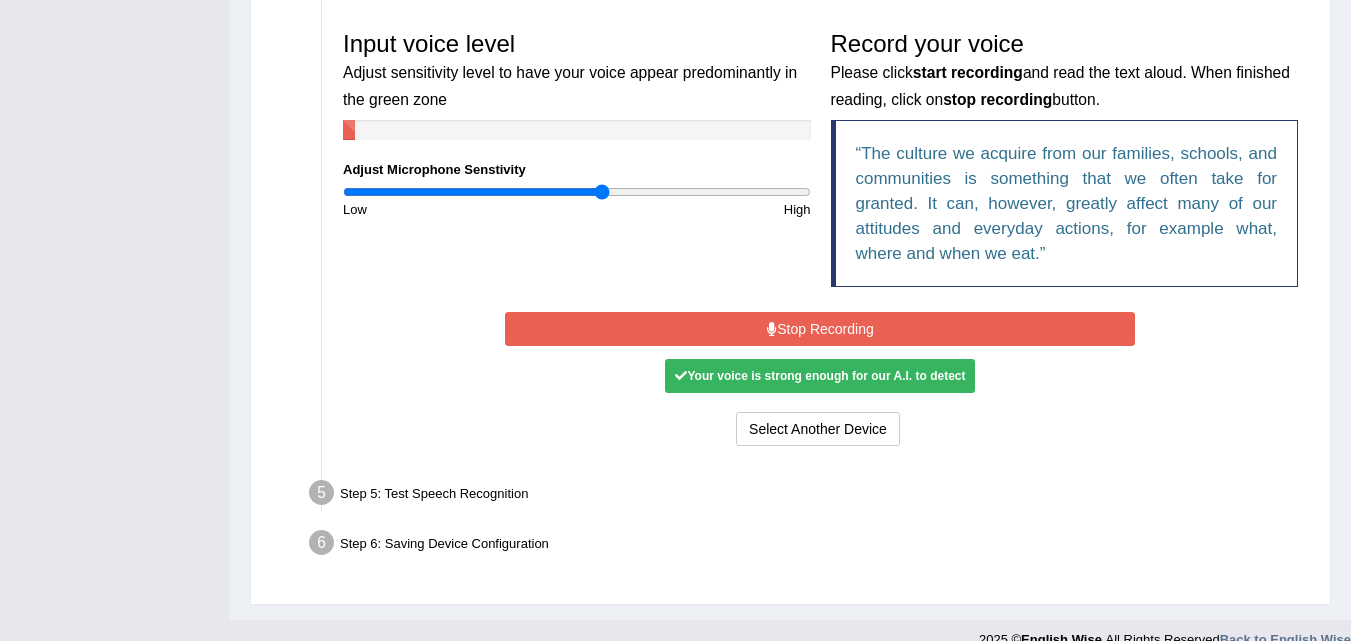 click on "Stop Recording" at bounding box center [820, 329] 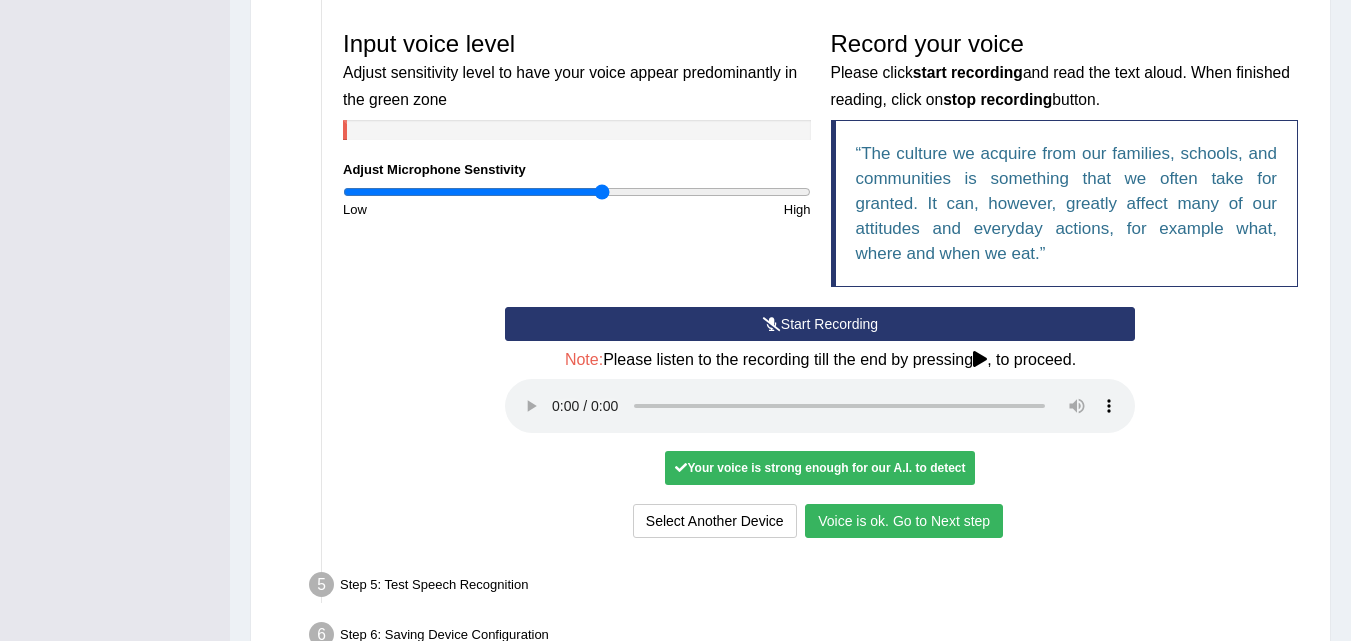 click on "Voice is ok. Go to Next step" at bounding box center [904, 521] 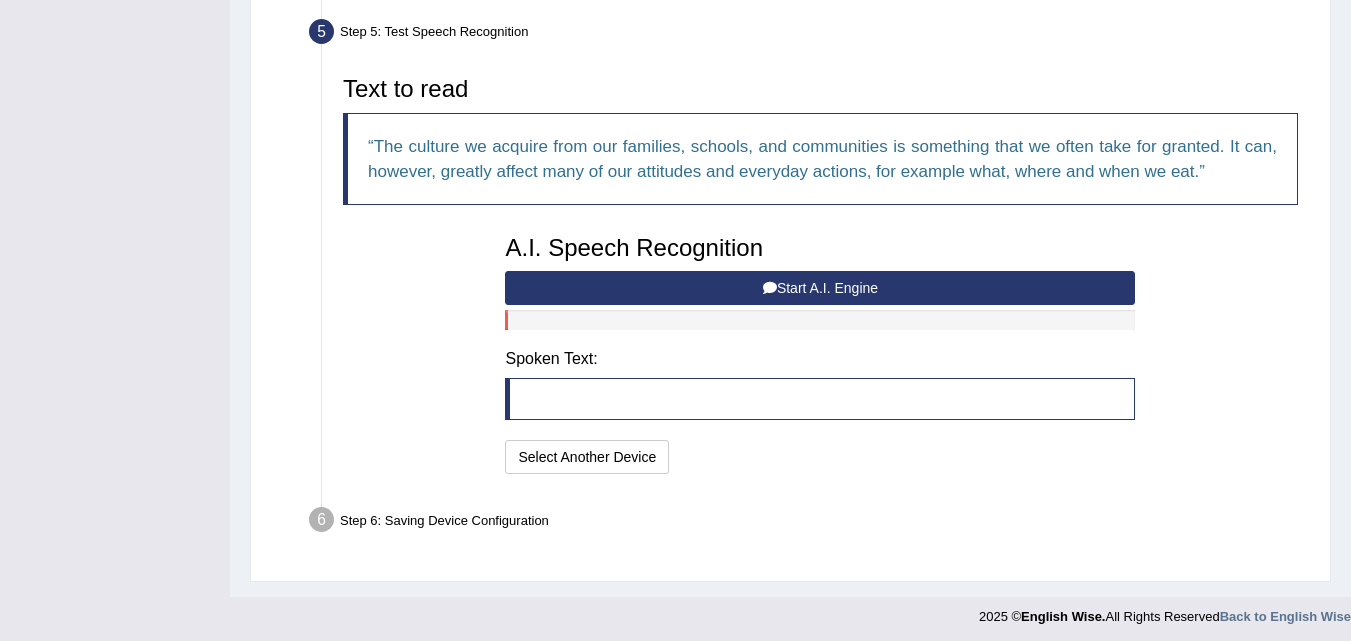 scroll, scrollTop: 610, scrollLeft: 0, axis: vertical 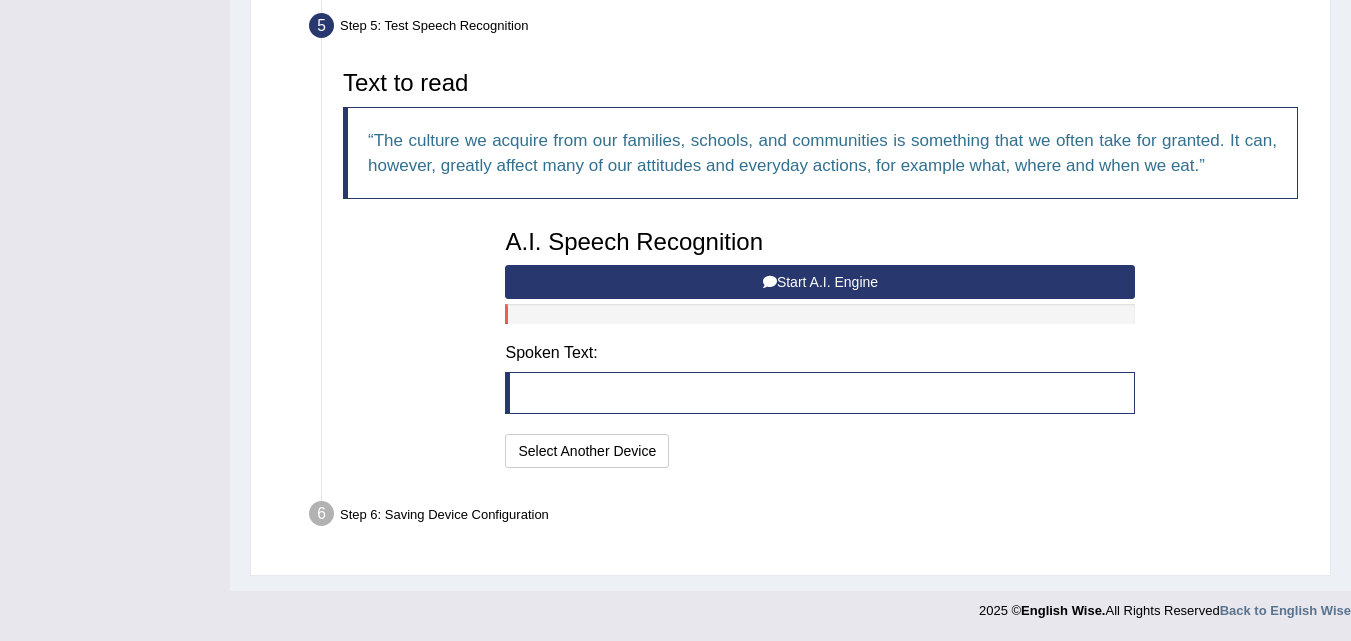 click on "Start A.I. Engine" at bounding box center (820, 282) 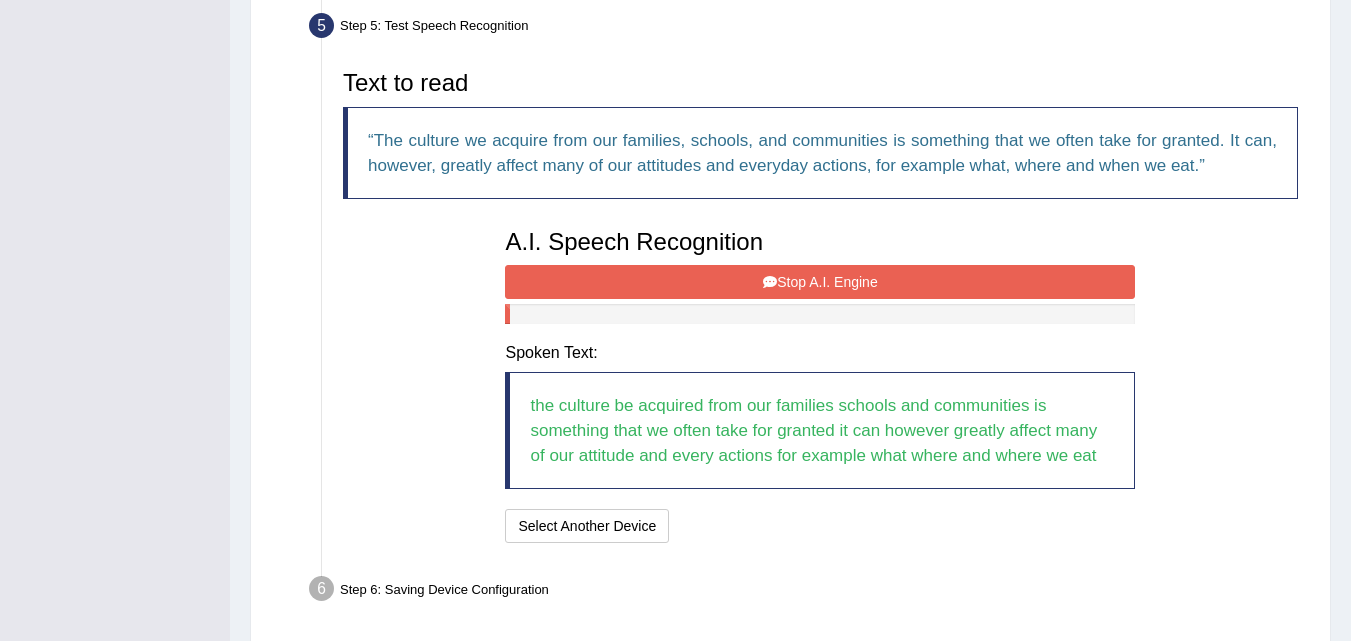 click on "the culture be acquired from our families schools and communities is something that we often take for granted it can however greatly affect many of our attitude and every actions for example what where and where we eat" at bounding box center [820, 430] 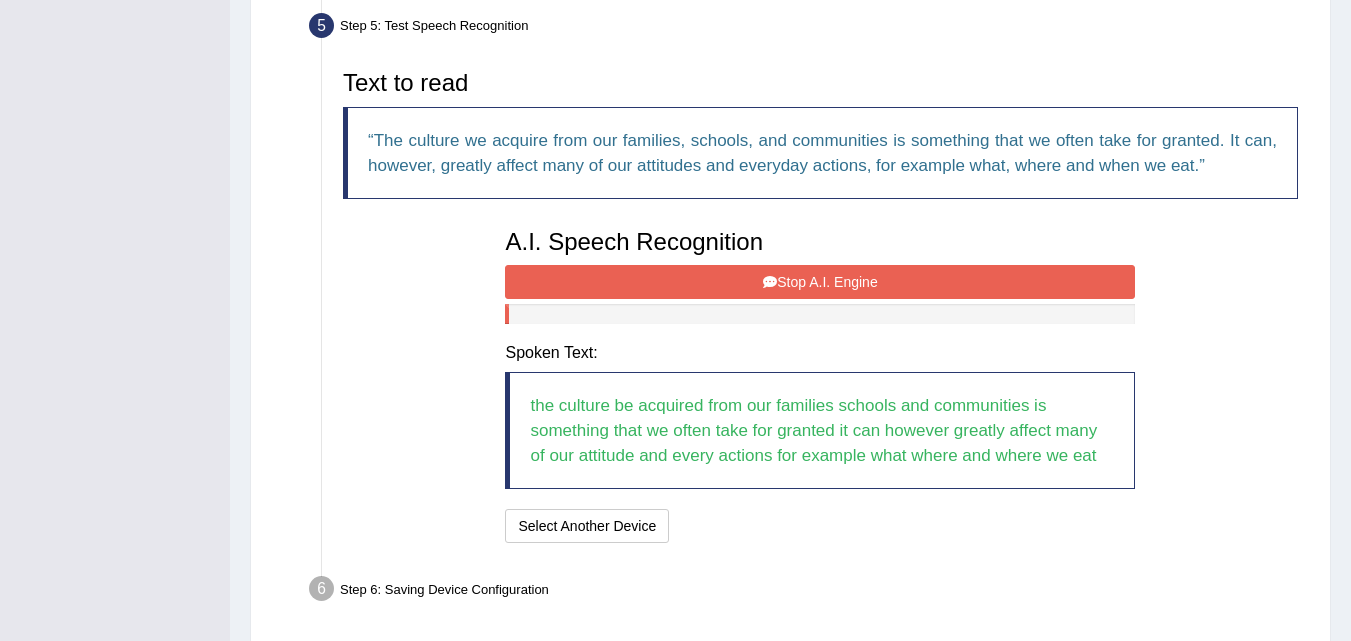 click on "Stop A.I. Engine" at bounding box center [820, 282] 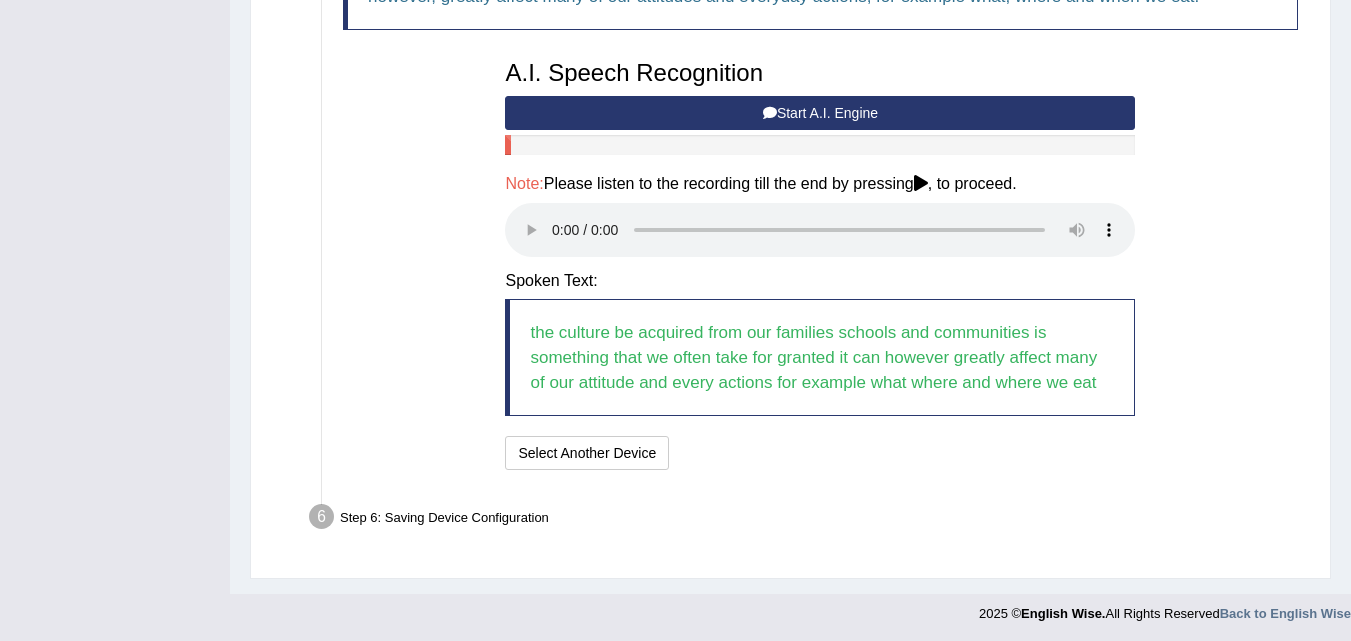 scroll, scrollTop: 782, scrollLeft: 0, axis: vertical 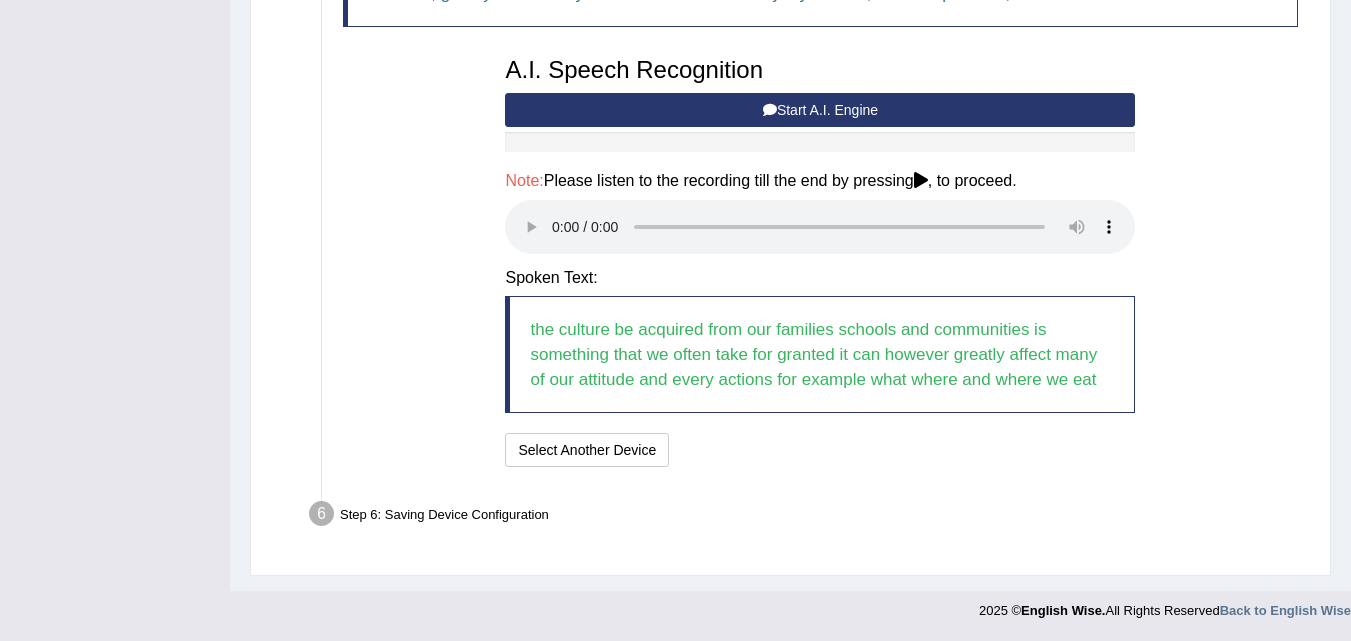 type 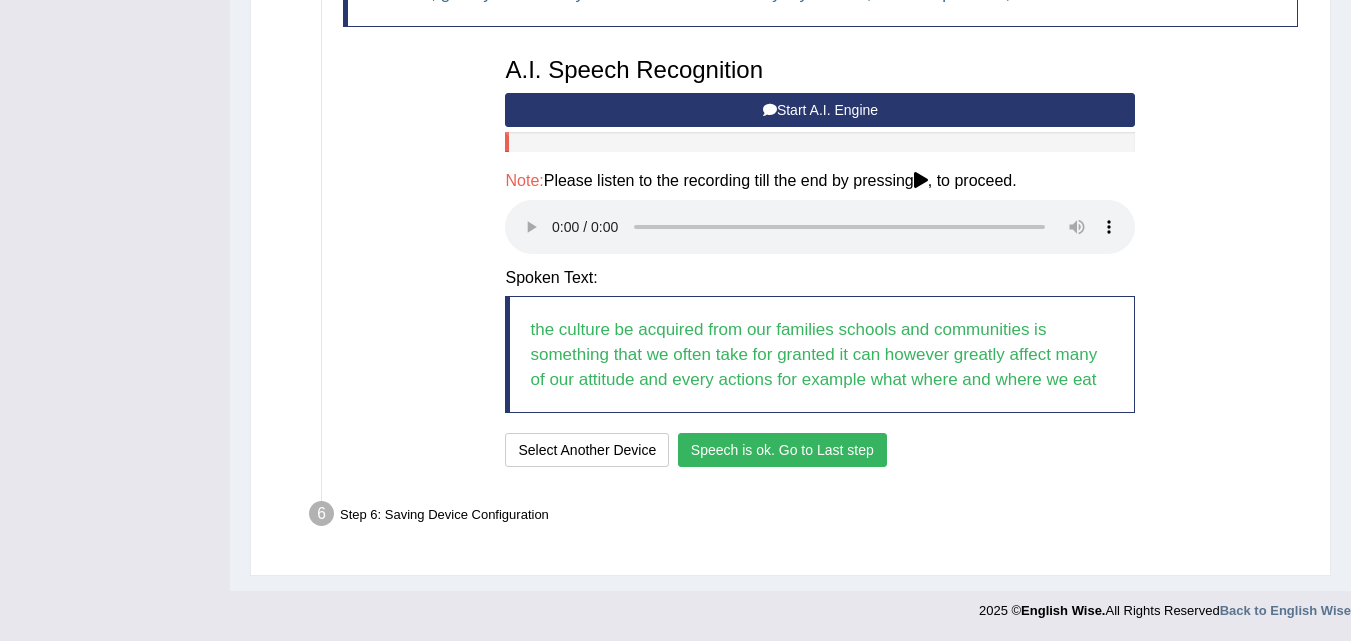 click on "Speech is ok. Go to Last step" at bounding box center (782, 450) 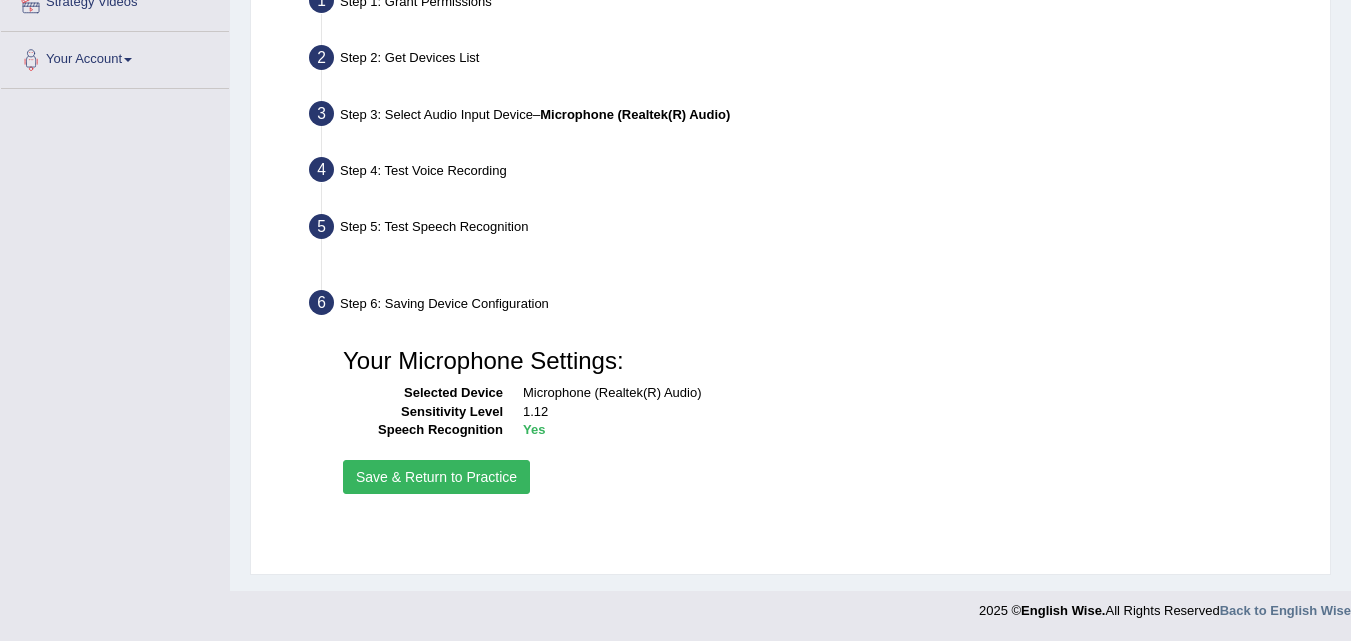 scroll, scrollTop: 409, scrollLeft: 0, axis: vertical 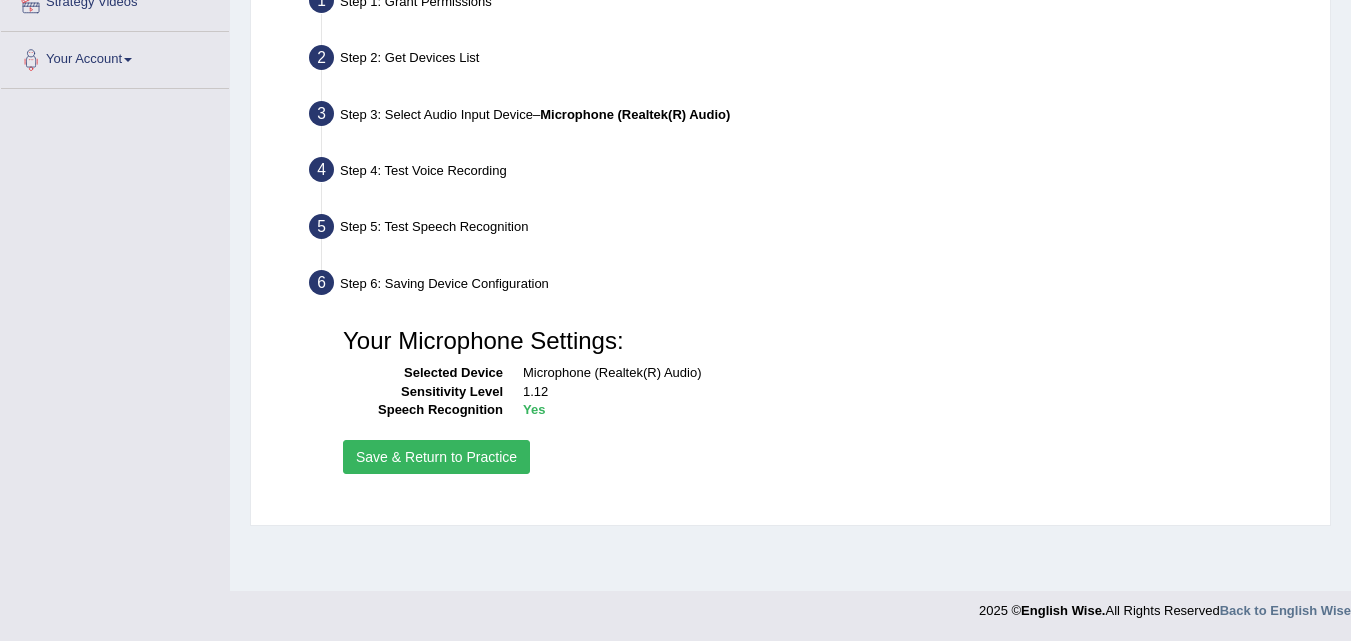 click on "Save & Return to Practice" at bounding box center [436, 457] 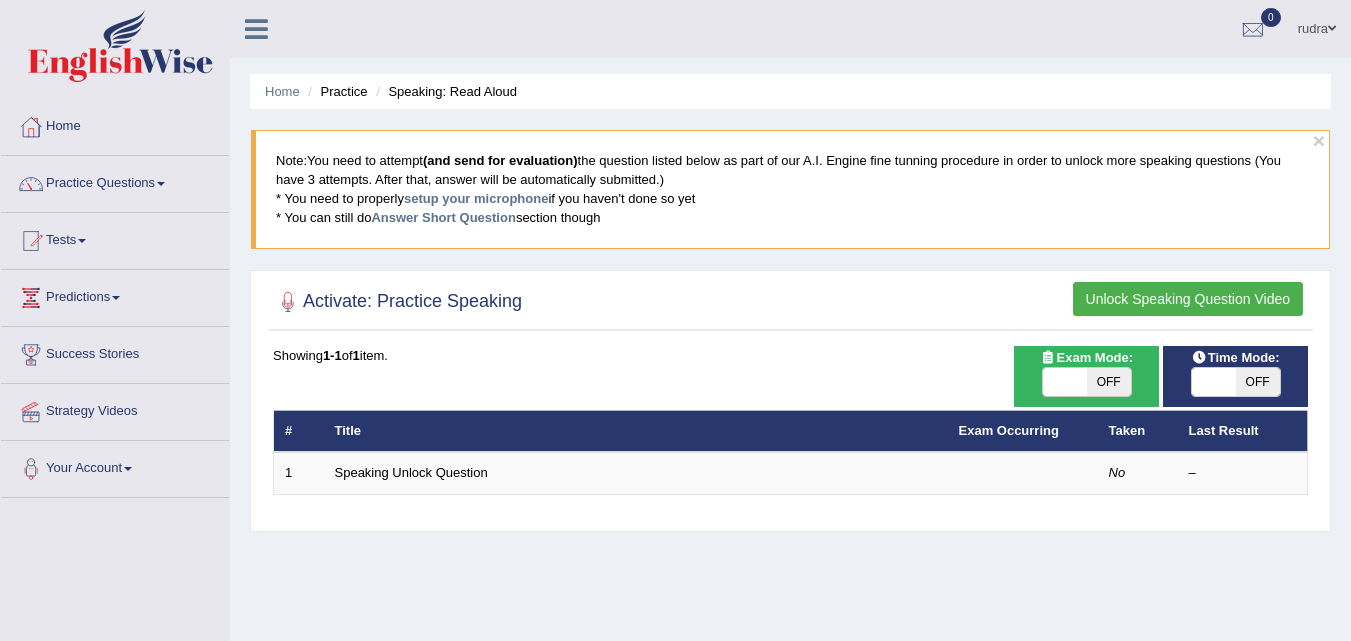 scroll, scrollTop: 0, scrollLeft: 0, axis: both 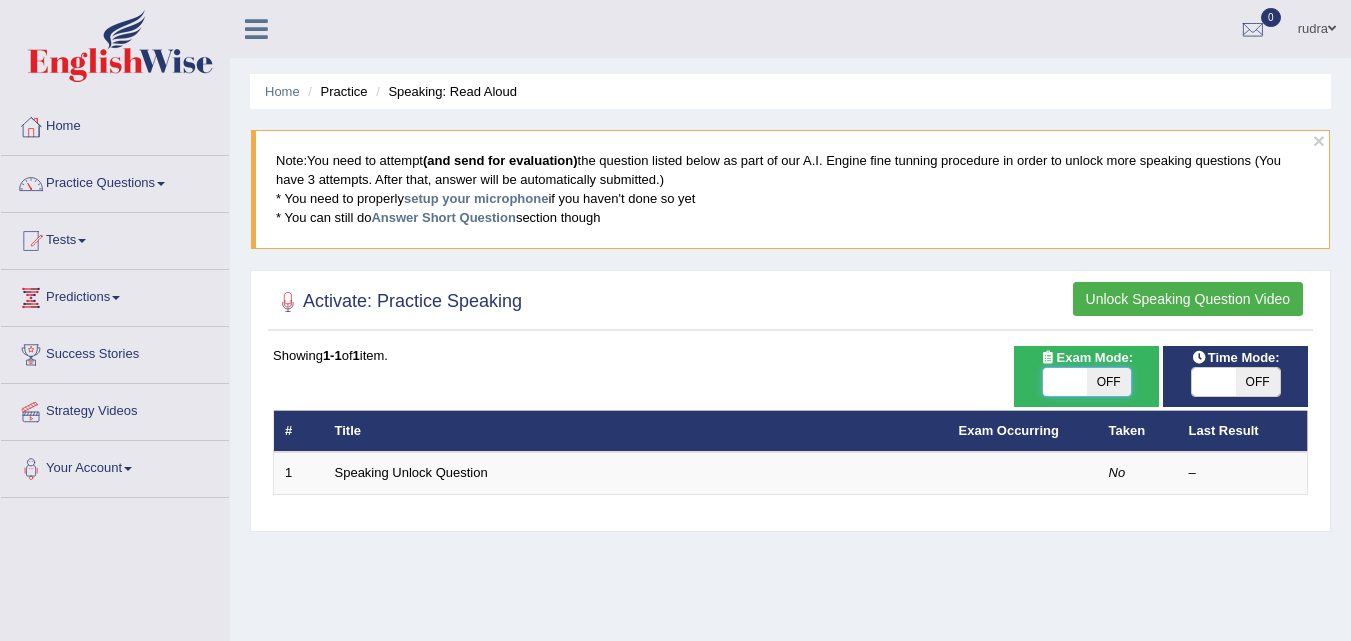 click at bounding box center (1065, 382) 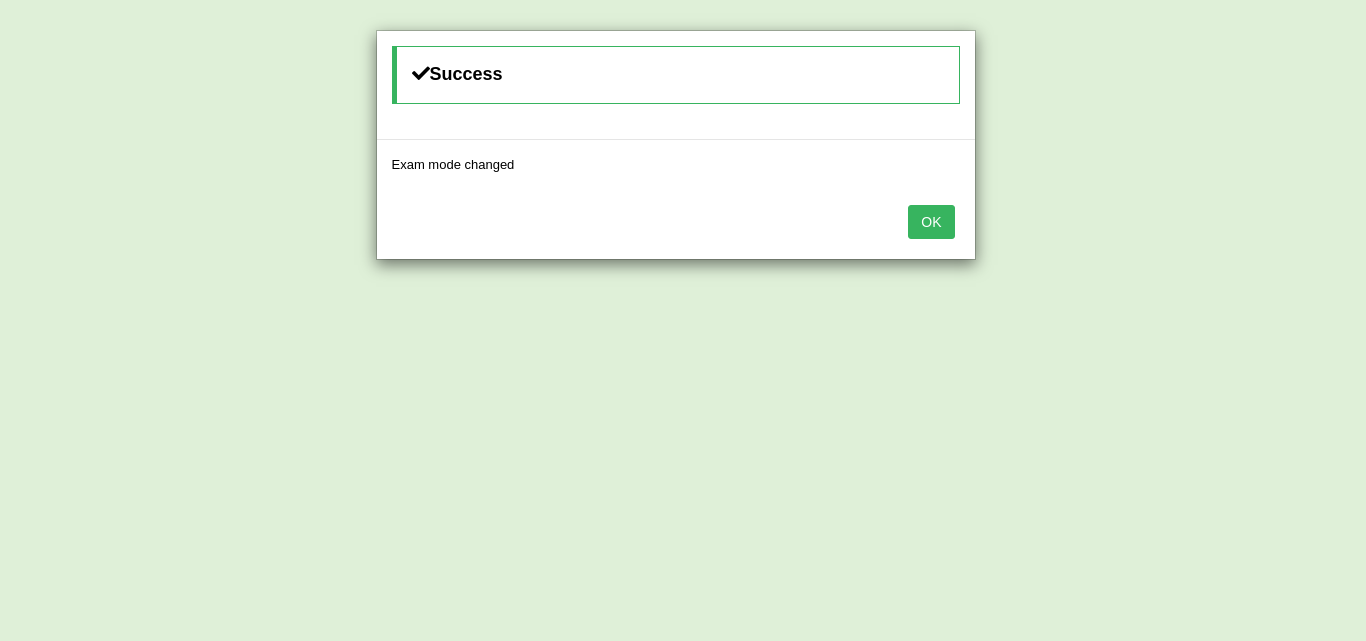 click on "OK" at bounding box center (931, 222) 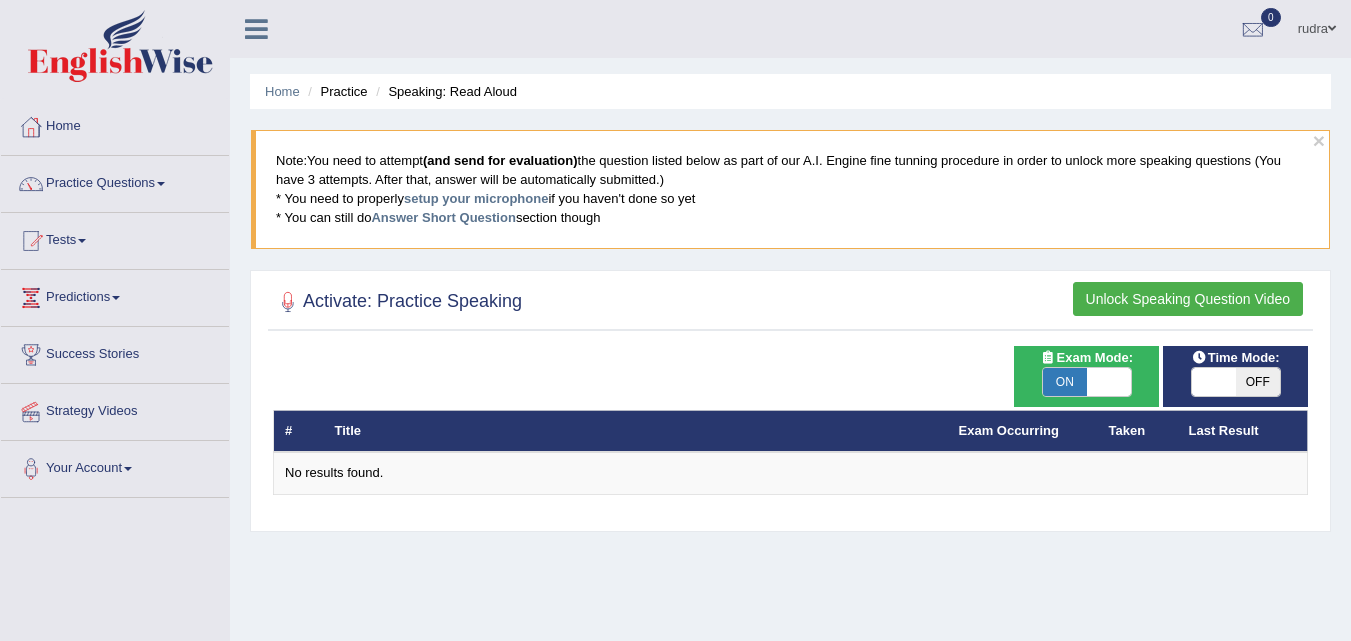 scroll, scrollTop: 0, scrollLeft: 0, axis: both 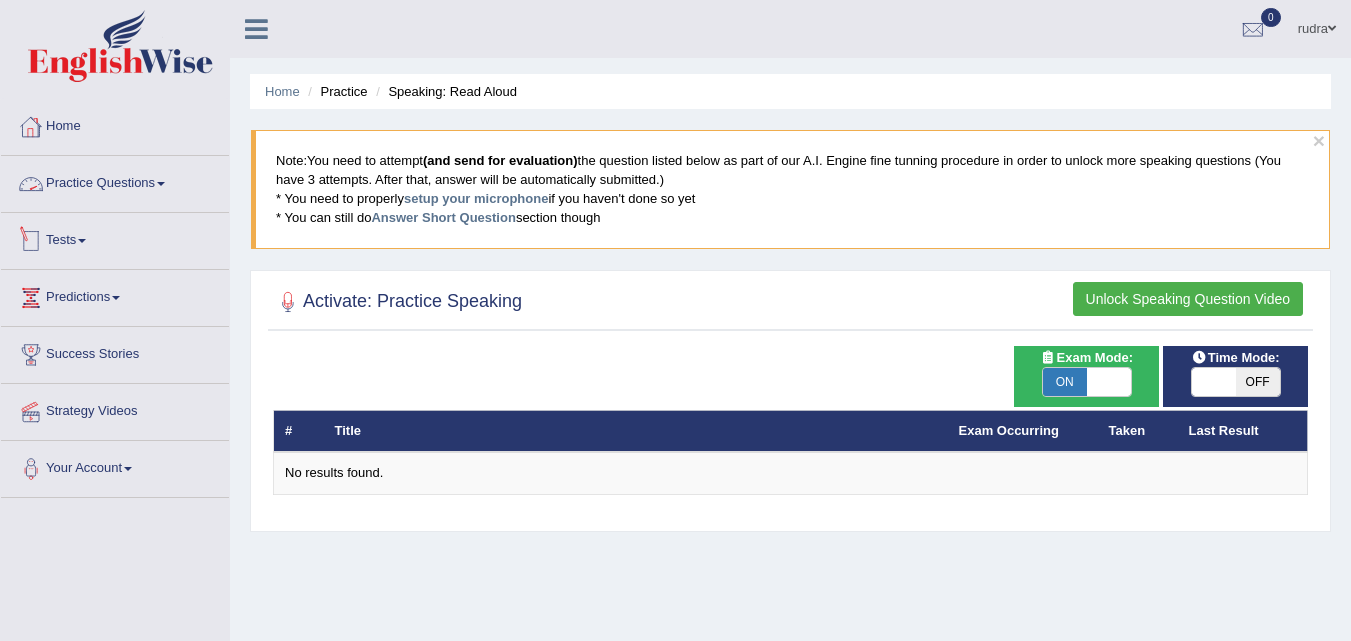 click on "Tests" at bounding box center (115, 238) 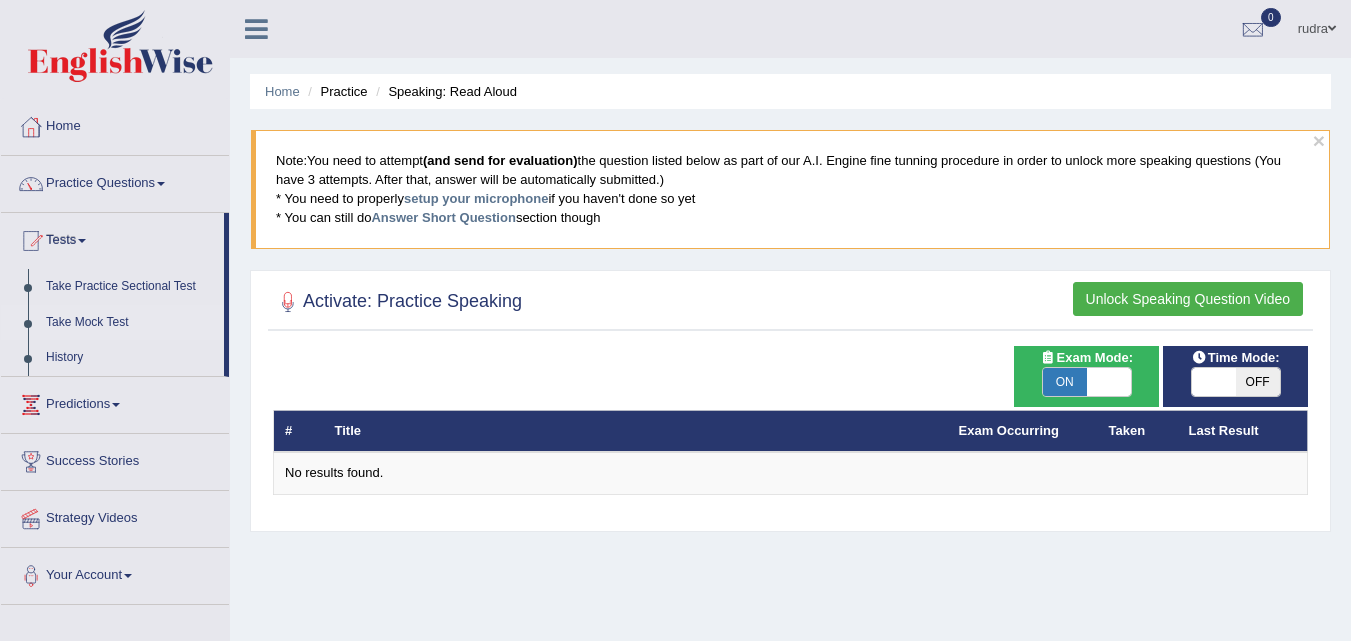 click on "Take Mock Test" at bounding box center (130, 323) 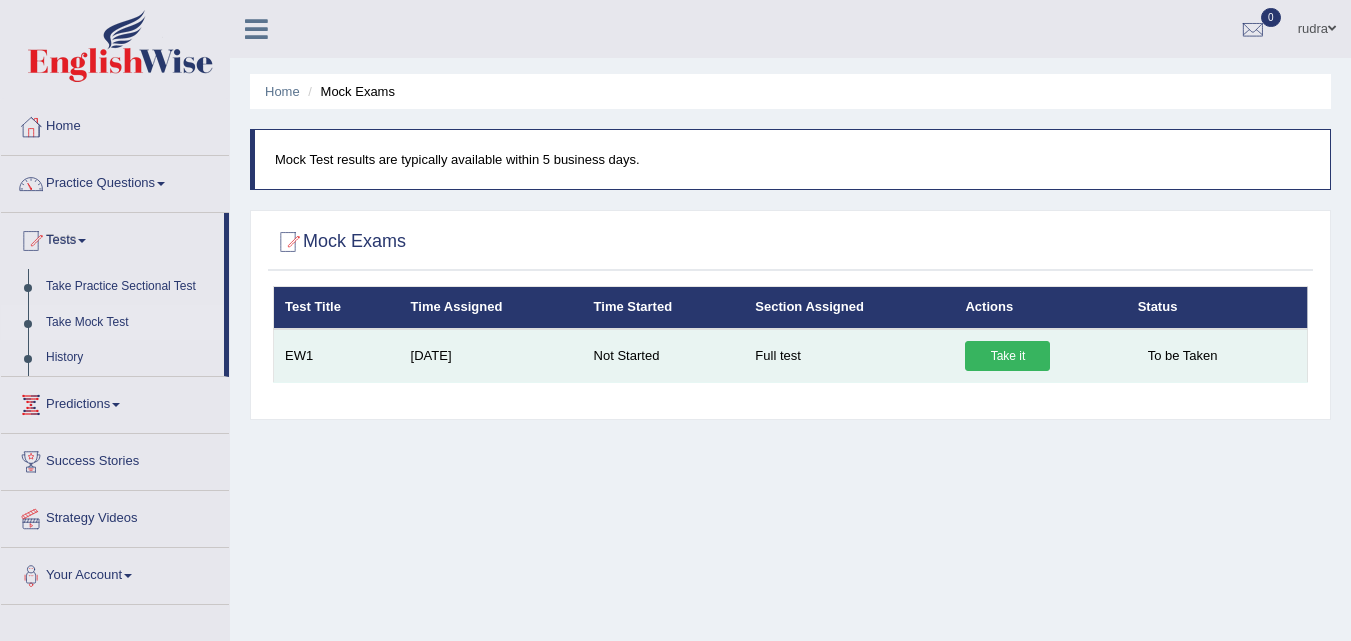scroll, scrollTop: 0, scrollLeft: 0, axis: both 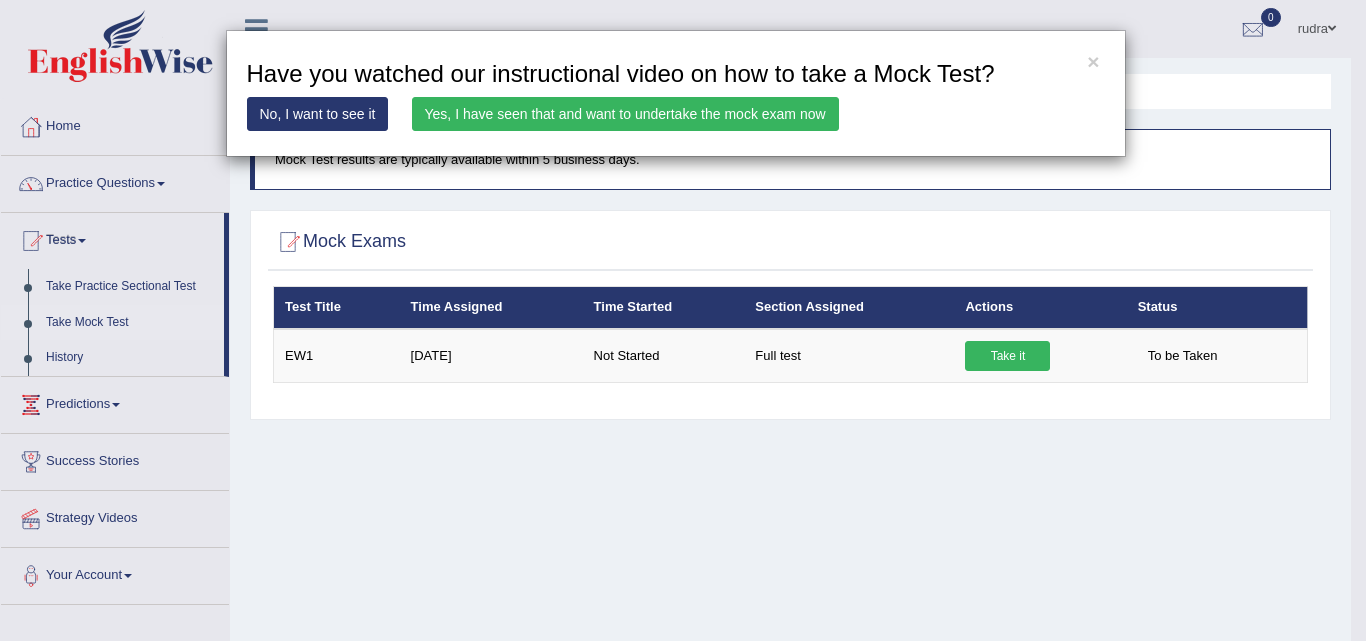 click on "Yes, I have seen that and want to undertake the mock exam now" at bounding box center (625, 114) 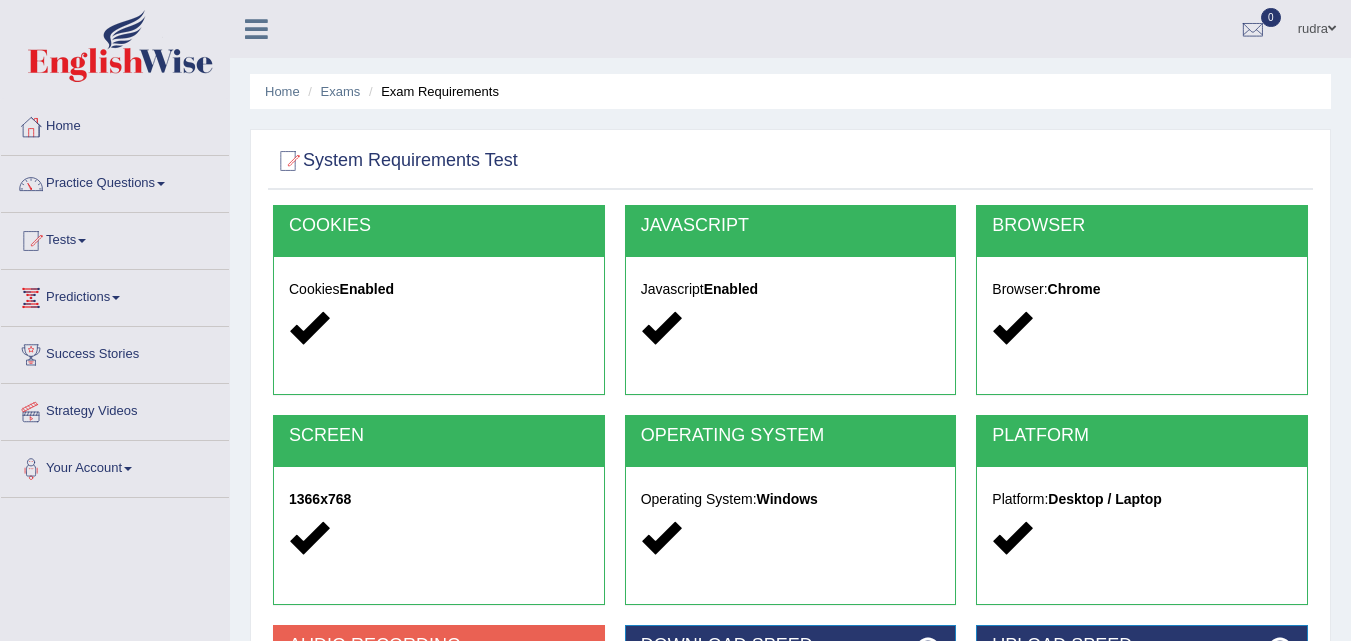 scroll, scrollTop: 0, scrollLeft: 0, axis: both 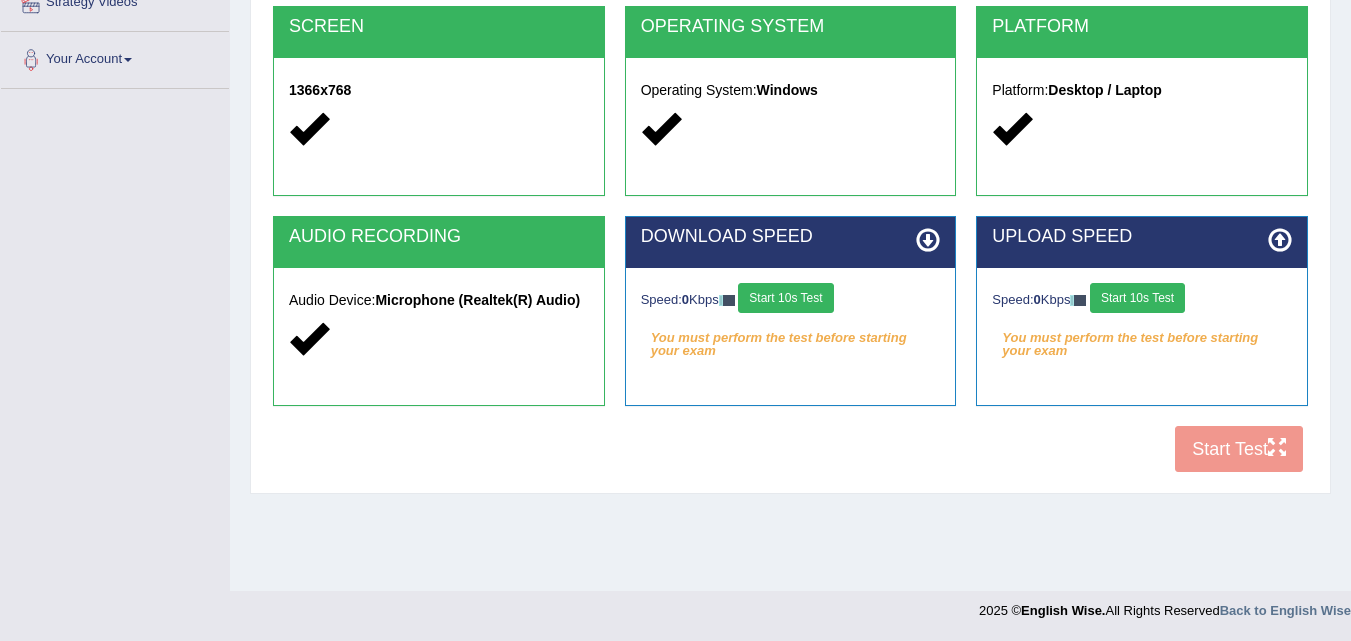 click on "COOKIES
Cookies  Enabled
JAVASCRIPT
Javascript  Enabled
BROWSER
Browser:  Chrome
SCREEN
1366x768
OPERATING SYSTEM
Operating System:  Windows
PLATFORM
Platform:  Desktop / Laptop
AUDIO RECORDING
Audio Device:  Microphone (Realtek(R) Audio)
DOWNLOAD SPEED
Speed:  0  Kbps    Start 10s Test
You must perform the test before starting your exam
Select Audio Quality
UPLOAD SPEED
Speed:  0  Kbps    Start 10s Test
You must perform the test before starting your exam
Start Test" at bounding box center [790, 139] 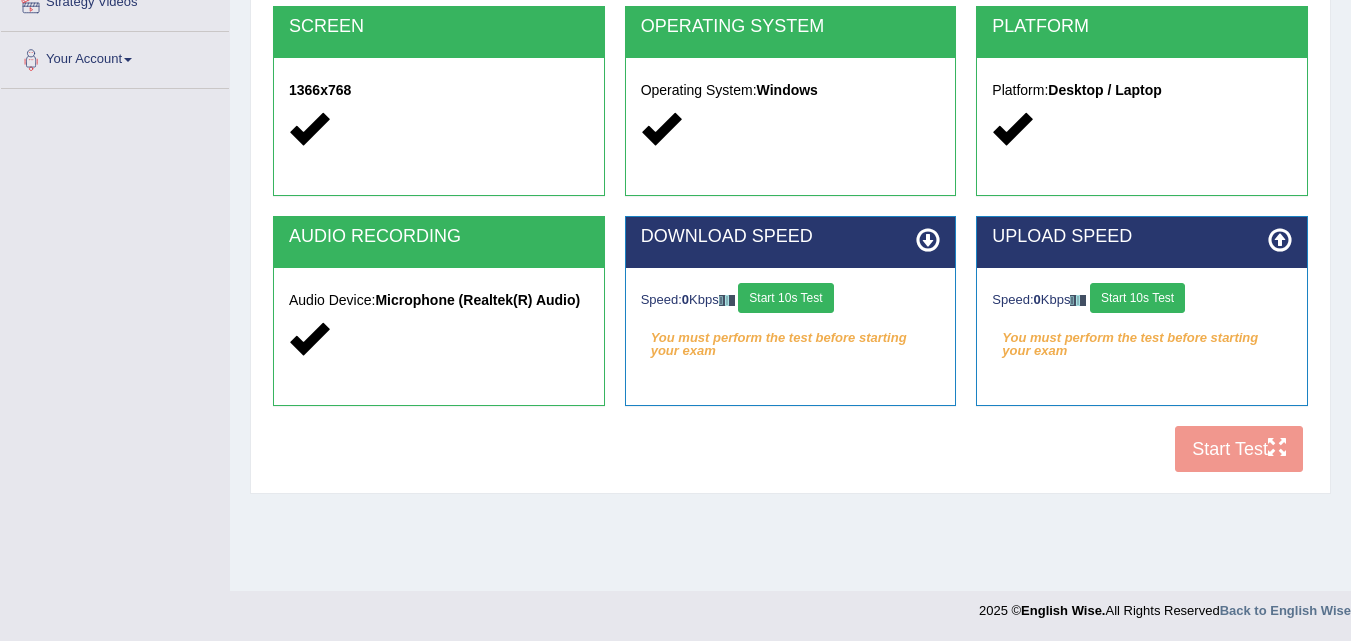 click on "Start 10s Test" at bounding box center [785, 298] 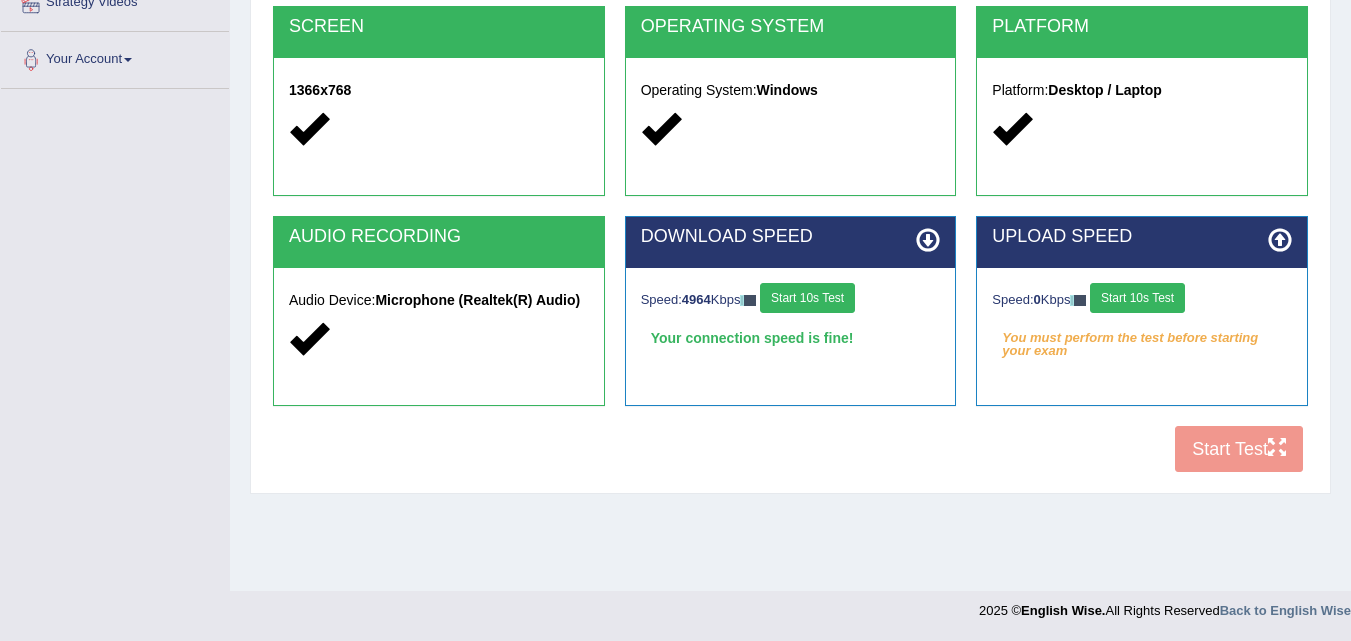 click on "Start 10s Test" at bounding box center [1137, 298] 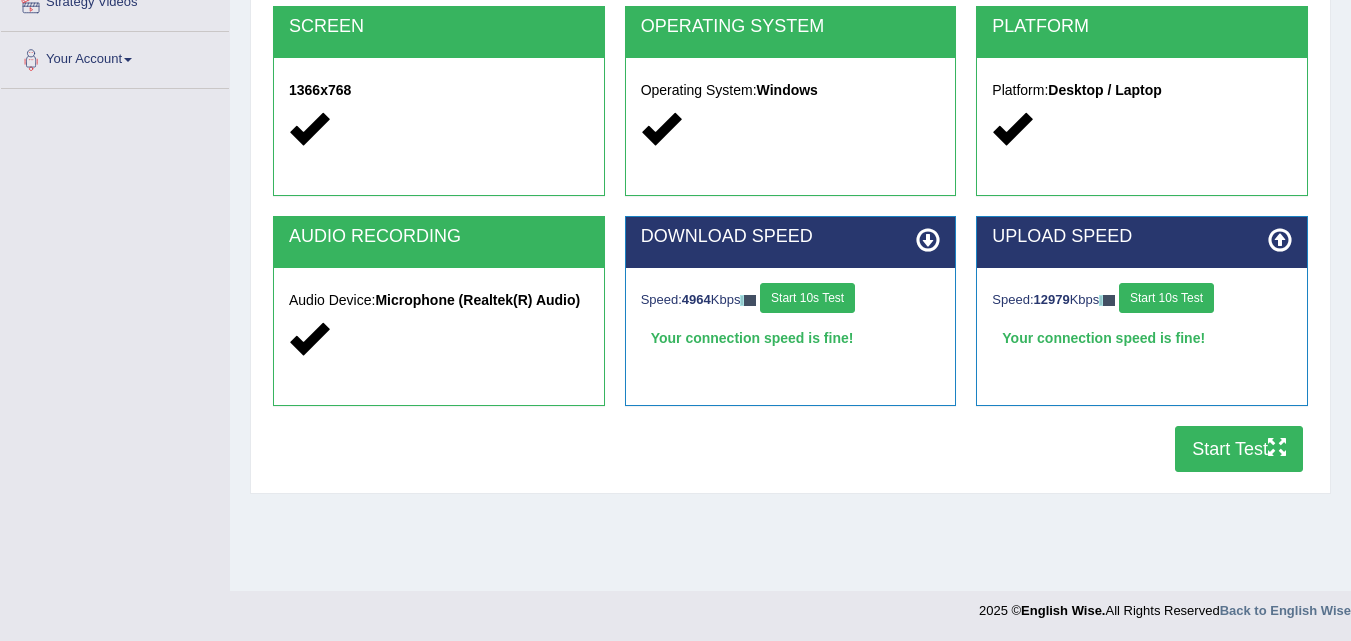 click on "Start Test" at bounding box center (1239, 449) 